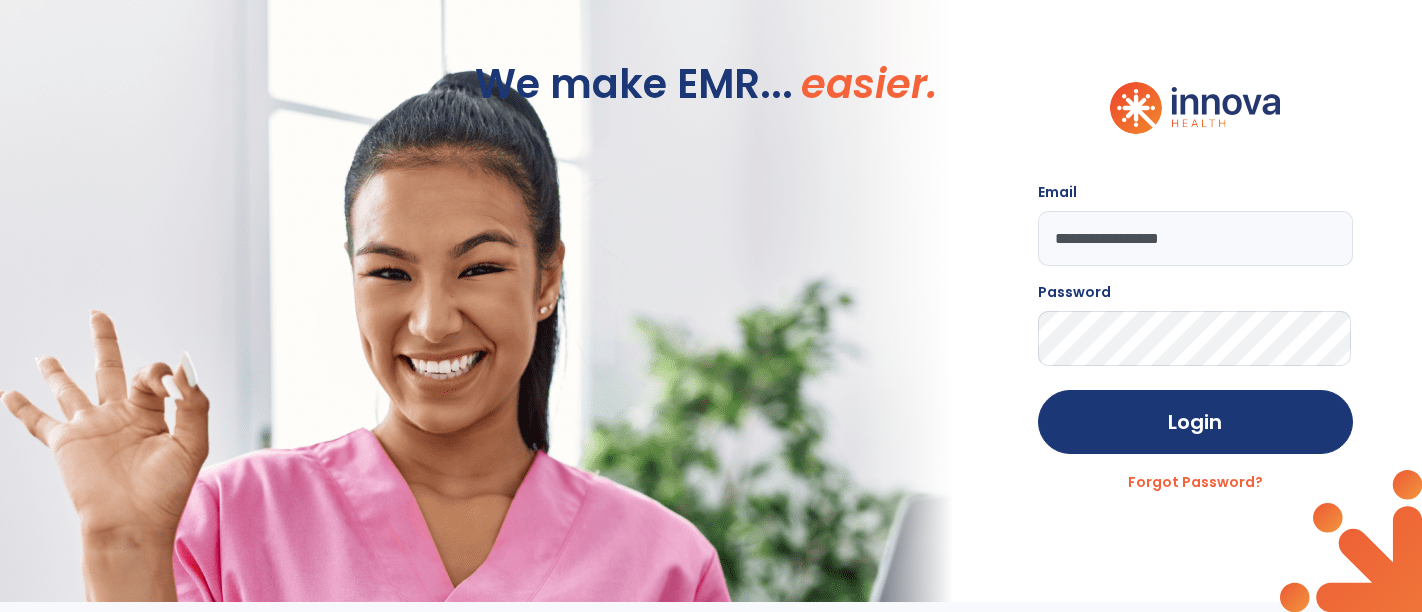 scroll, scrollTop: 0, scrollLeft: 0, axis: both 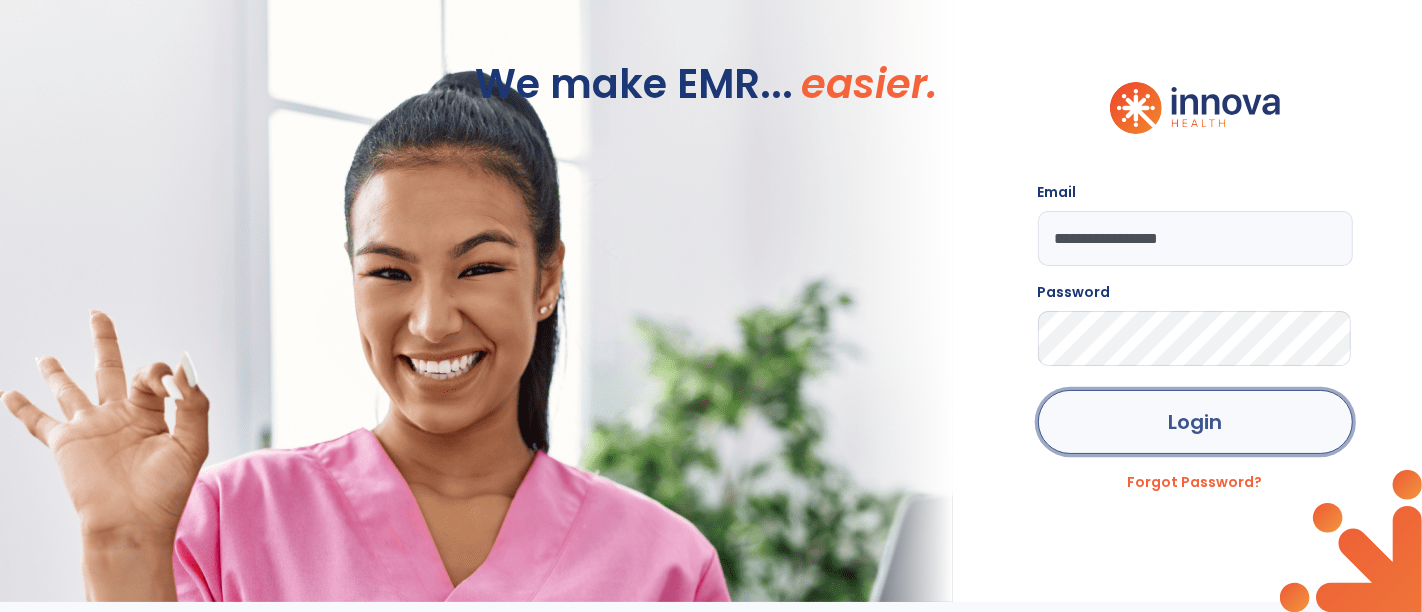 click on "Login" 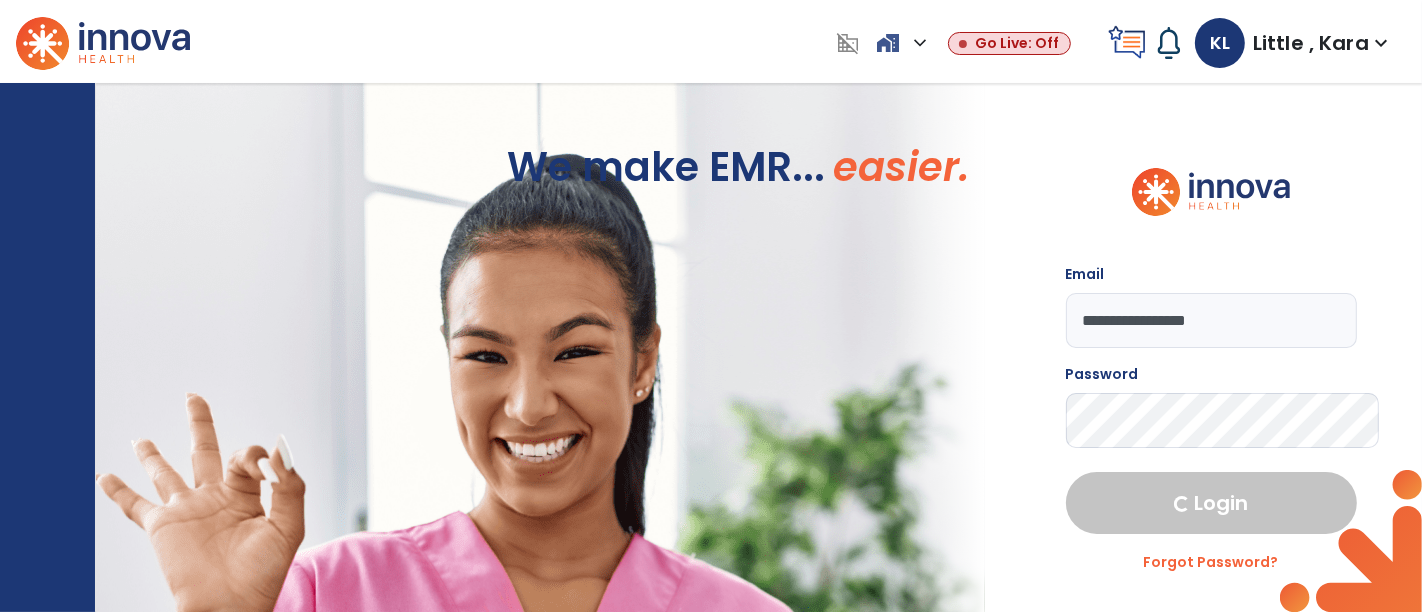select on "****" 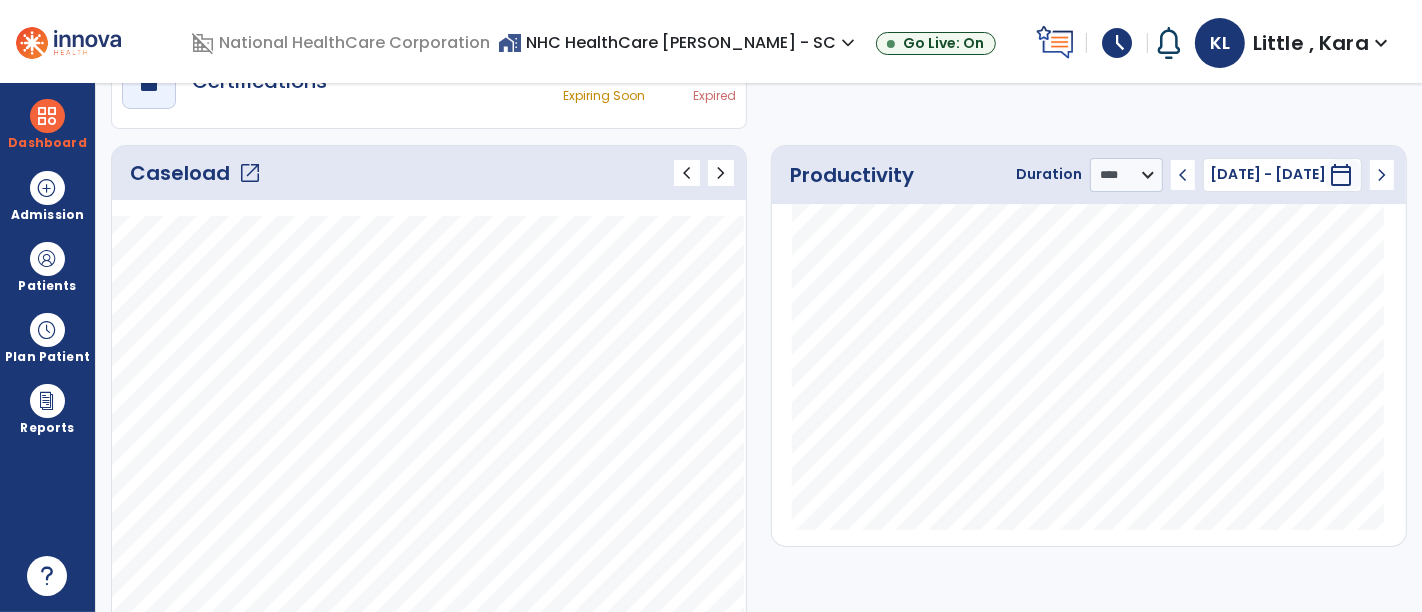 scroll, scrollTop: 0, scrollLeft: 0, axis: both 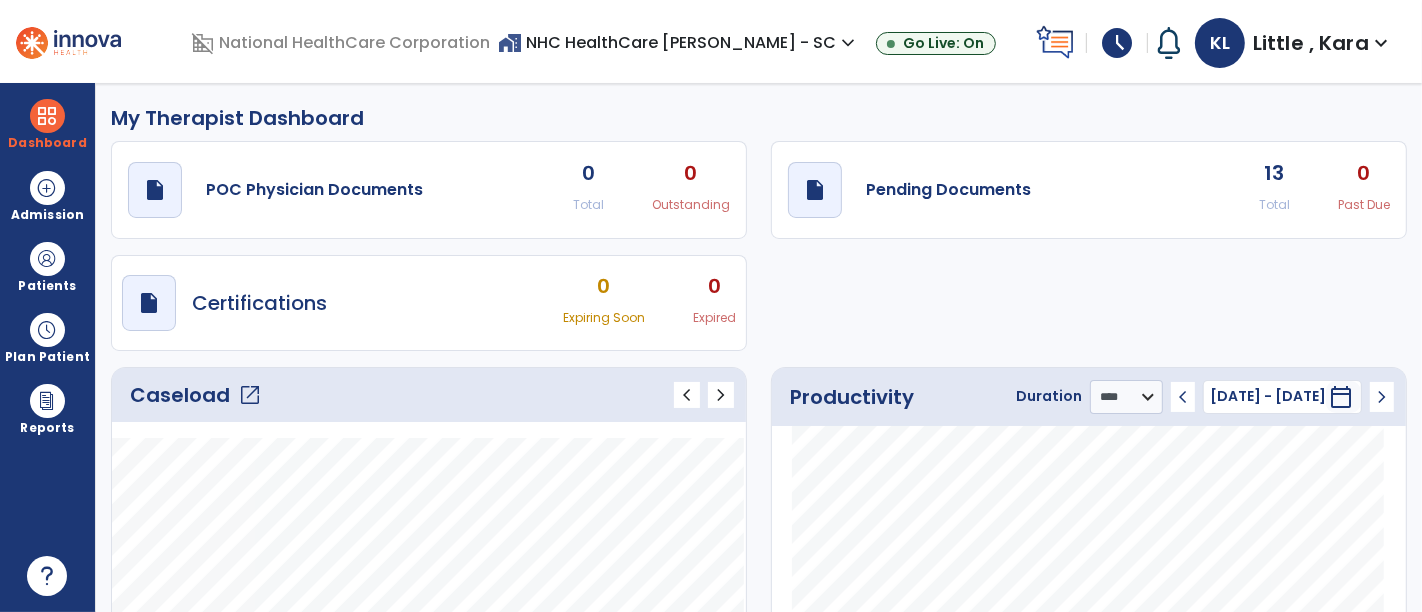 click on "open_in_new" 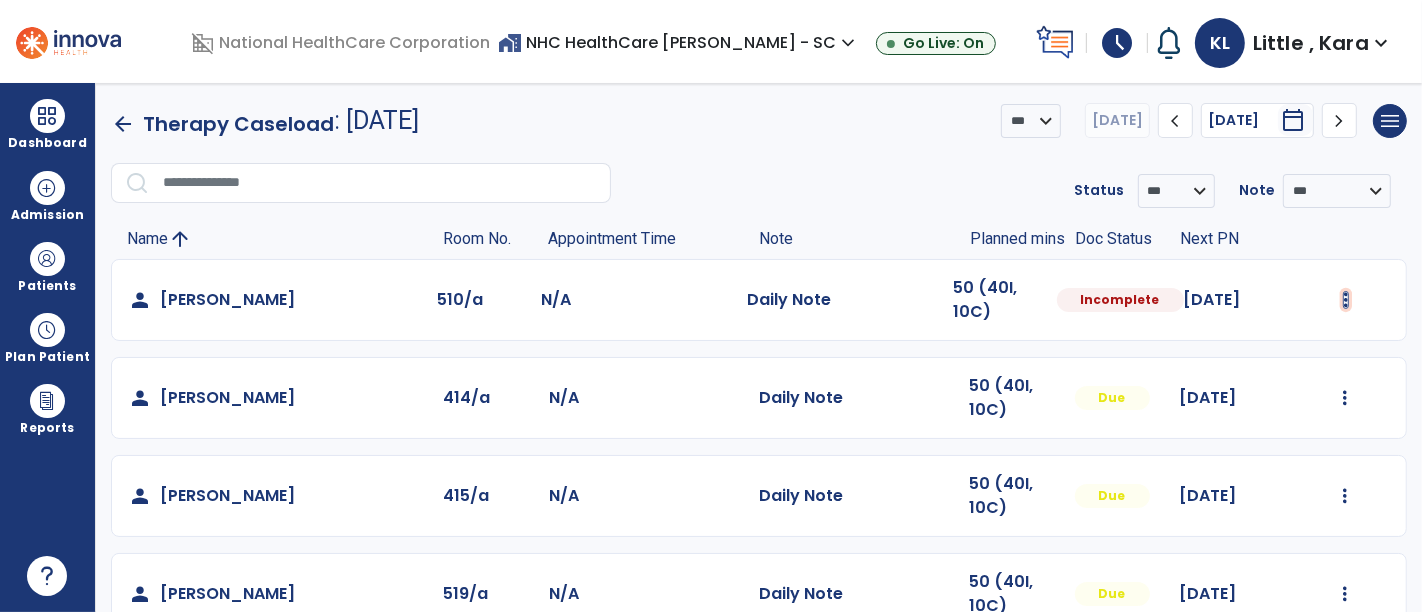 click at bounding box center (1346, 300) 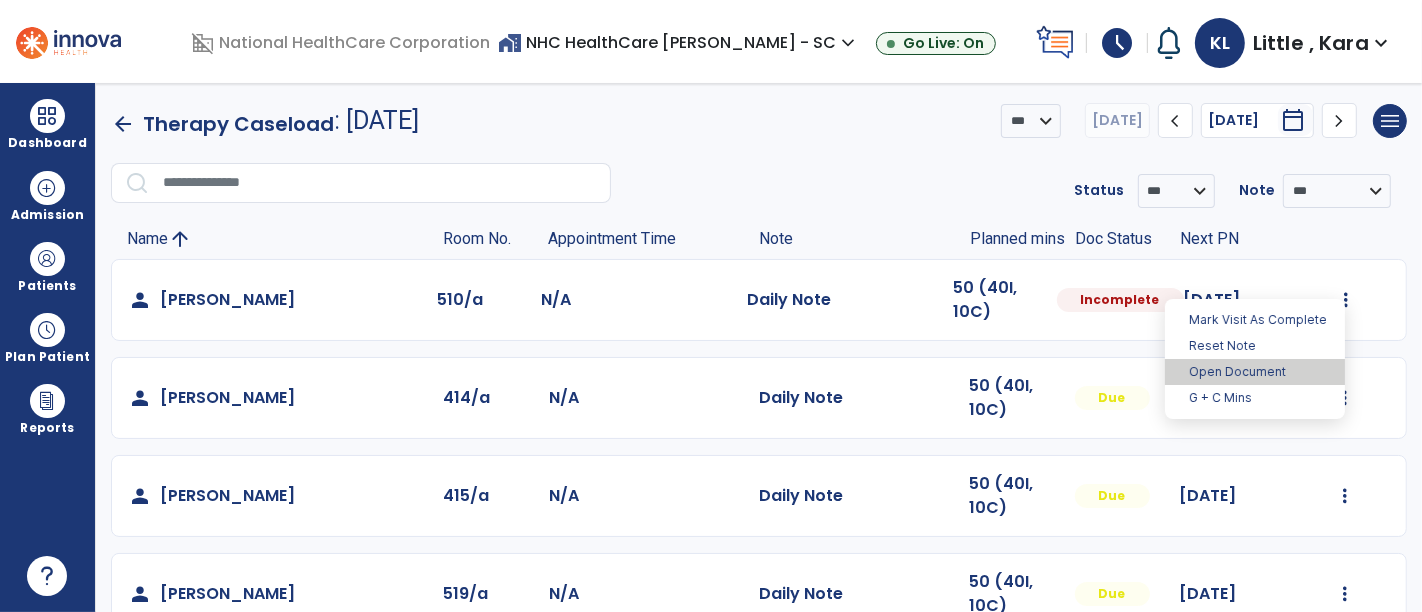 click on "Open Document" at bounding box center [1255, 372] 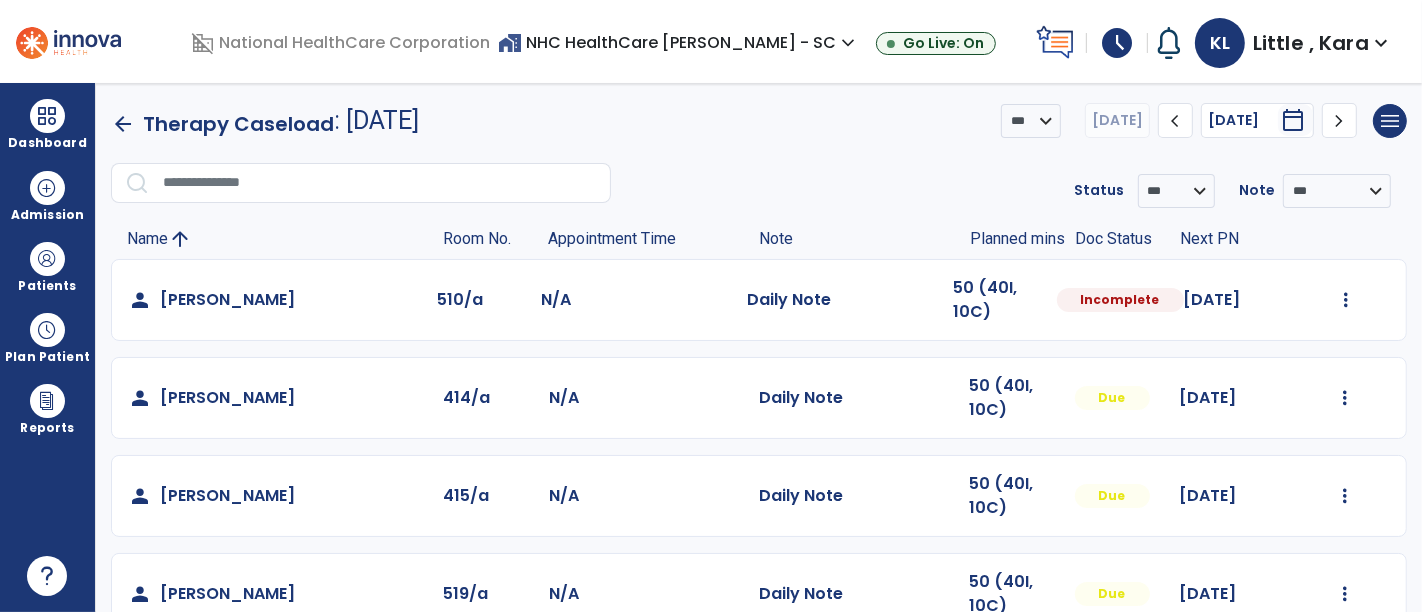 select on "*" 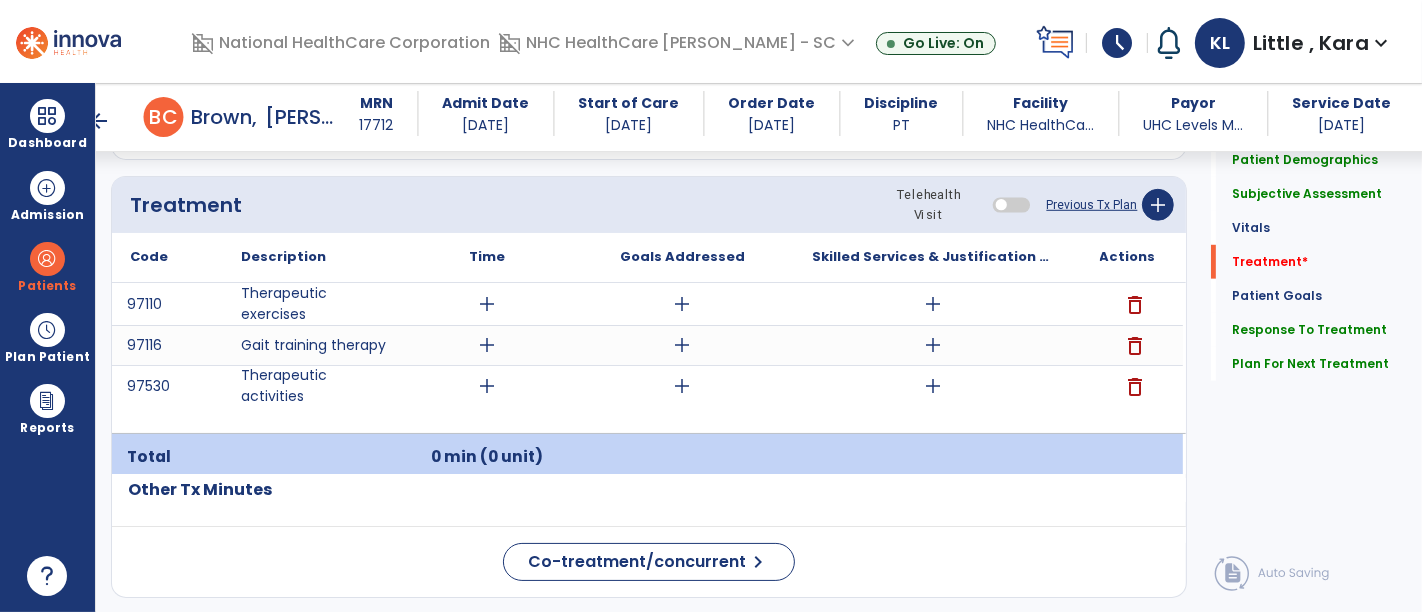 scroll, scrollTop: 1222, scrollLeft: 0, axis: vertical 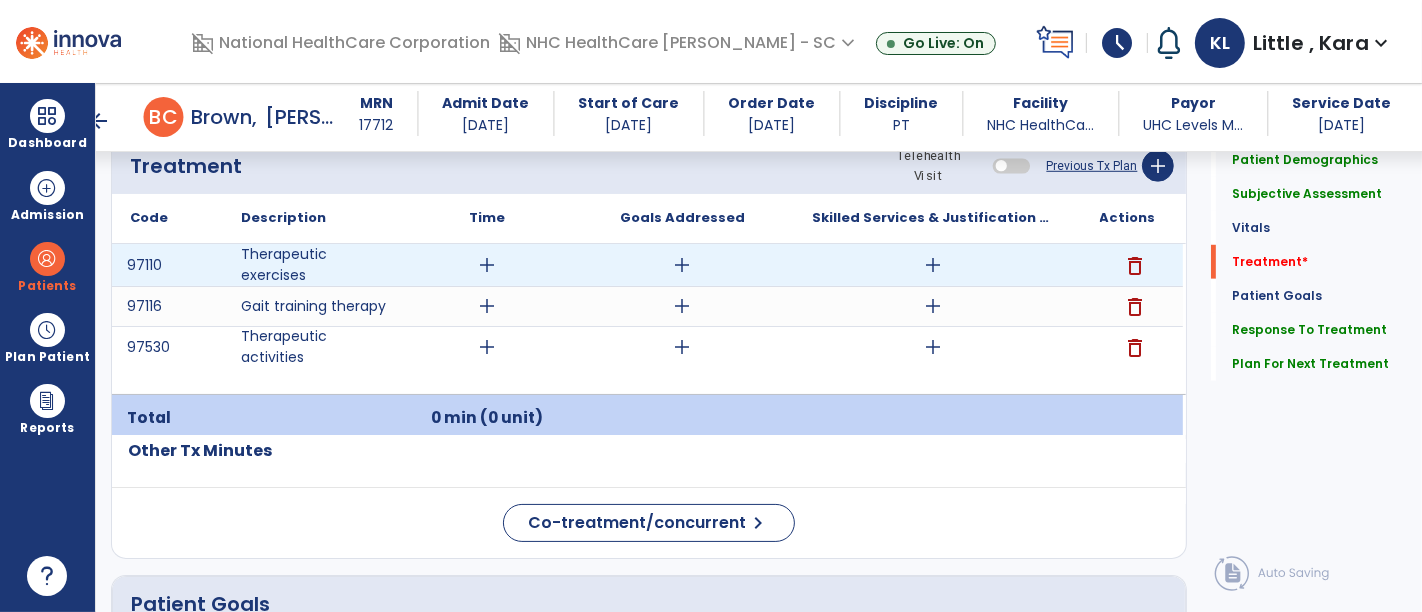 click on "add" at bounding box center [488, 265] 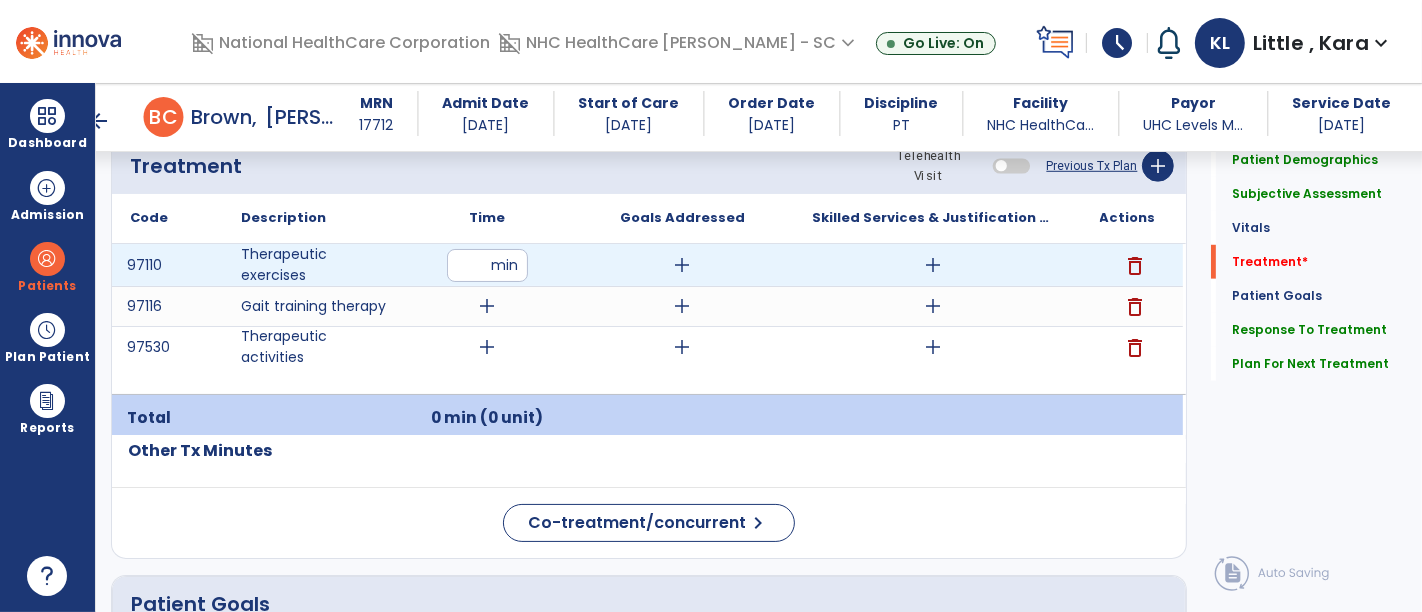 type on "**" 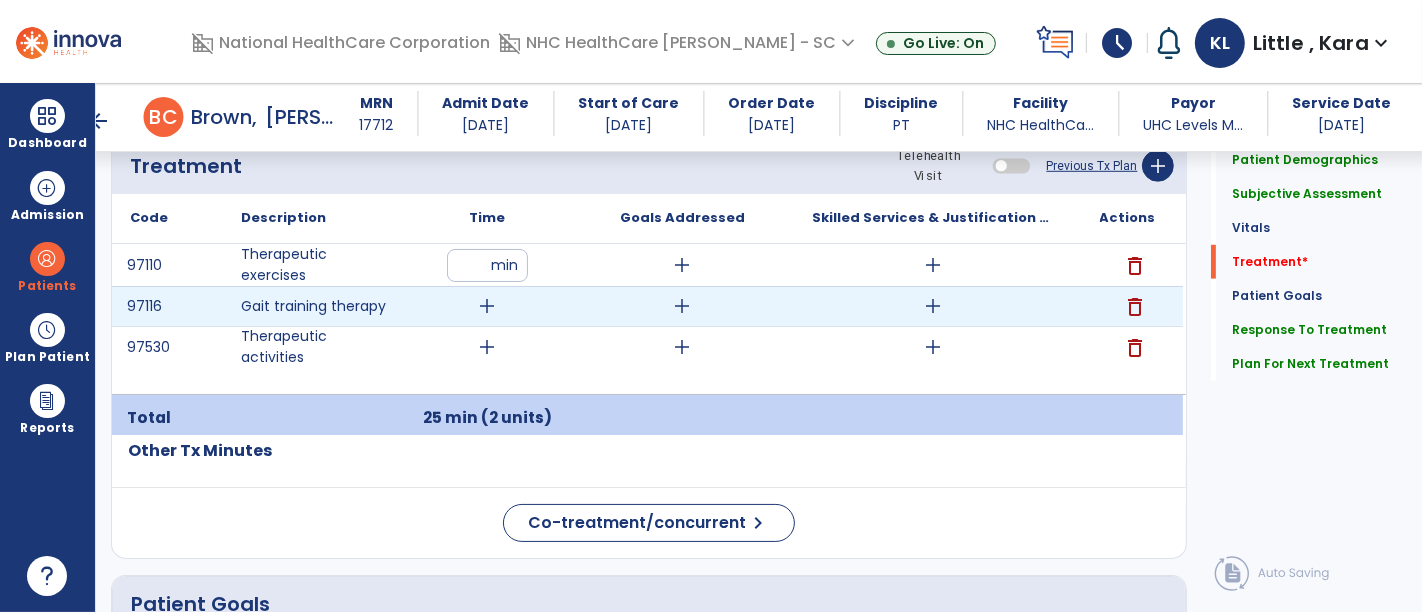 click on "add" at bounding box center [488, 306] 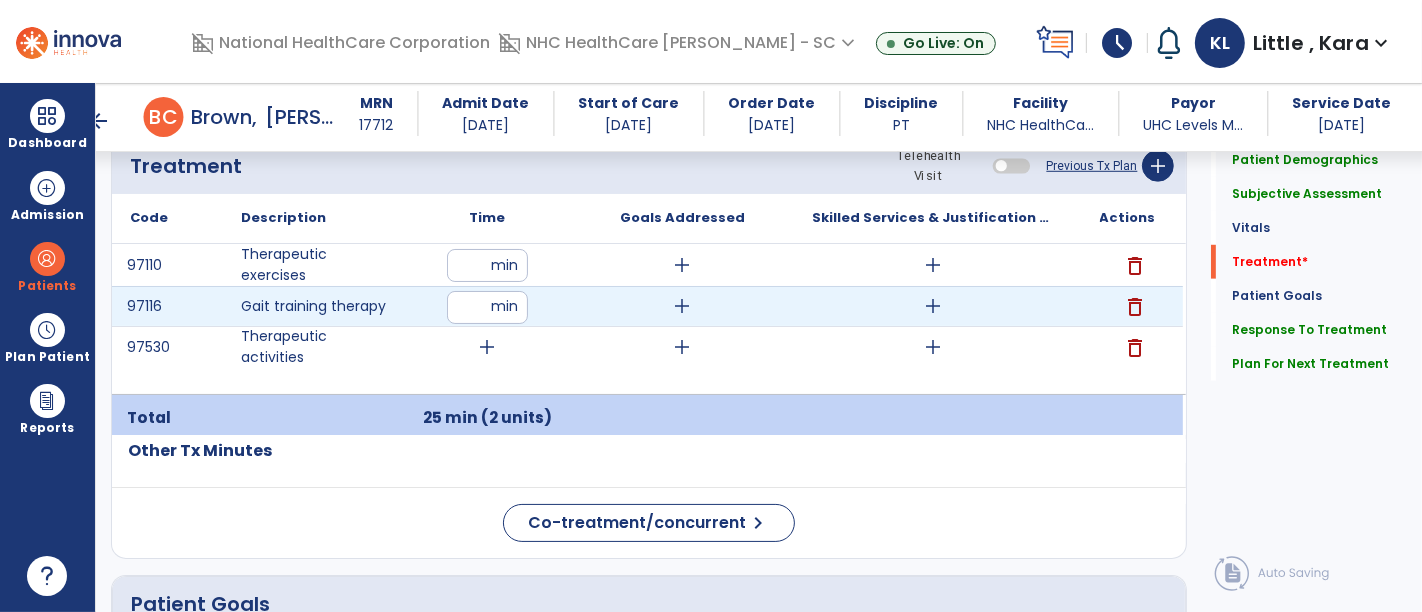 type on "**" 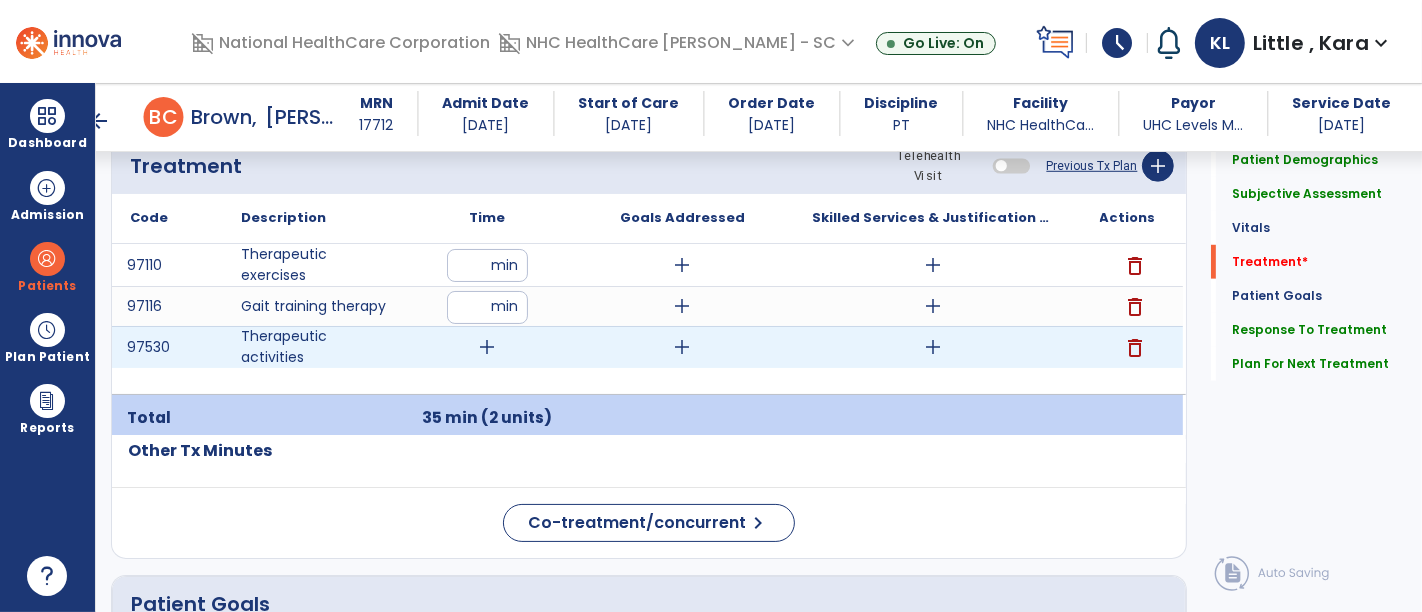 click on "add" at bounding box center (488, 347) 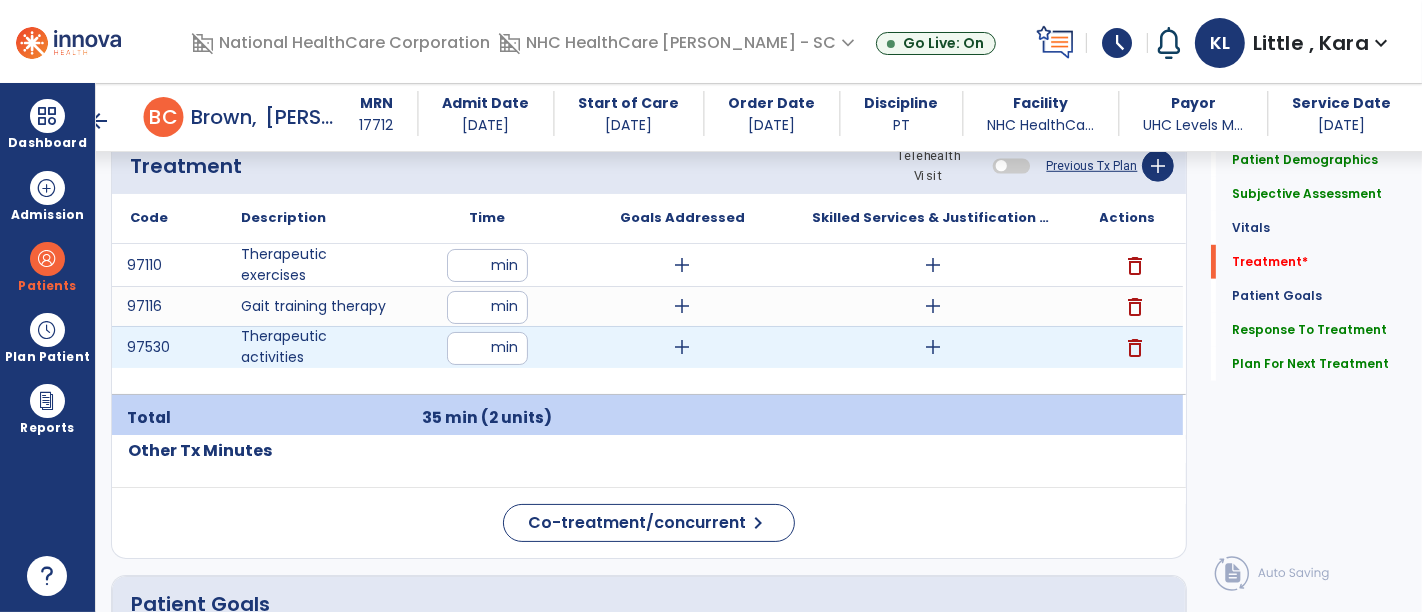 type on "**" 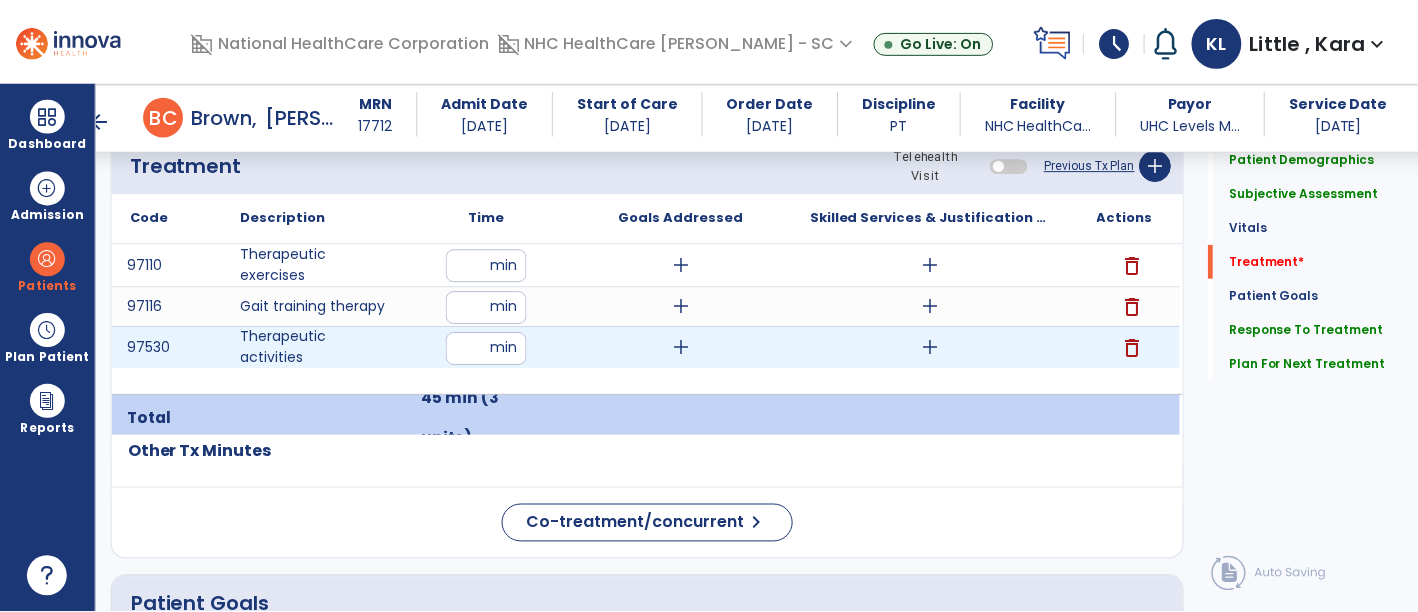 scroll, scrollTop: 1111, scrollLeft: 0, axis: vertical 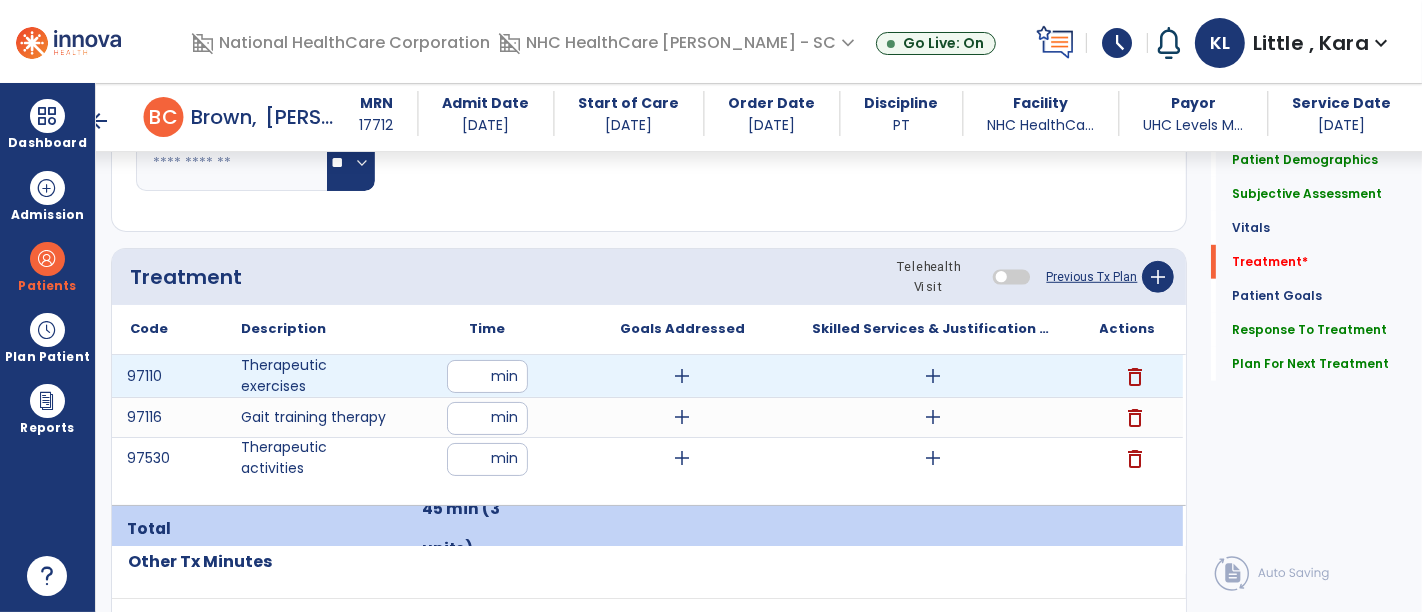 click on "delete" at bounding box center (1136, 377) 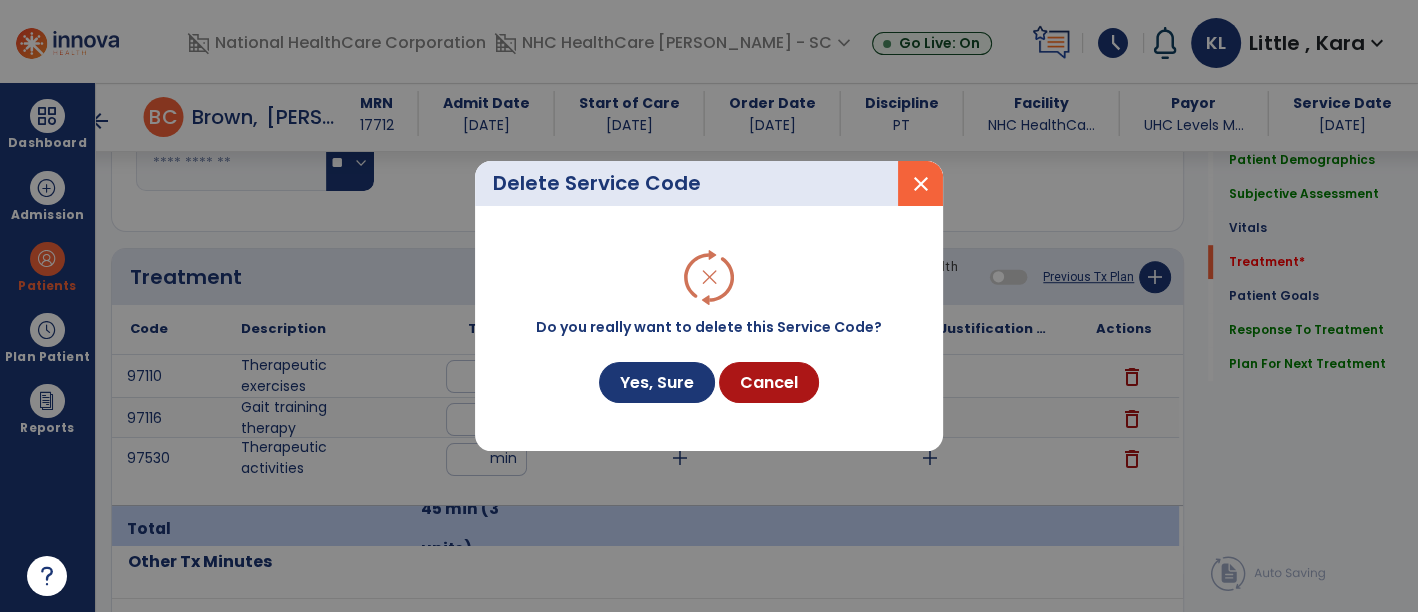 scroll, scrollTop: 1111, scrollLeft: 0, axis: vertical 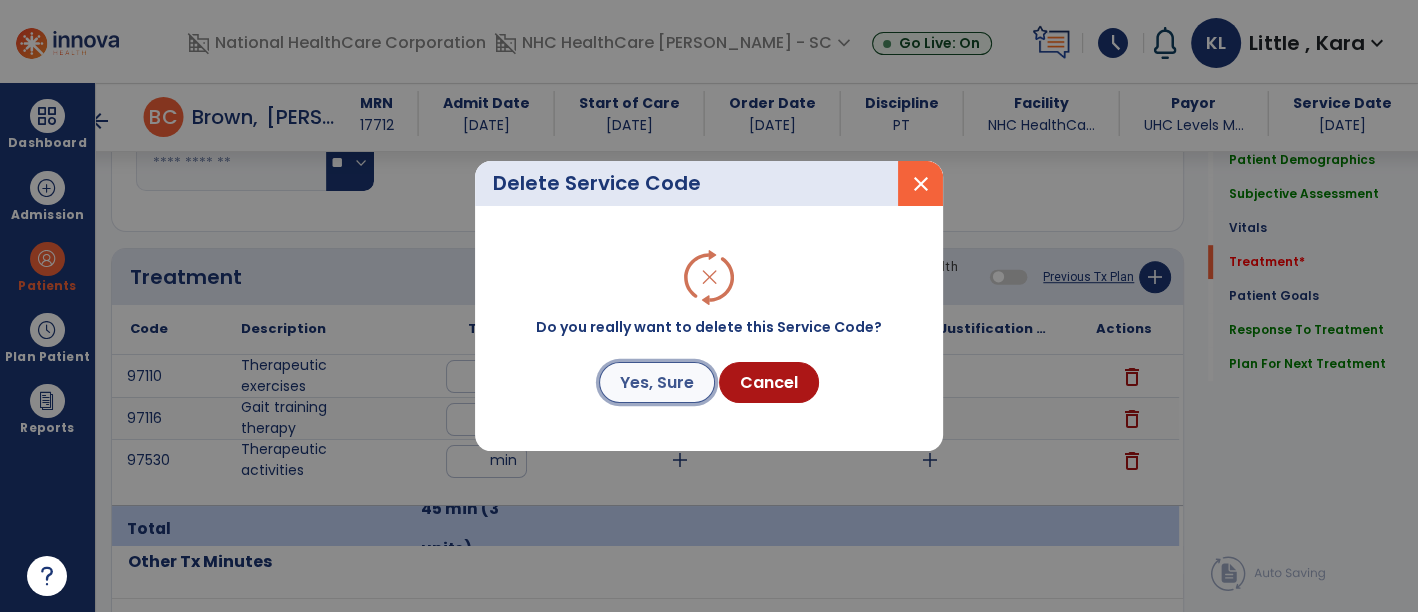 click on "Yes, Sure" at bounding box center [657, 382] 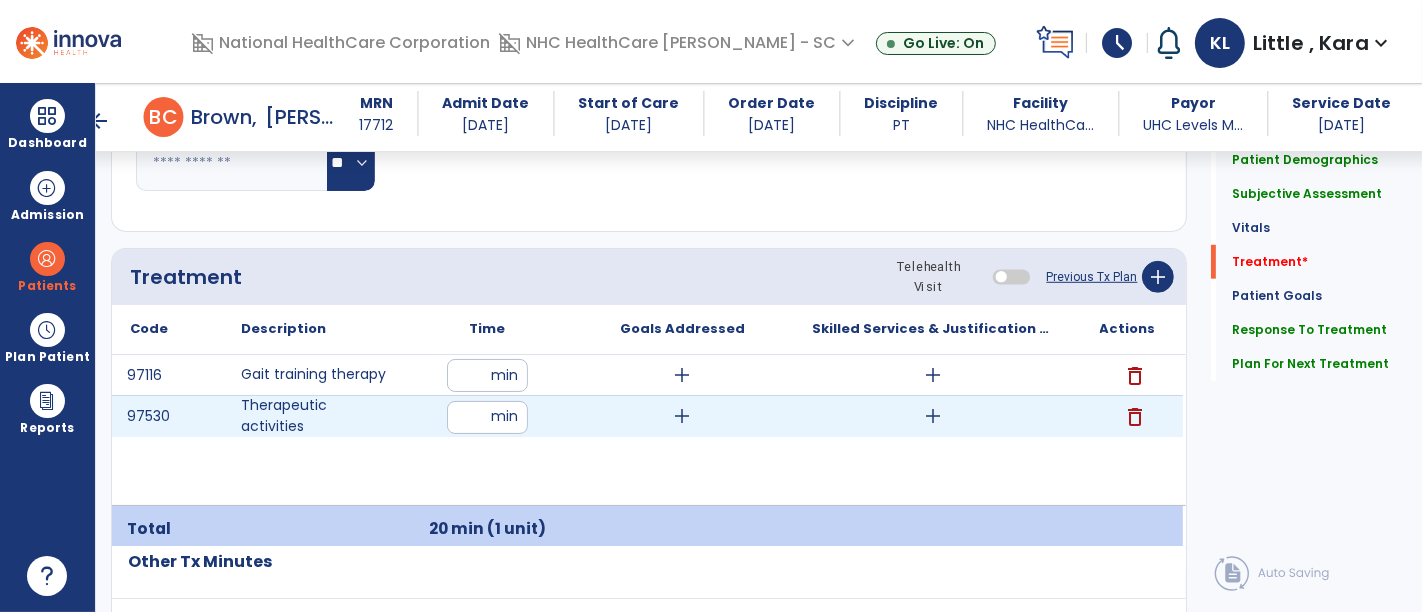 click on "delete" at bounding box center (1136, 417) 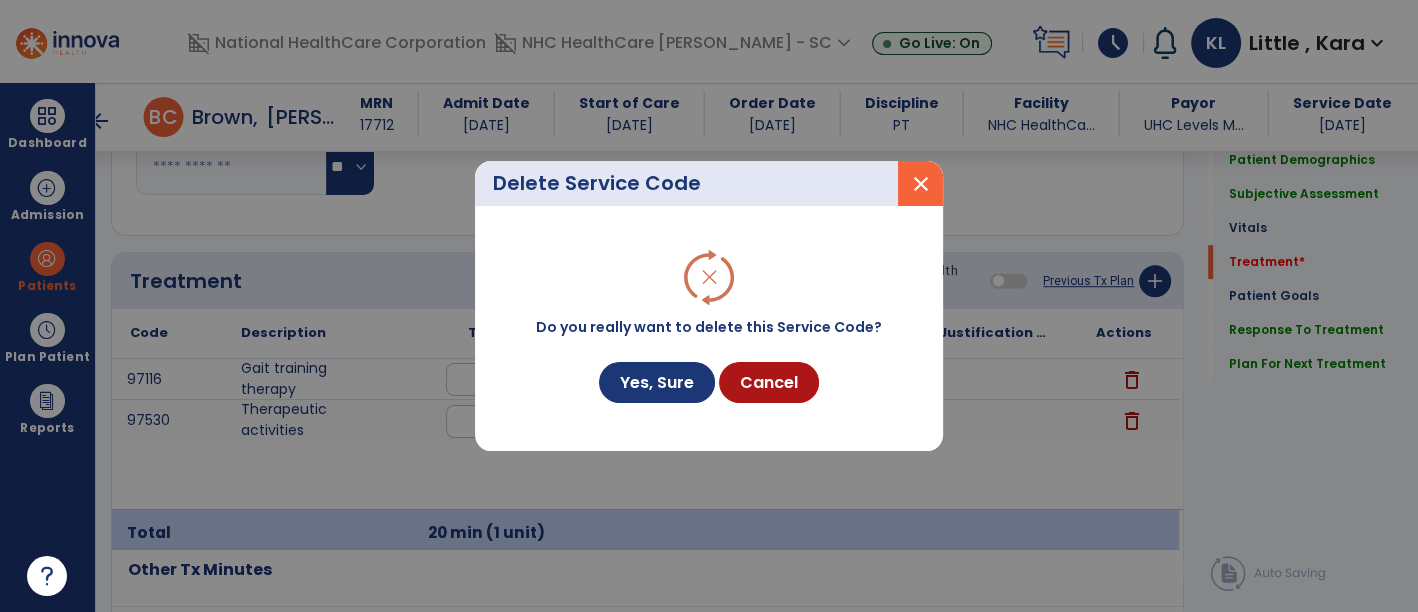 scroll, scrollTop: 1111, scrollLeft: 0, axis: vertical 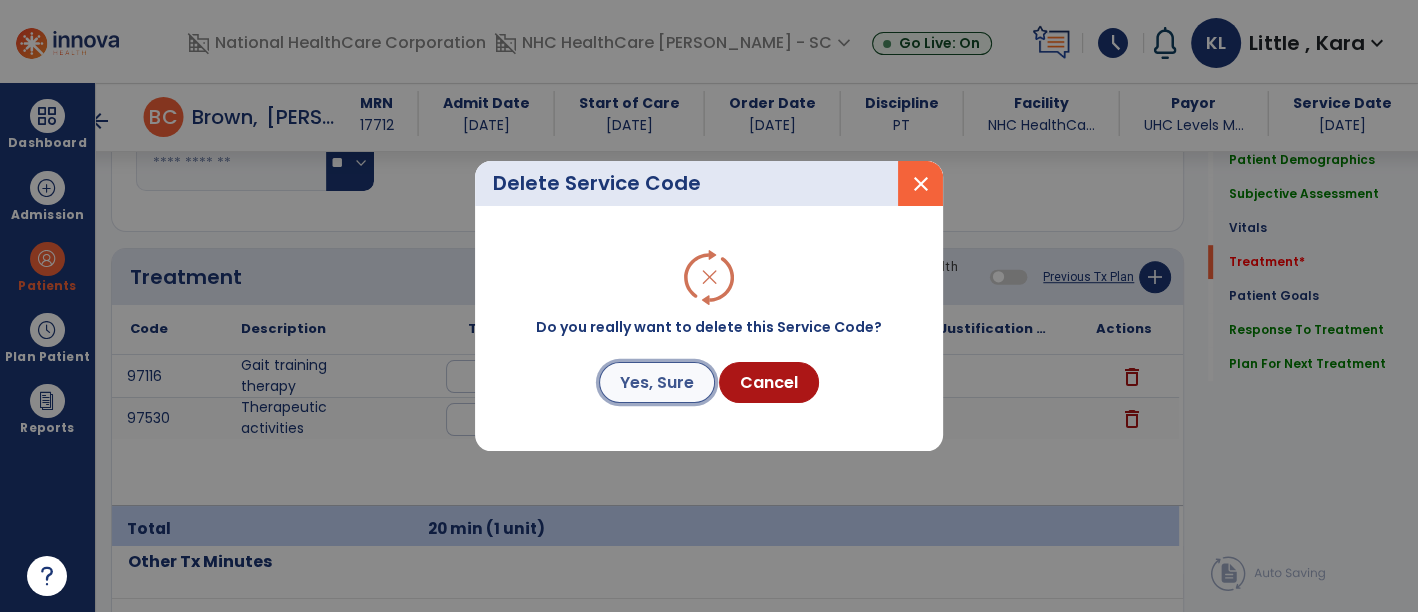 click on "Yes, Sure" at bounding box center (657, 382) 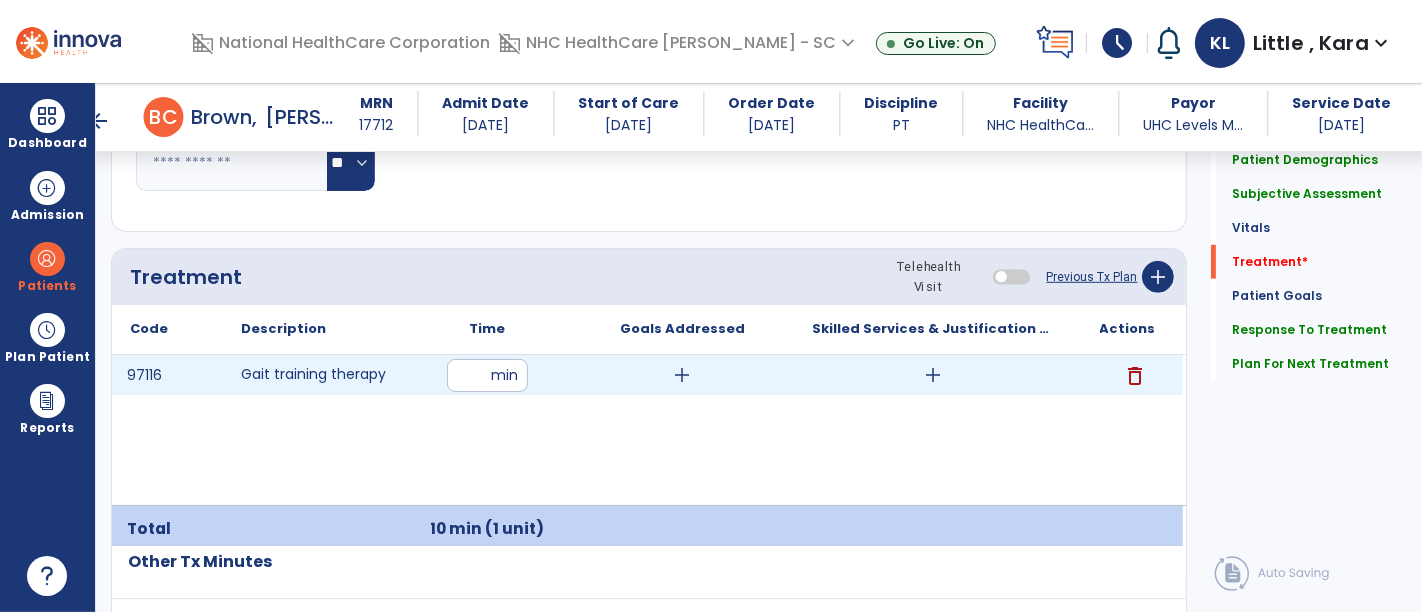 click on "delete" at bounding box center (1136, 376) 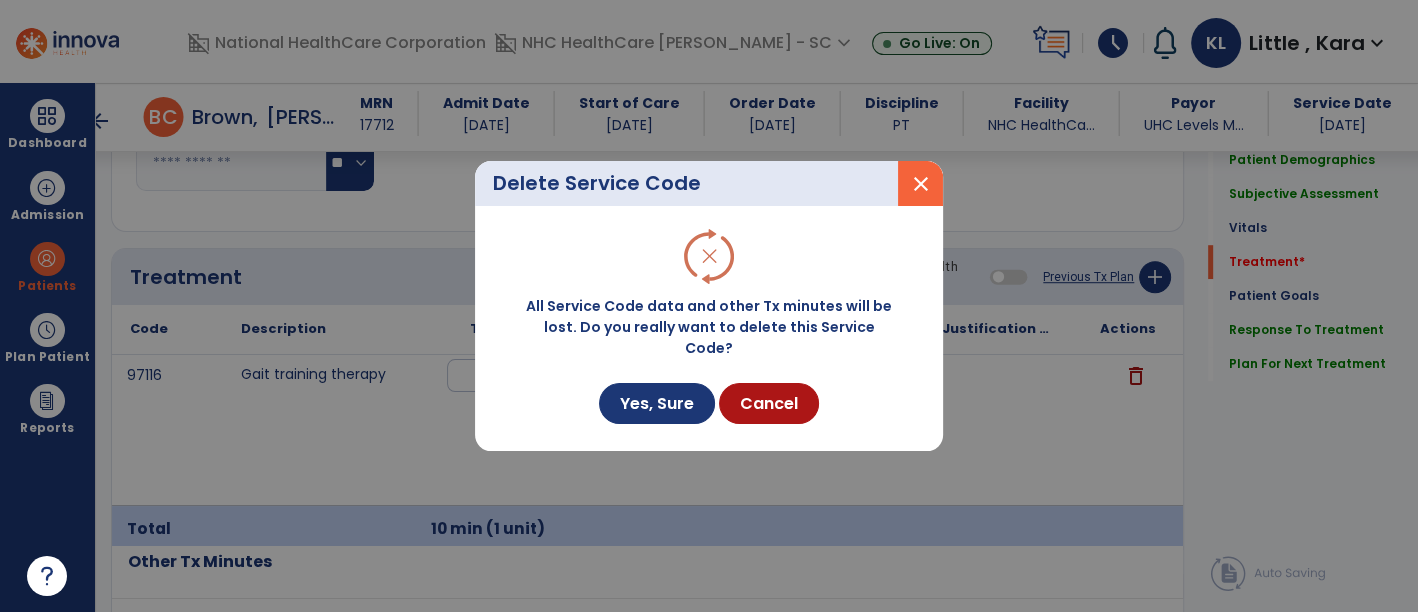 scroll, scrollTop: 1111, scrollLeft: 0, axis: vertical 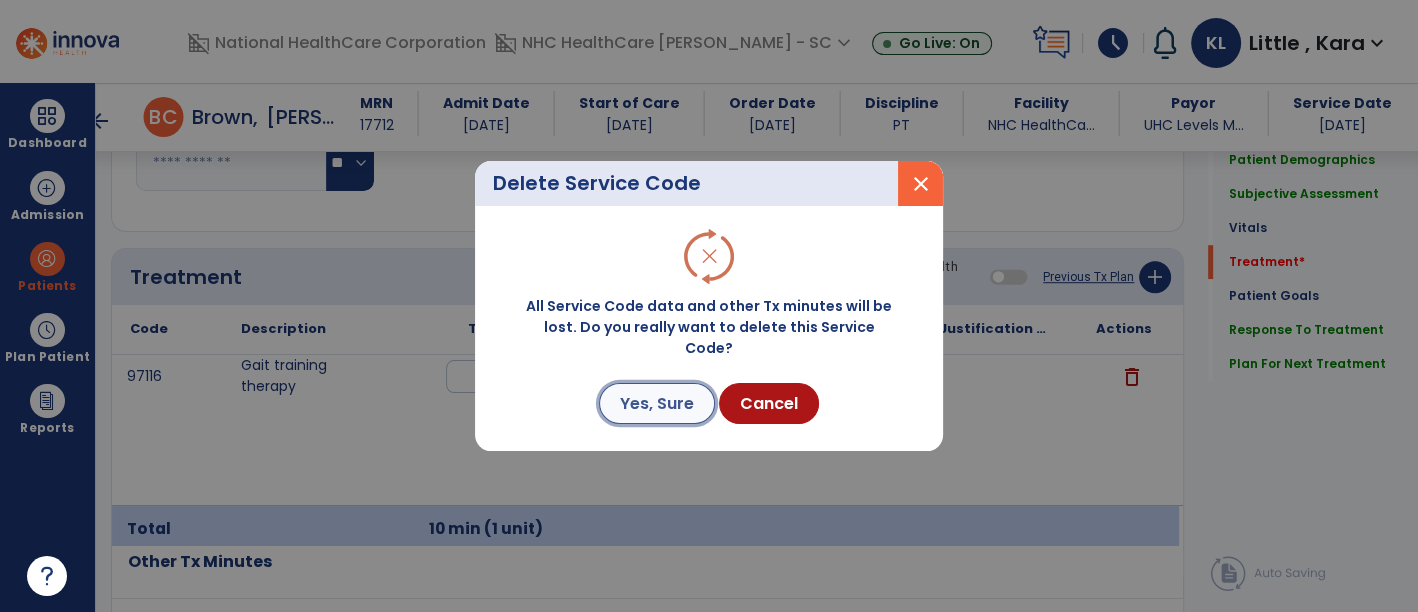 click on "Yes, Sure" at bounding box center (657, 403) 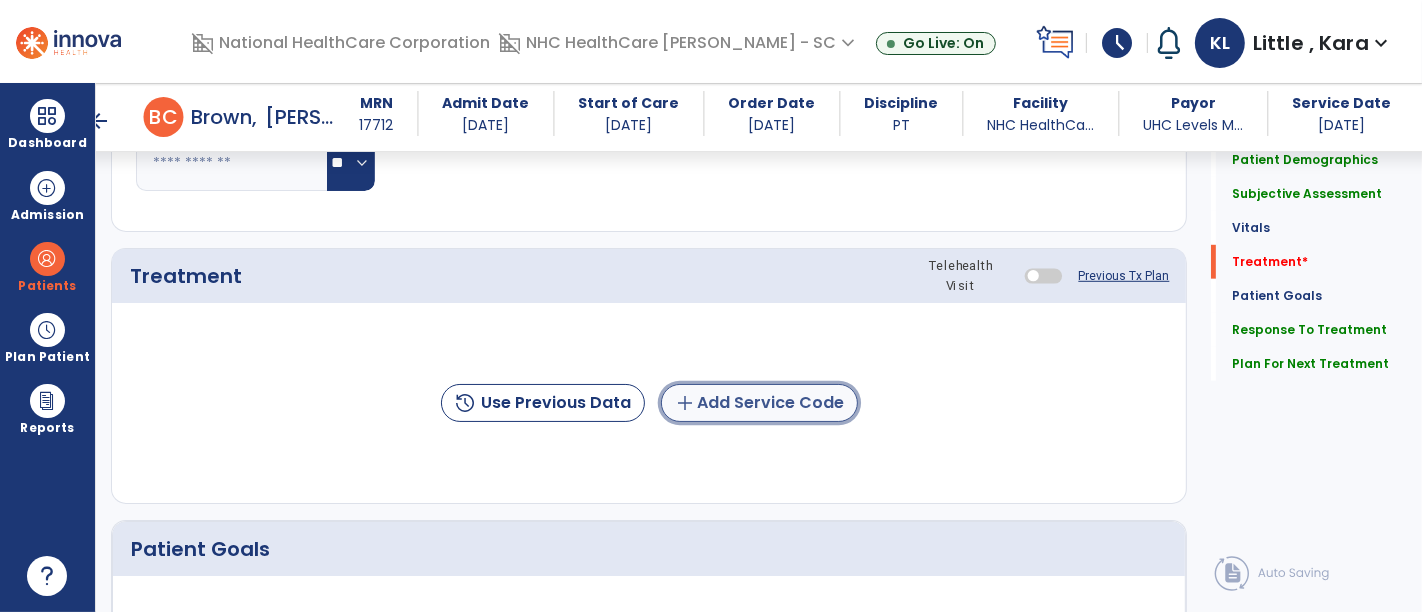 click on "add  Add Service Code" 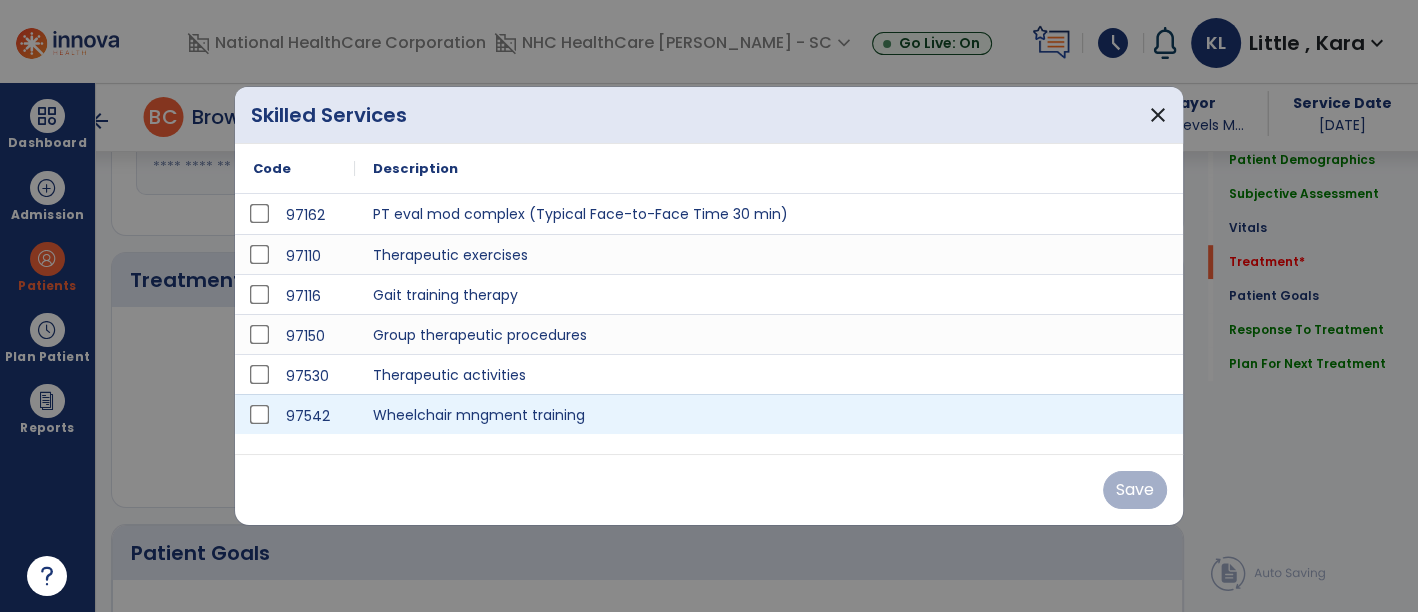 scroll, scrollTop: 1111, scrollLeft: 0, axis: vertical 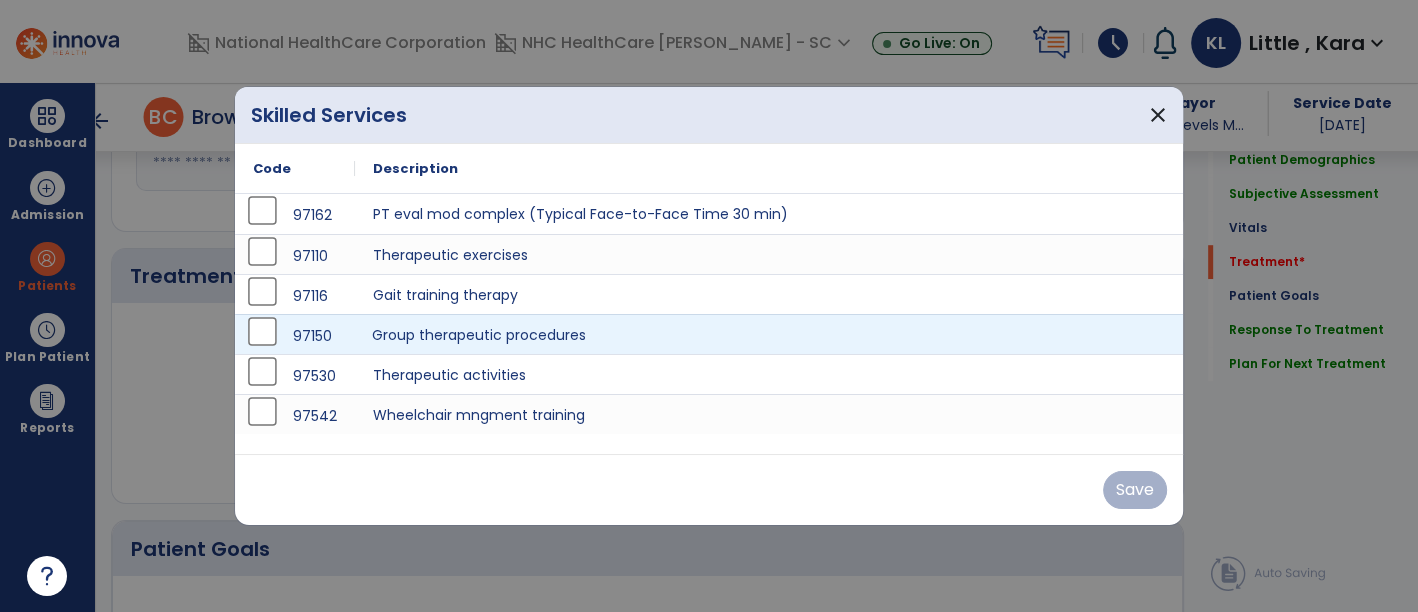 click on "Group therapeutic procedures" at bounding box center (769, 334) 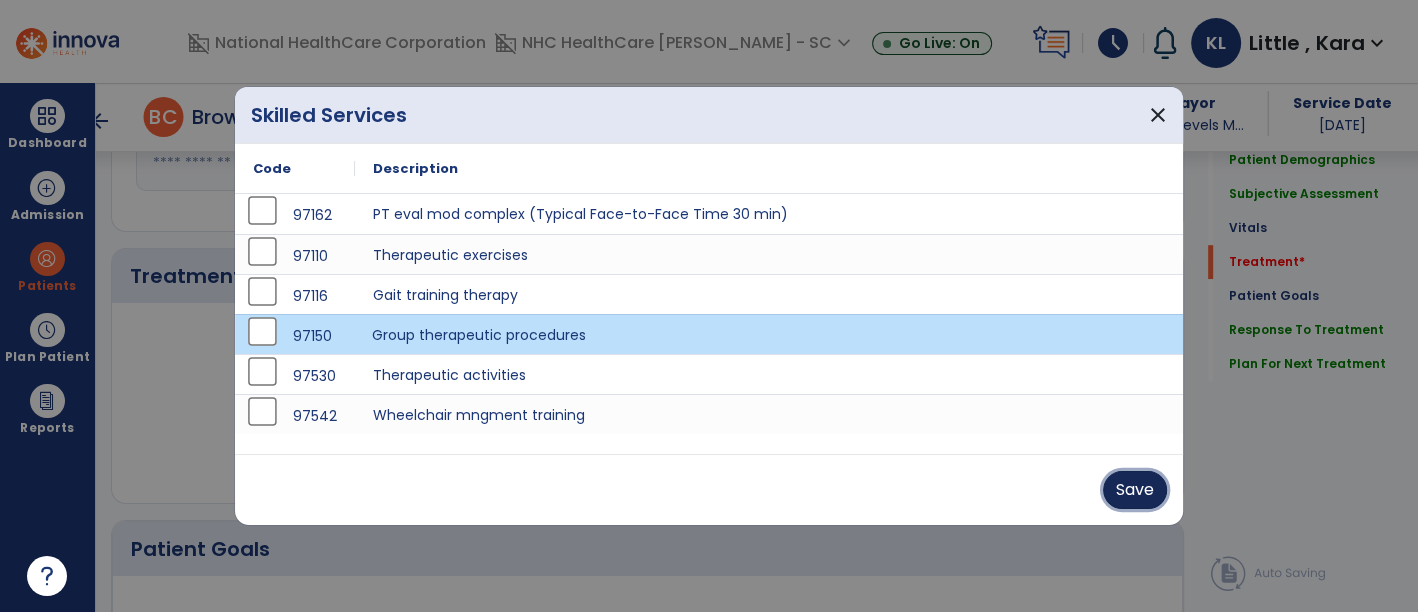 click on "Save" at bounding box center (1135, 490) 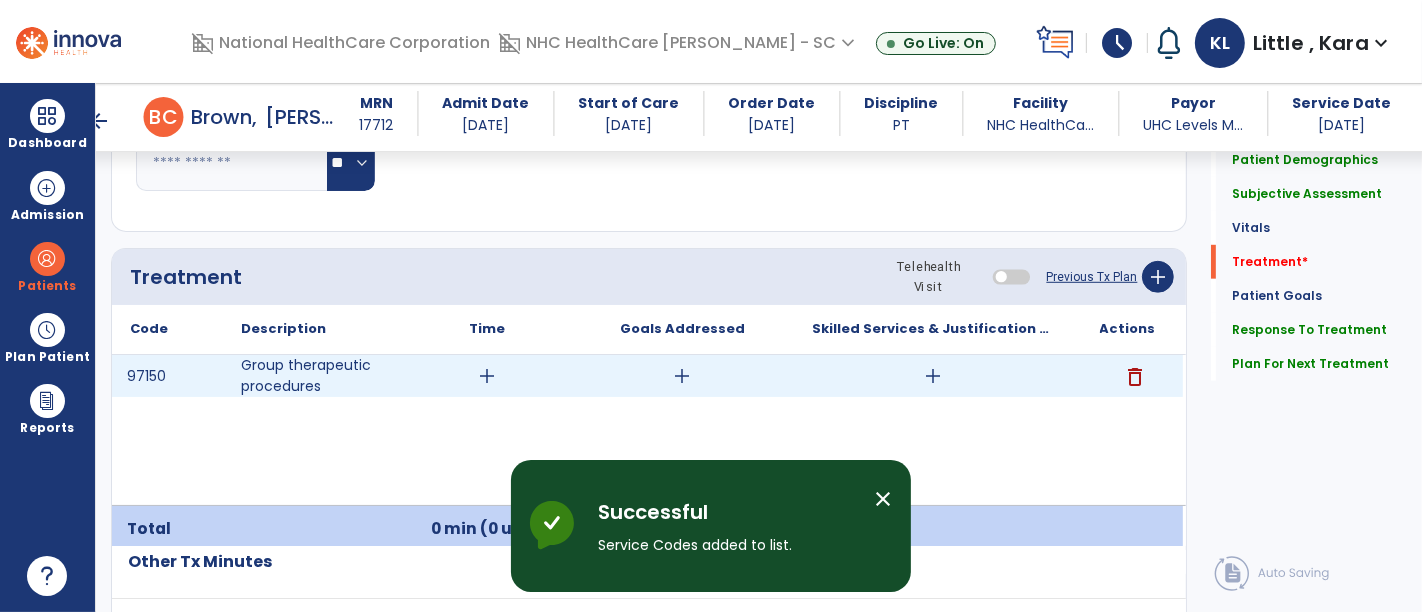 click on "add" at bounding box center (488, 376) 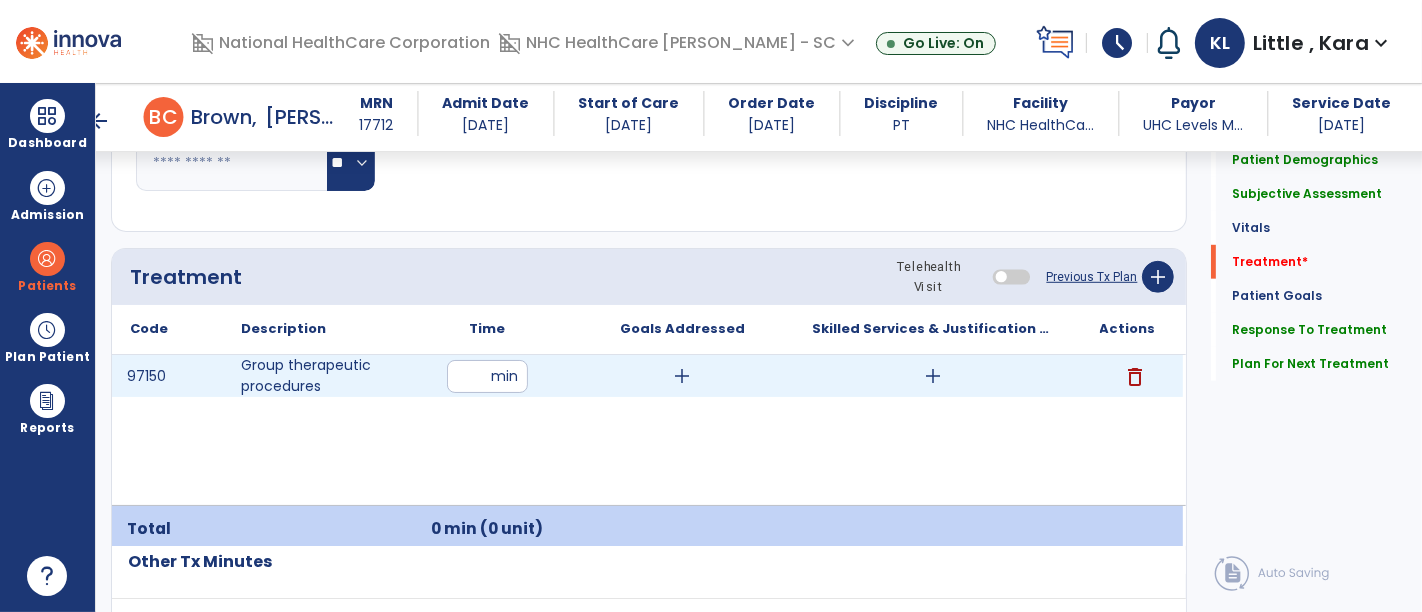 type on "**" 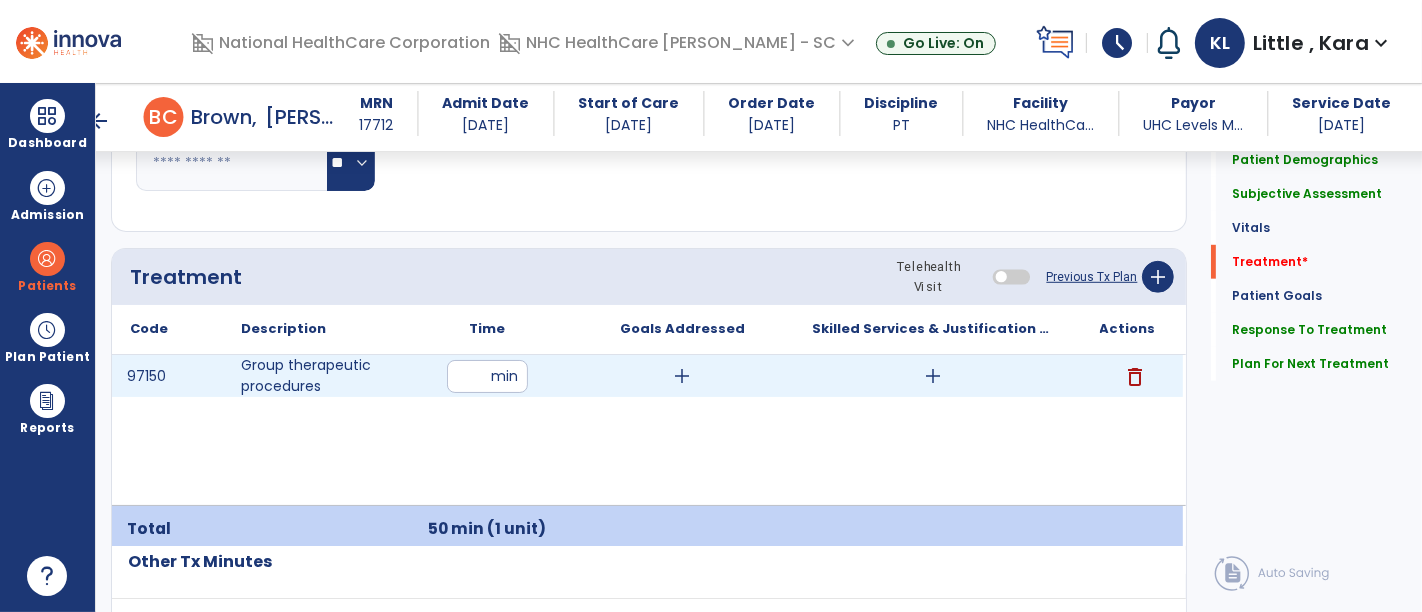 click on "add" at bounding box center [933, 376] 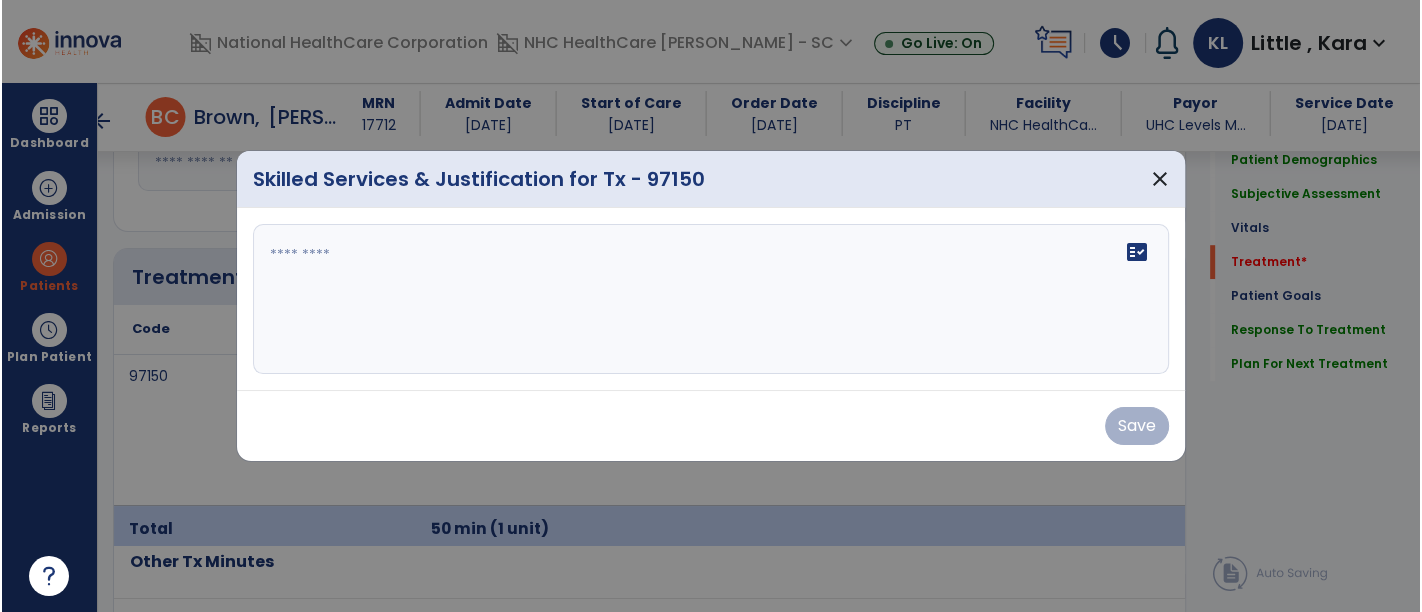 scroll, scrollTop: 1111, scrollLeft: 0, axis: vertical 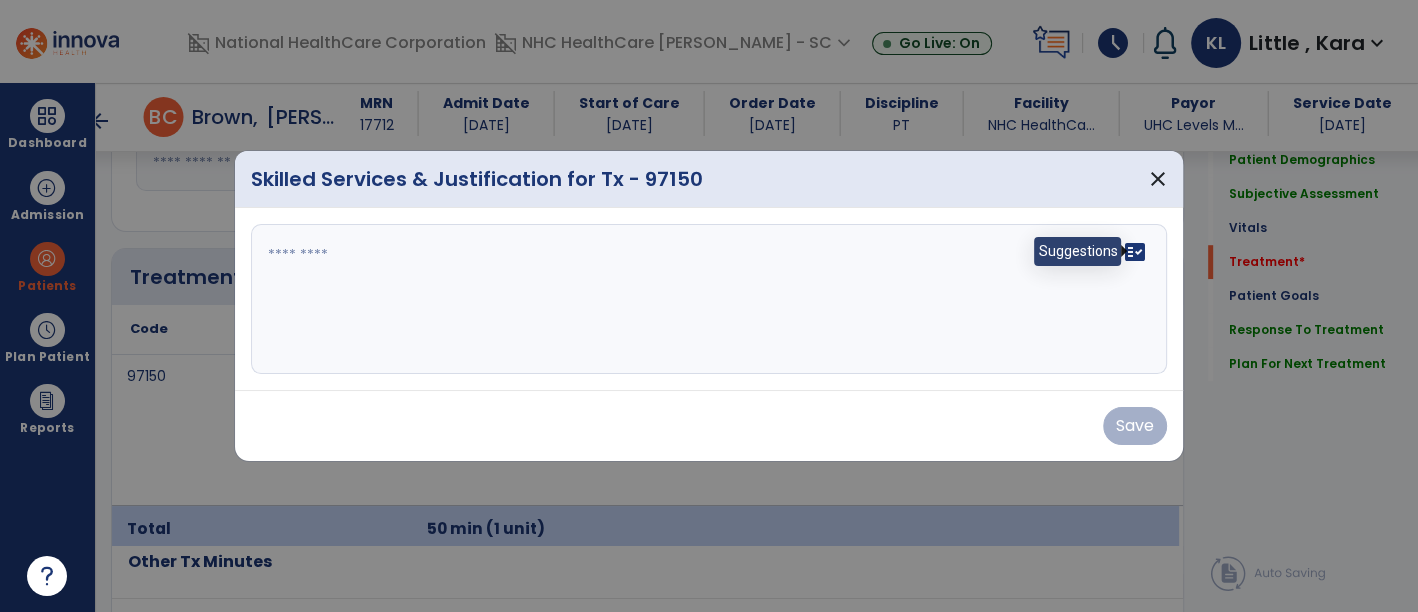 click on "fact_check" at bounding box center (1135, 252) 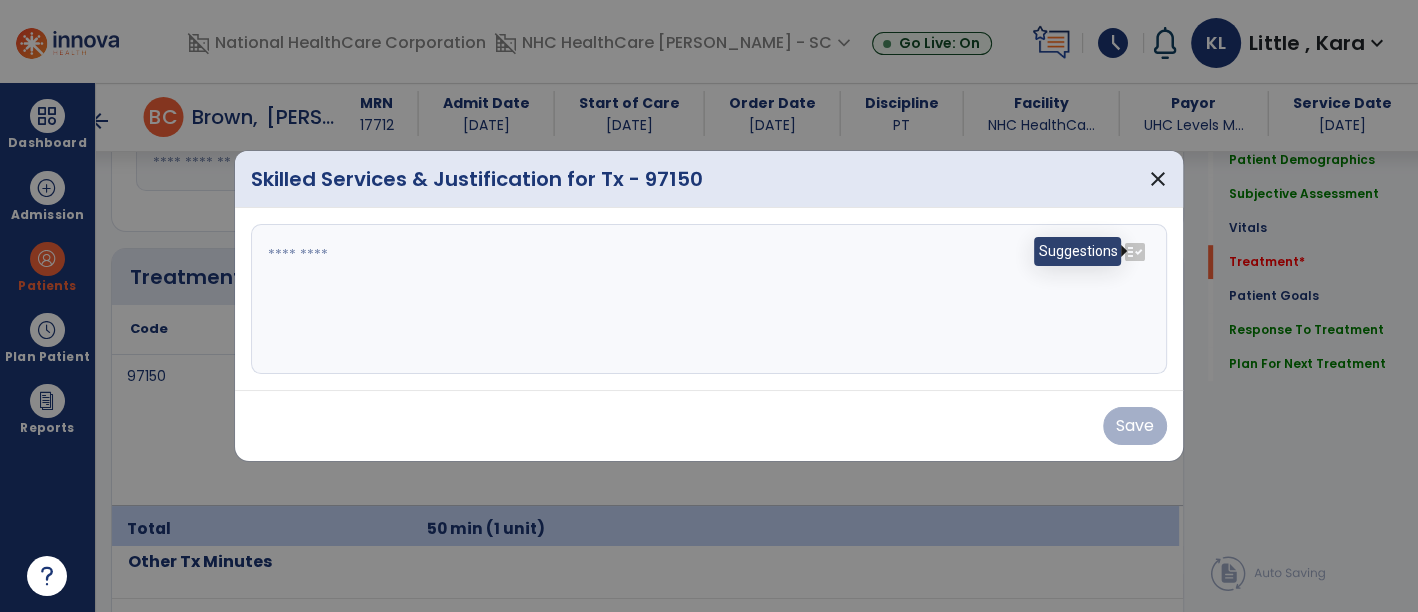 click on "fact_check" at bounding box center (1135, 252) 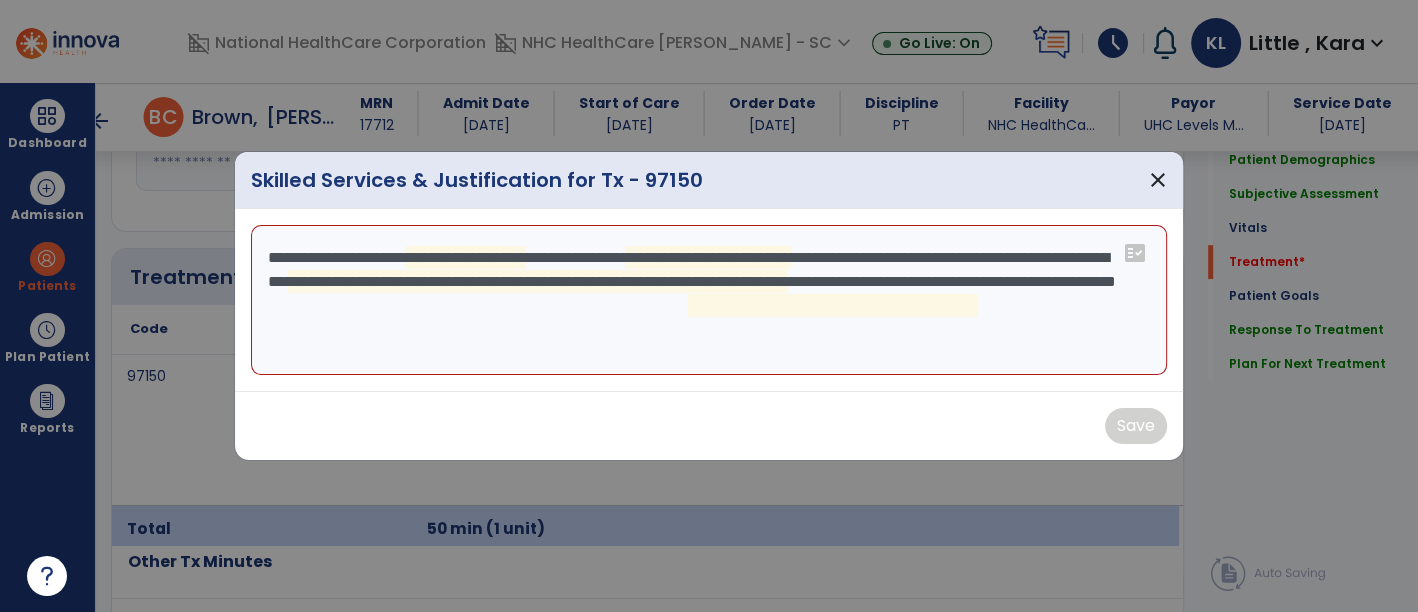 click on "**********" at bounding box center (709, 300) 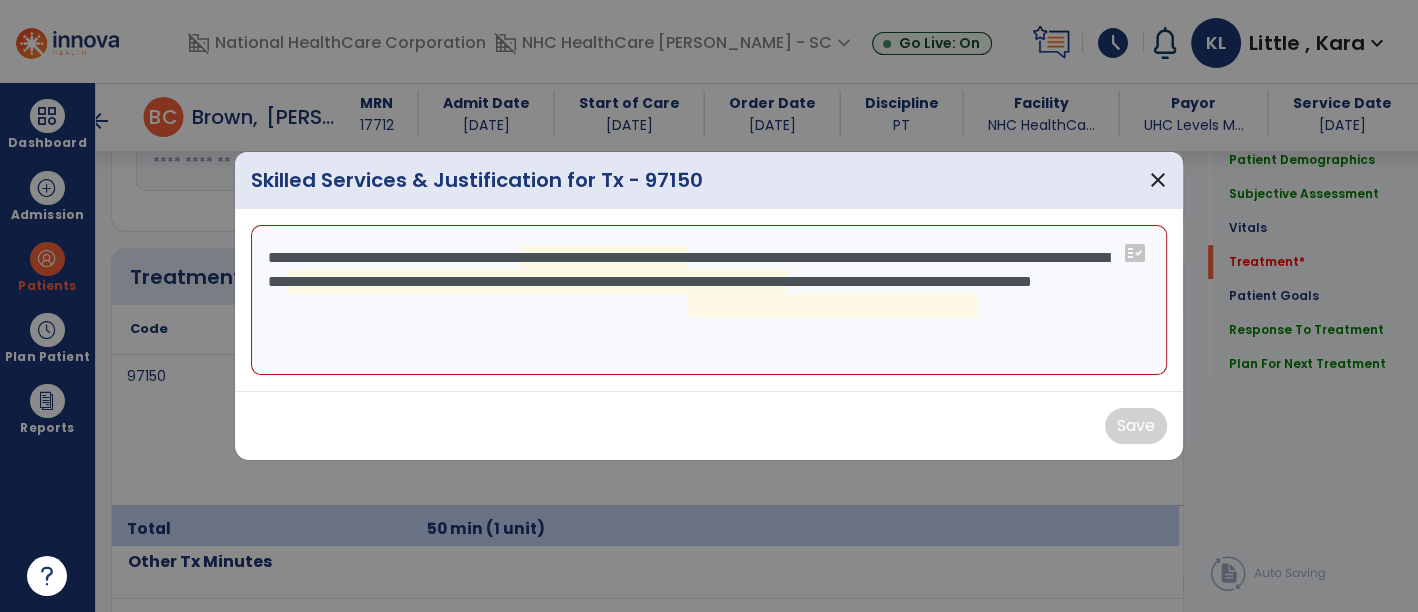 click on "**********" at bounding box center [709, 300] 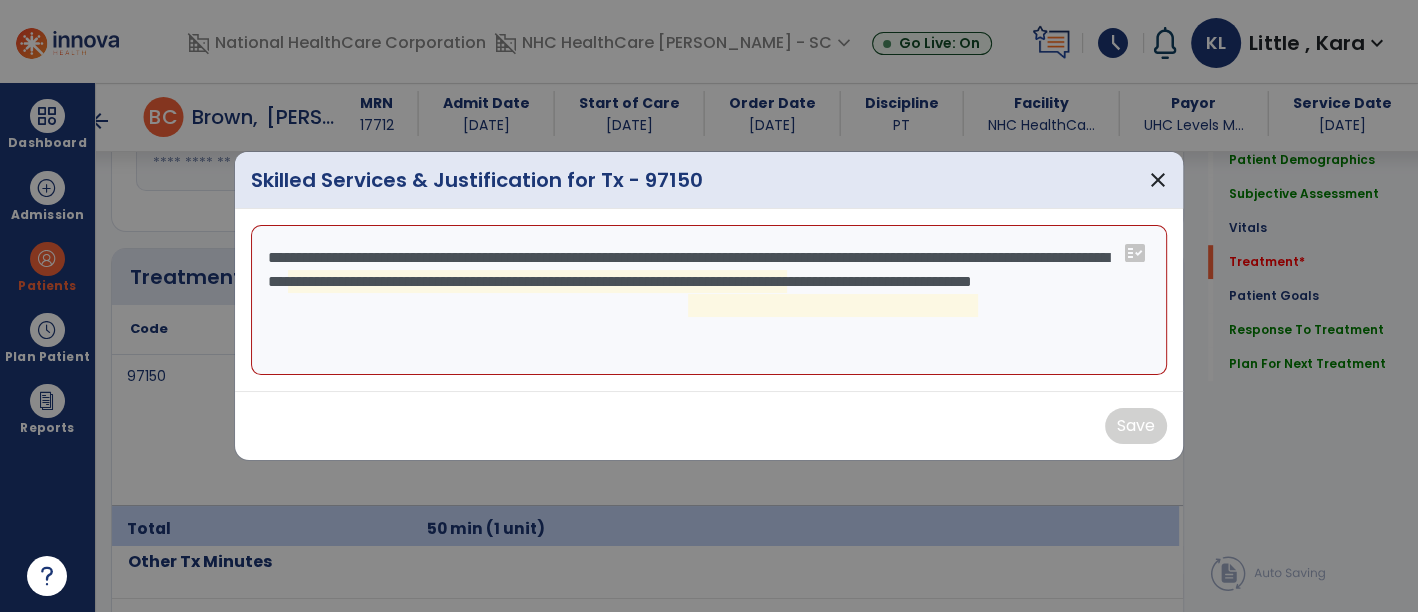 click on "**********" at bounding box center (709, 300) 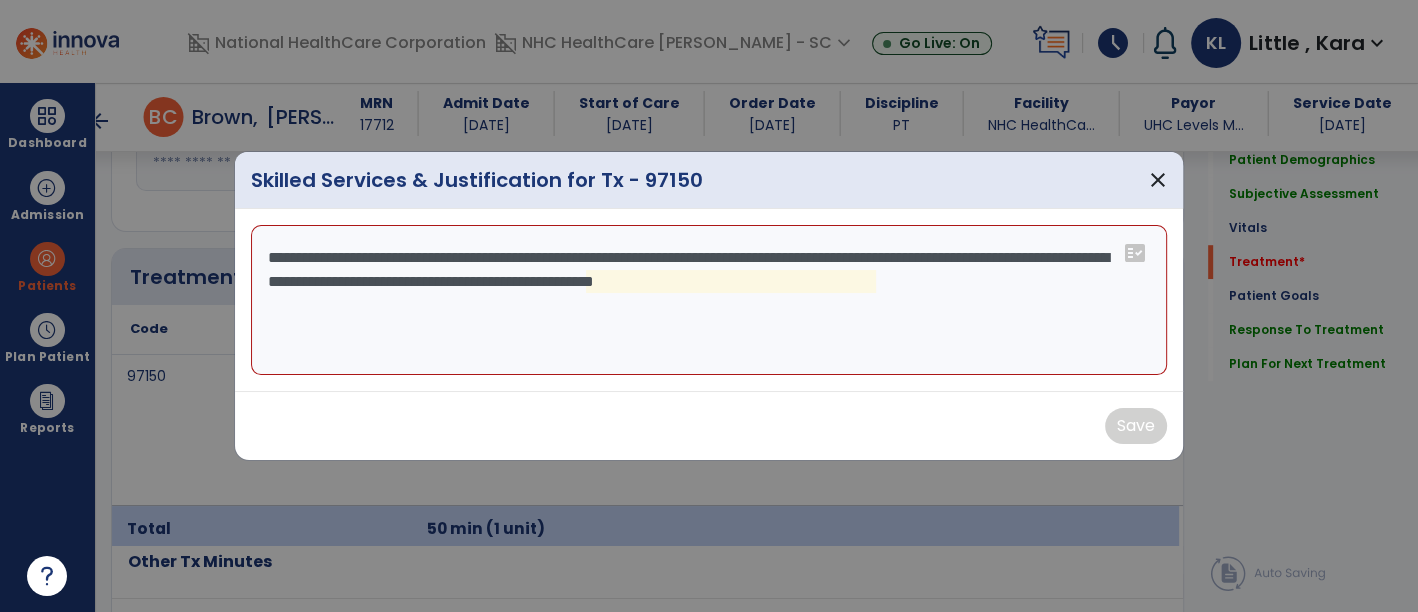 click on "**********" at bounding box center [709, 300] 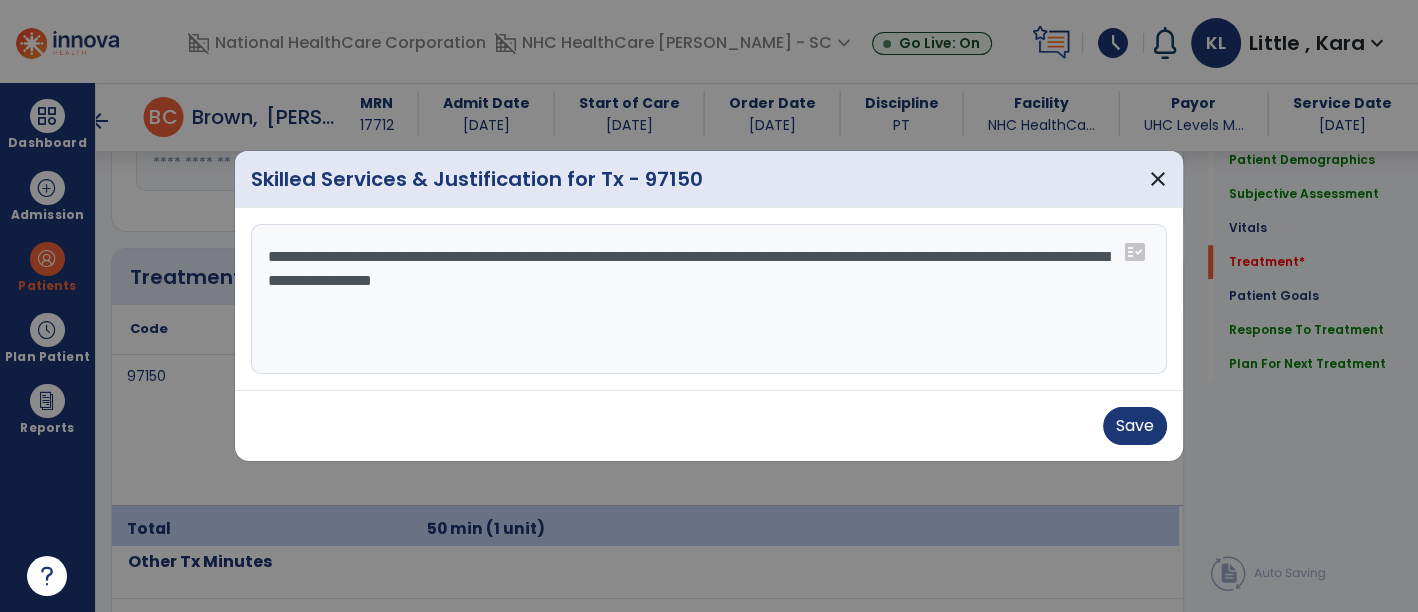 drag, startPoint x: 369, startPoint y: 275, endPoint x: 390, endPoint y: 283, distance: 22.472204 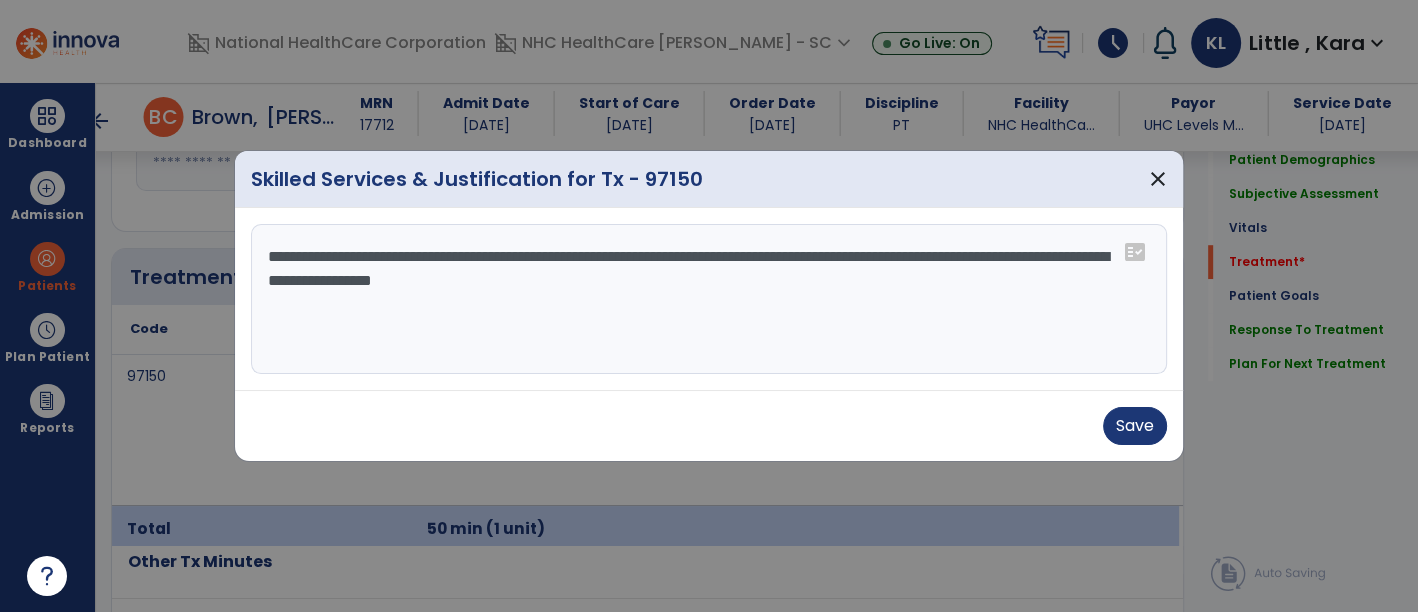 click on "**********" at bounding box center (709, 299) 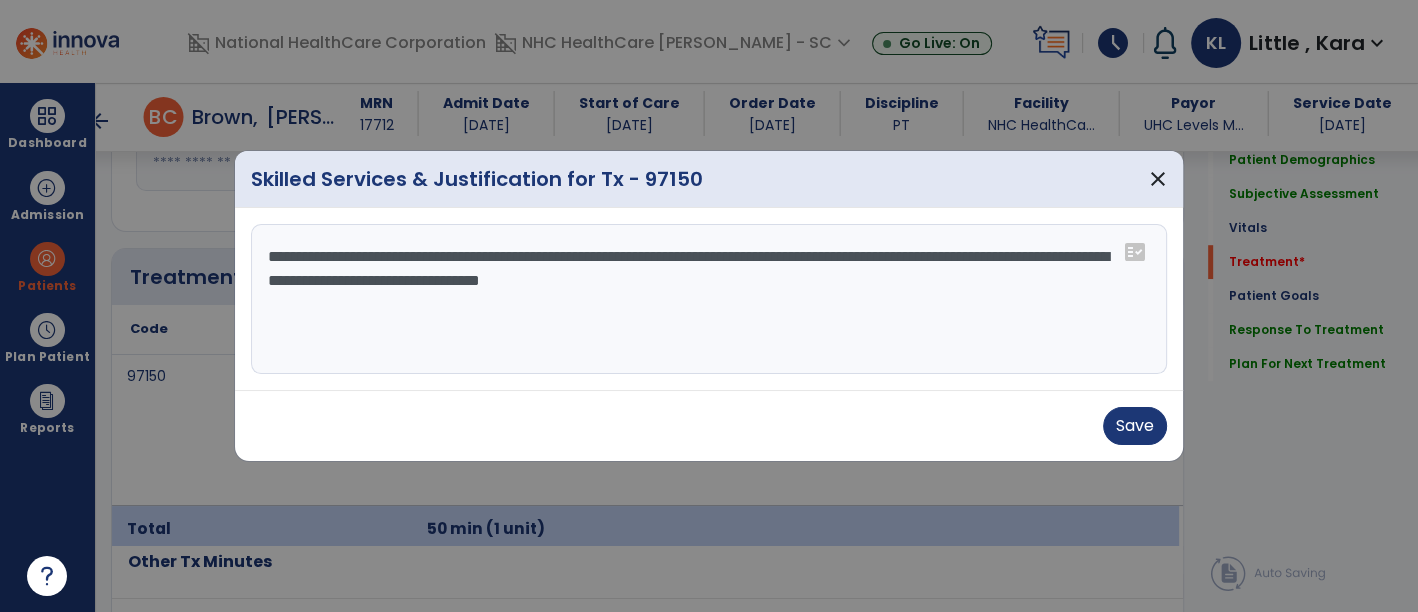 click on "**********" at bounding box center [709, 299] 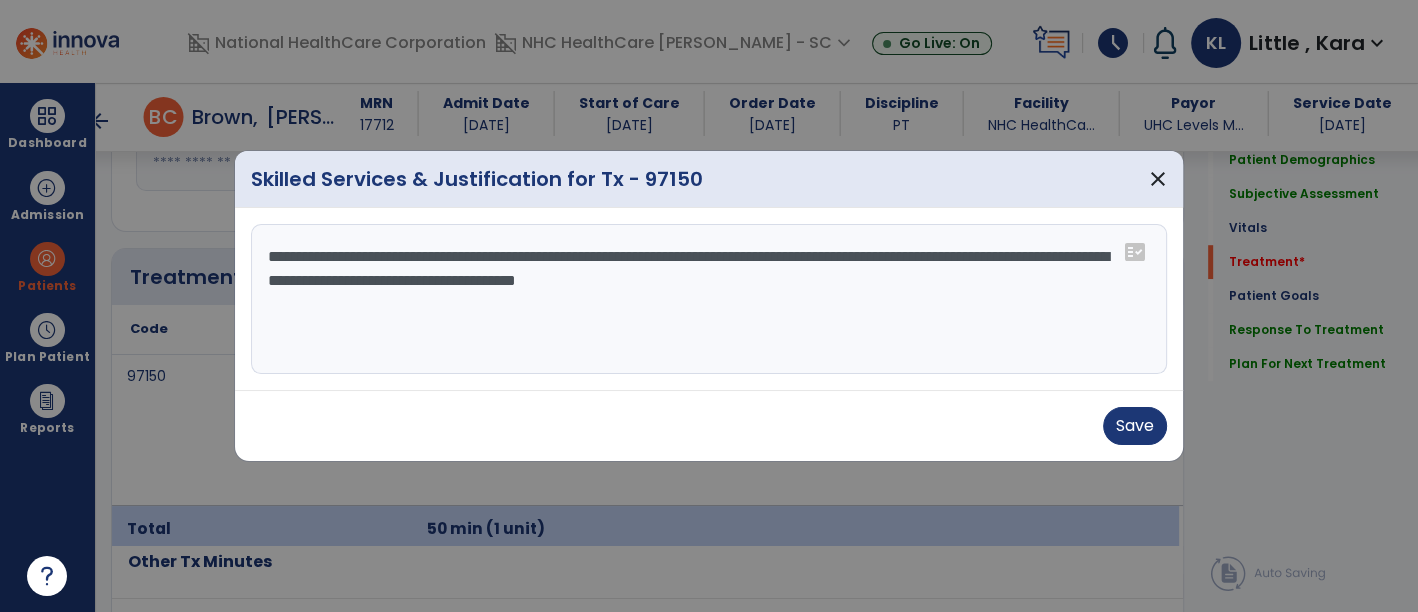 click on "**********" at bounding box center (709, 299) 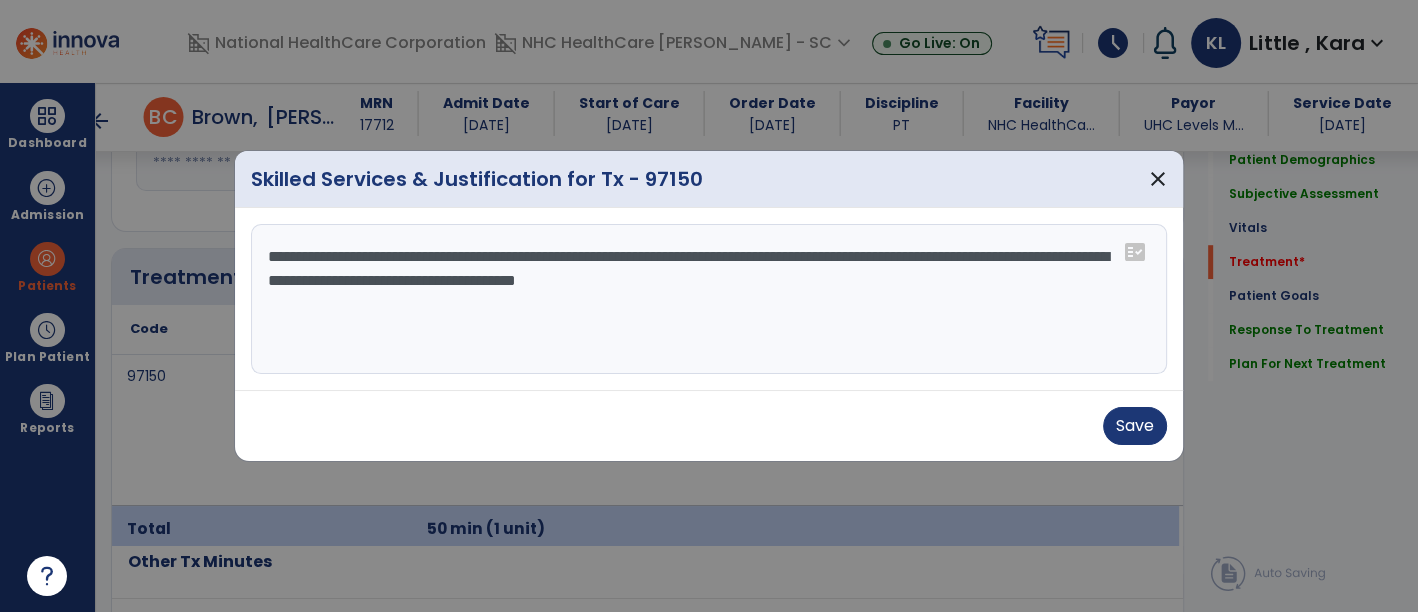 click on "**********" at bounding box center (709, 299) 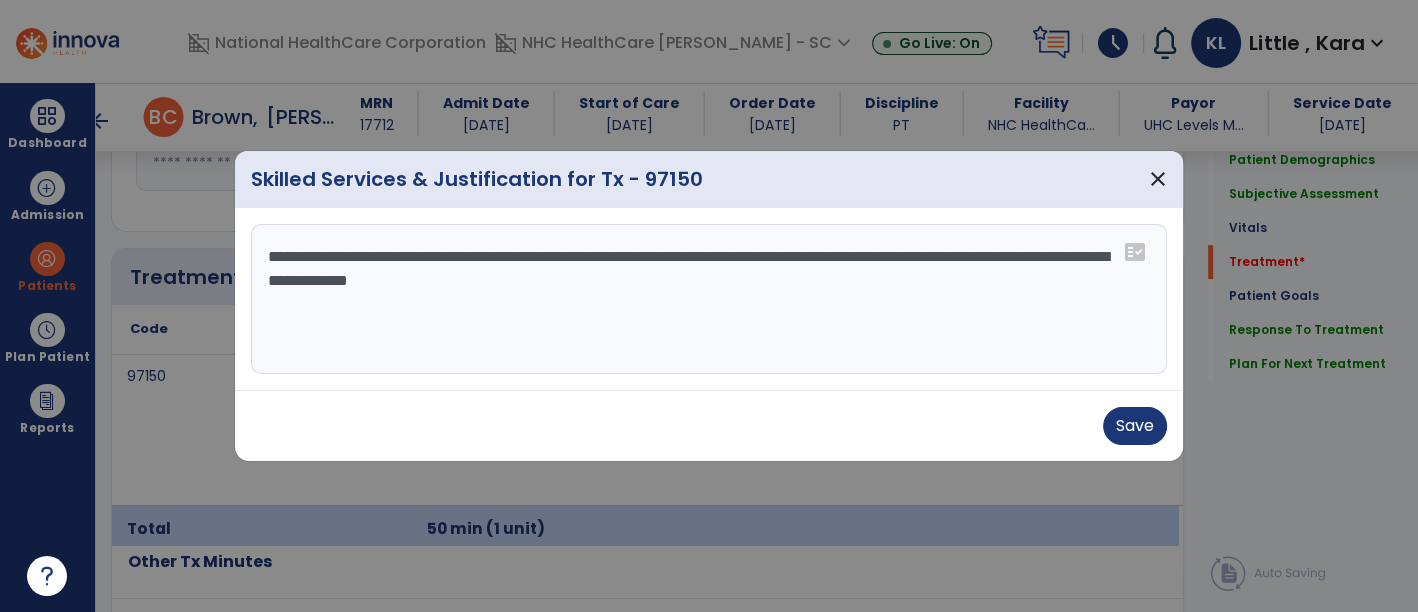 click on "**********" at bounding box center (709, 299) 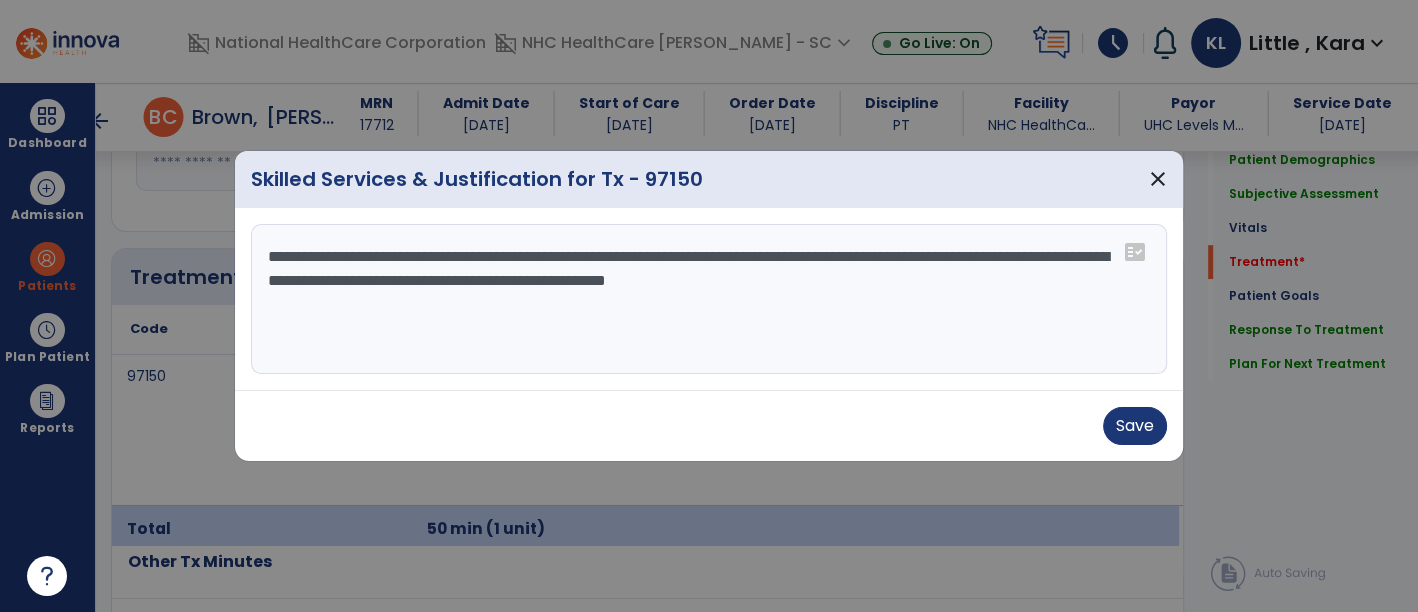type on "**********" 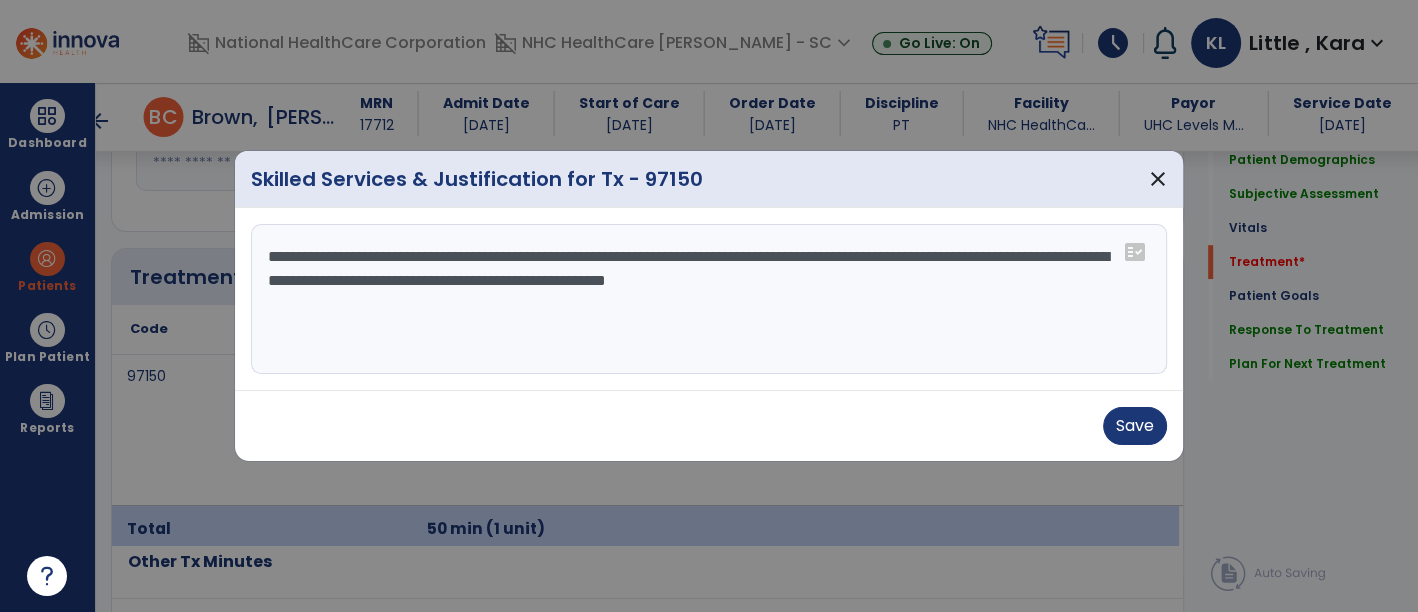 drag, startPoint x: 264, startPoint y: 261, endPoint x: 1185, endPoint y: 299, distance: 921.78357 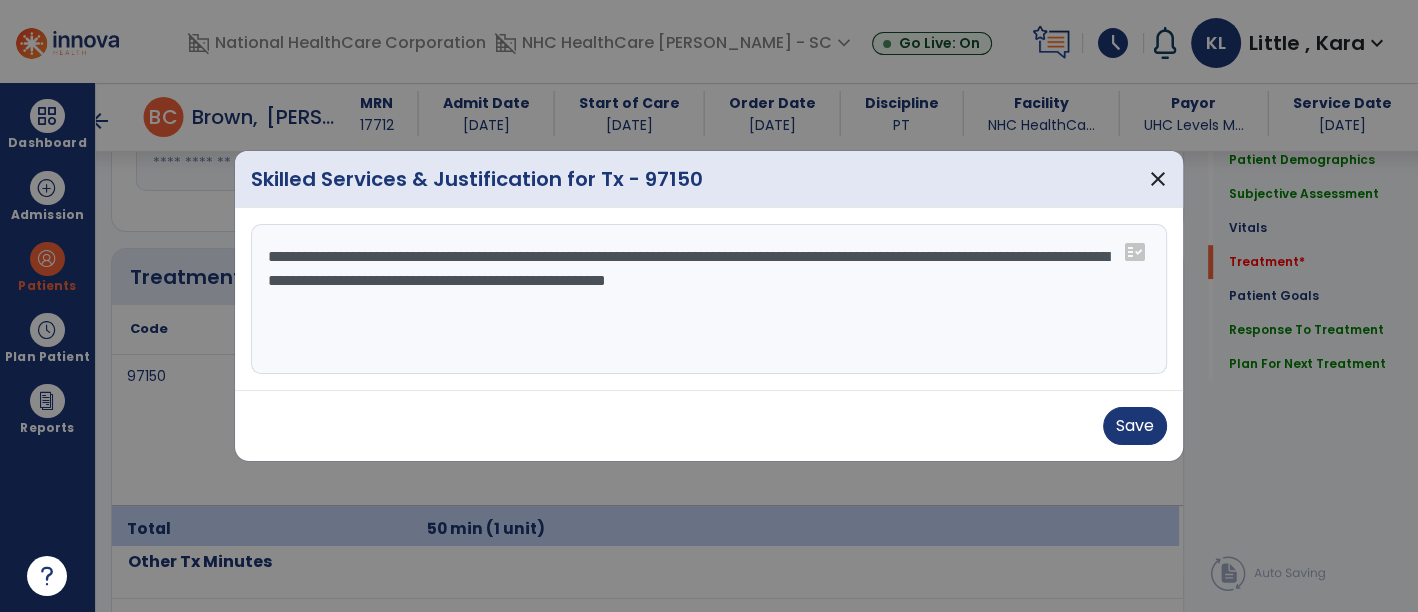 click on "**********" at bounding box center (709, 306) 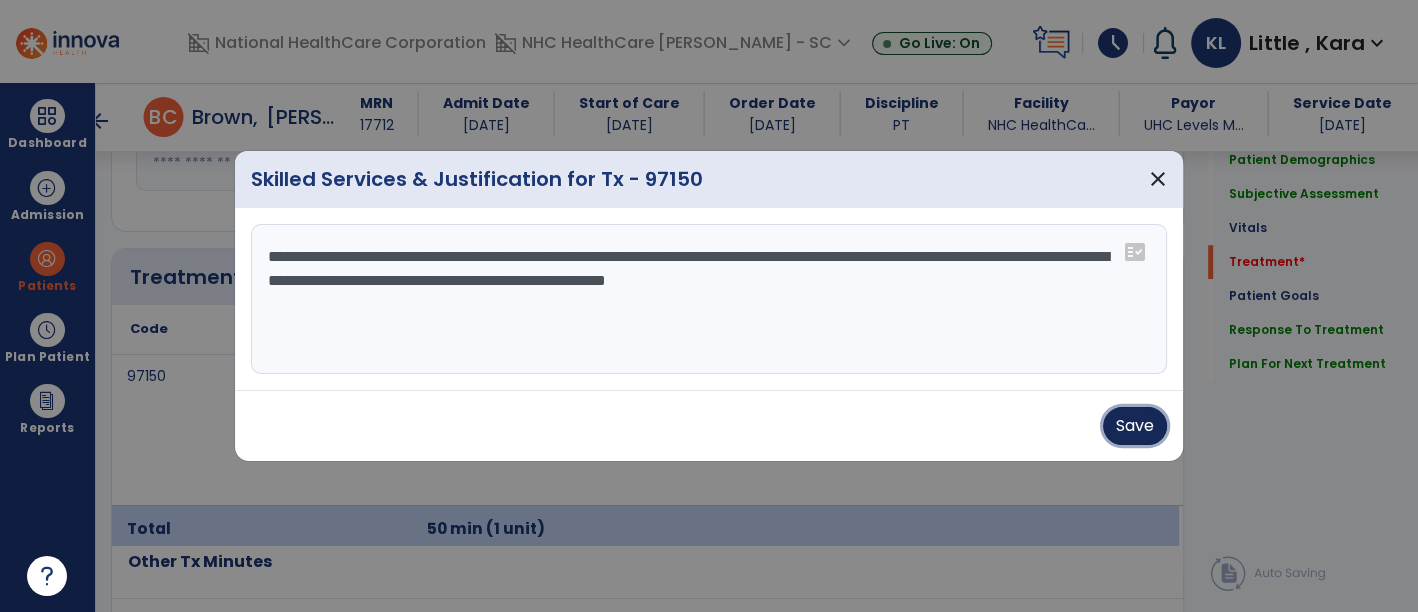 click on "Save" at bounding box center (1135, 426) 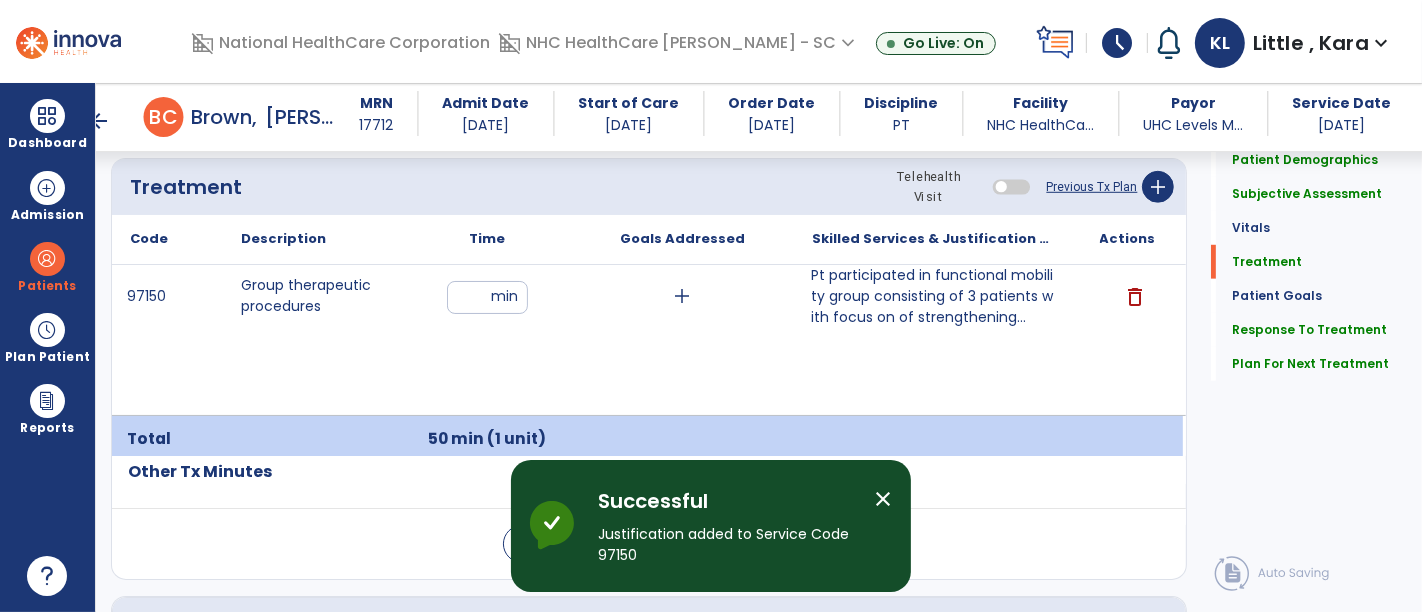 scroll, scrollTop: 1222, scrollLeft: 0, axis: vertical 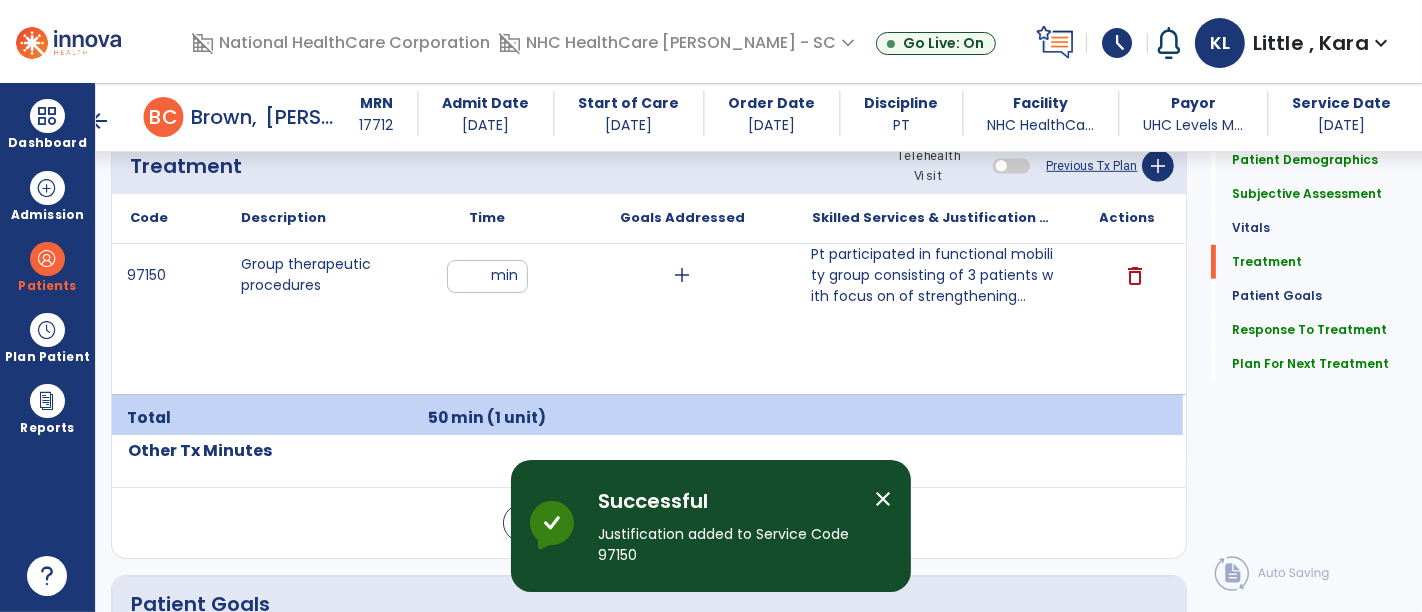 click on "close" at bounding box center [883, 499] 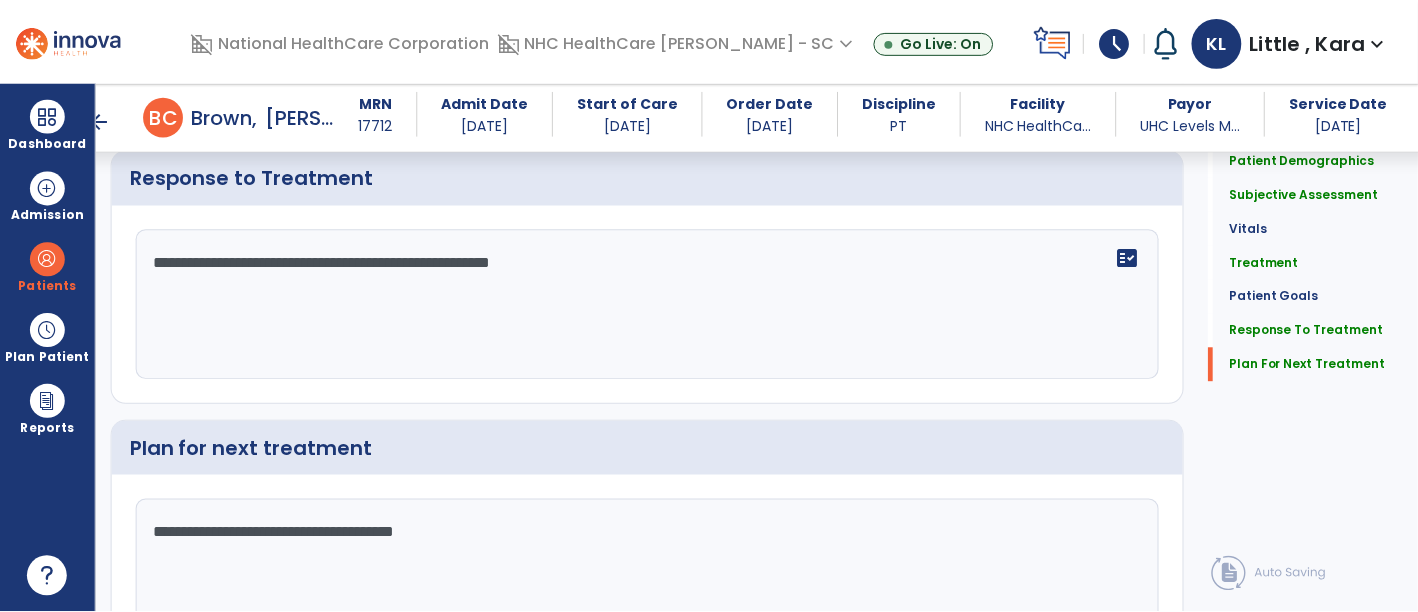 scroll, scrollTop: 3776, scrollLeft: 0, axis: vertical 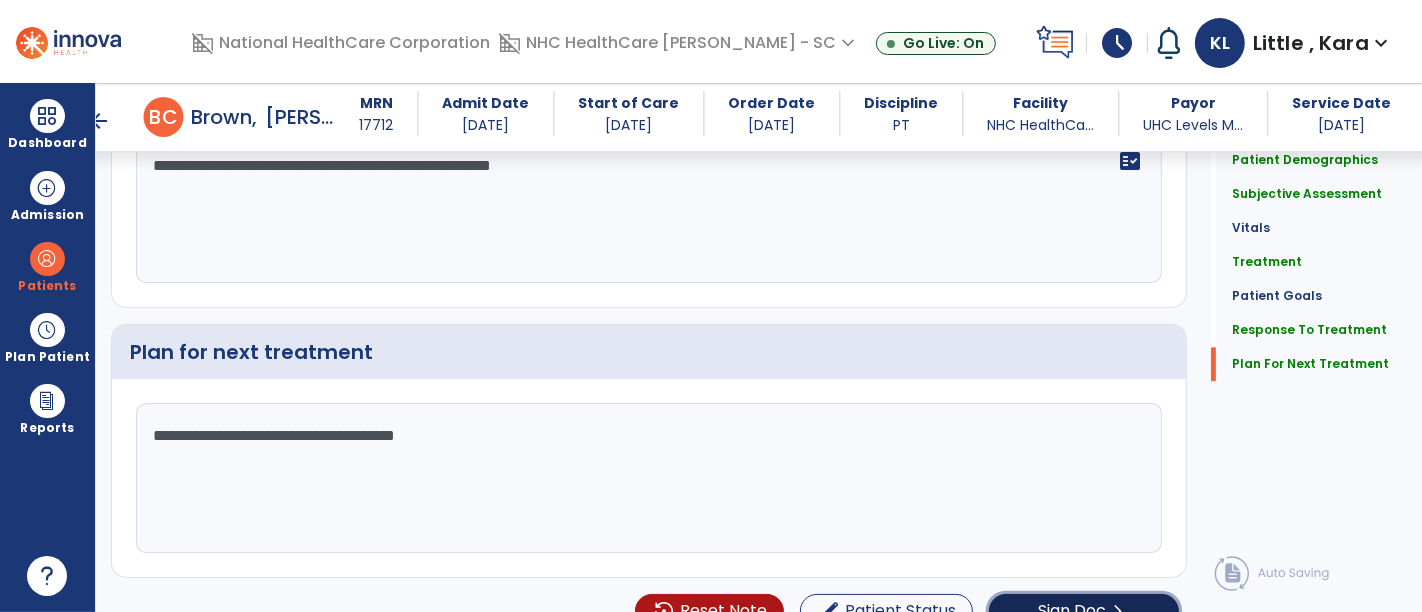 click on "Sign Doc" 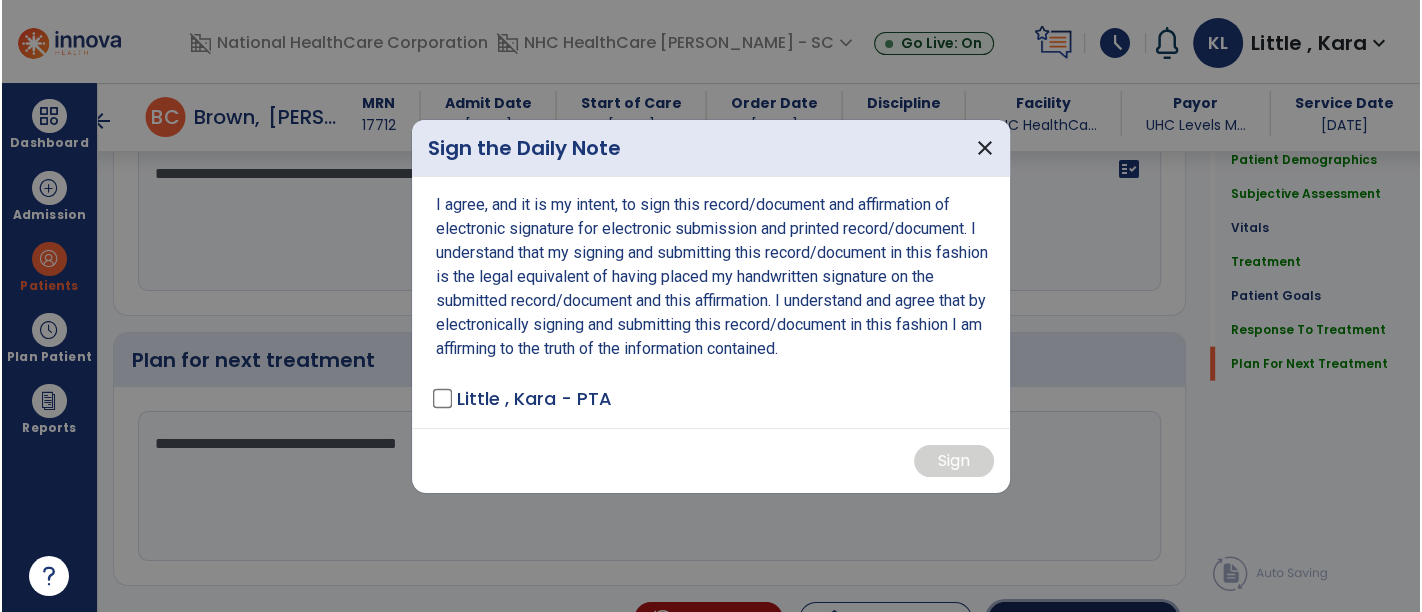 scroll, scrollTop: 3776, scrollLeft: 0, axis: vertical 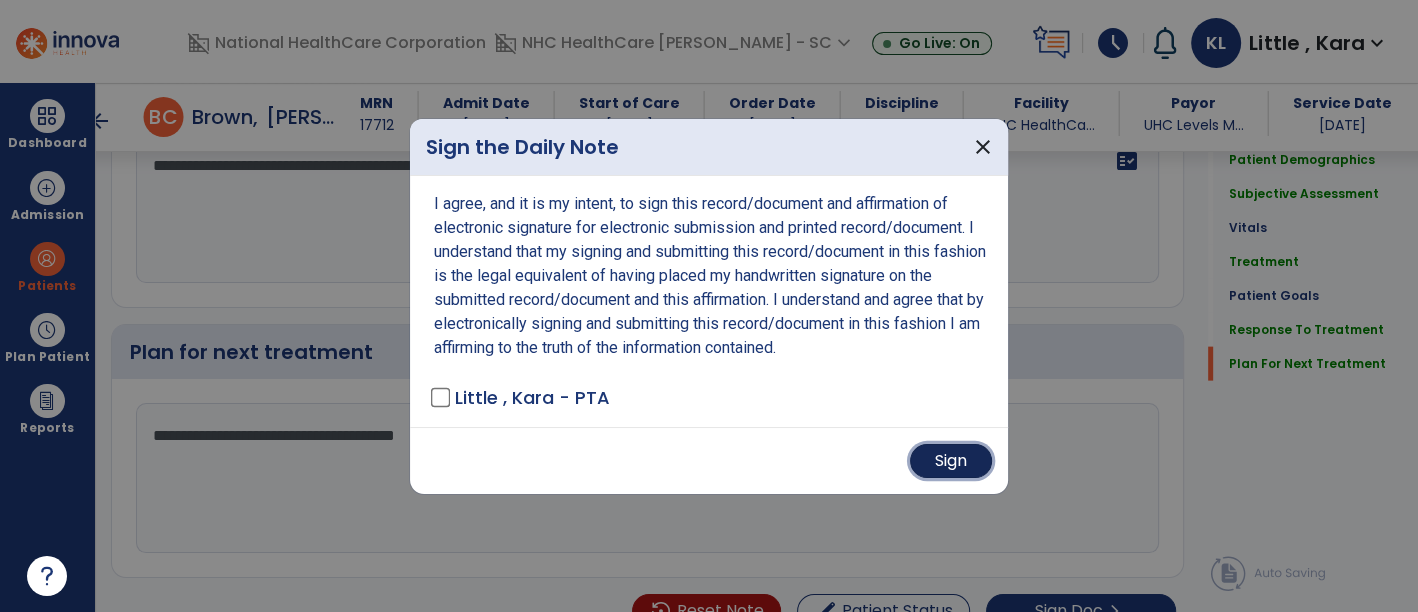 click on "Sign" at bounding box center (951, 461) 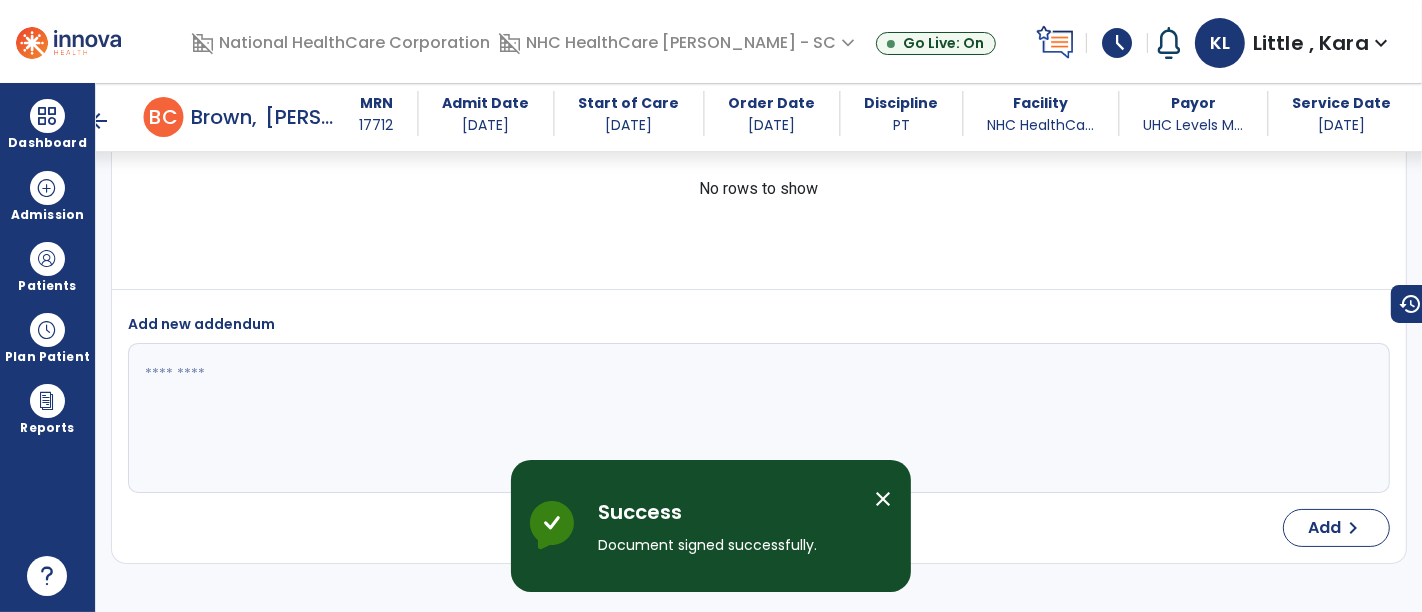 scroll, scrollTop: 4807, scrollLeft: 0, axis: vertical 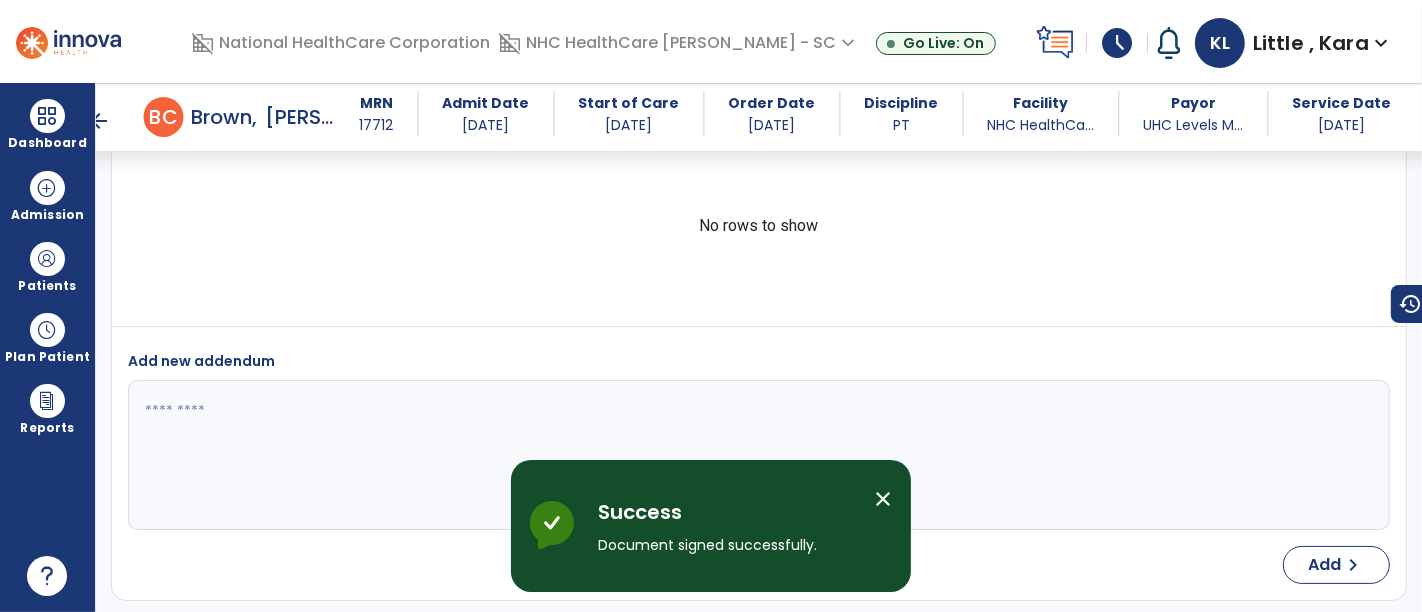 drag, startPoint x: 882, startPoint y: 500, endPoint x: 891, endPoint y: 475, distance: 26.57066 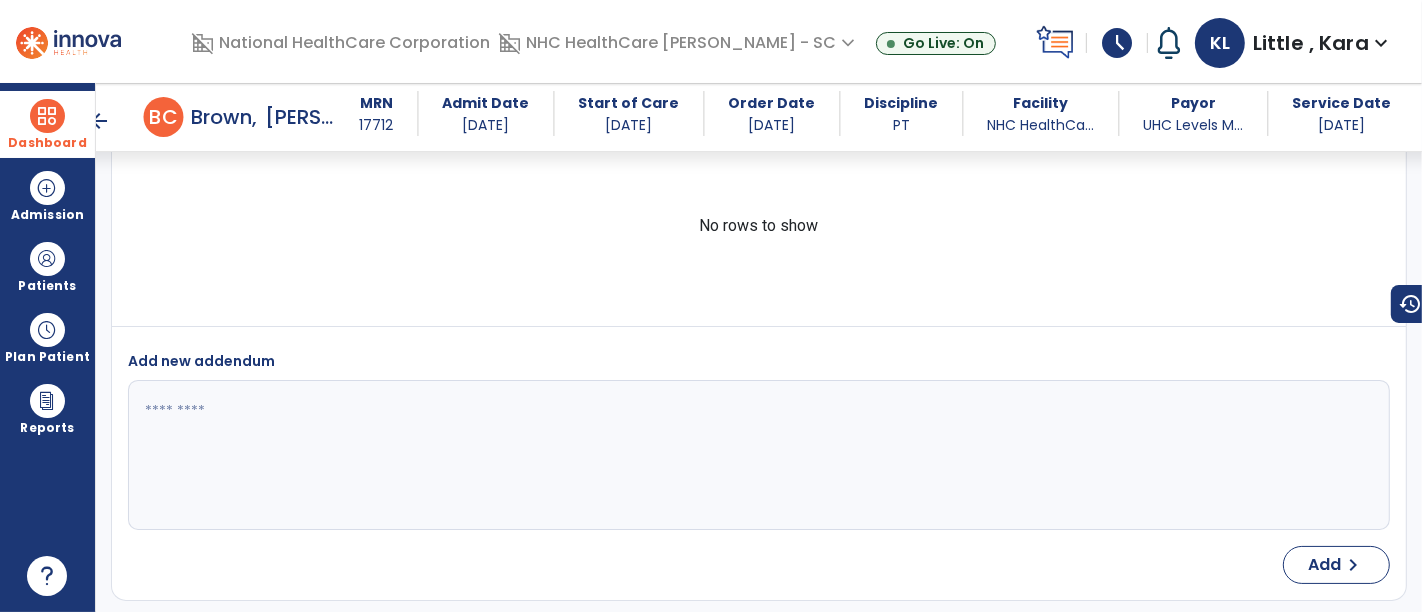 drag, startPoint x: 46, startPoint y: 119, endPoint x: 57, endPoint y: 116, distance: 11.401754 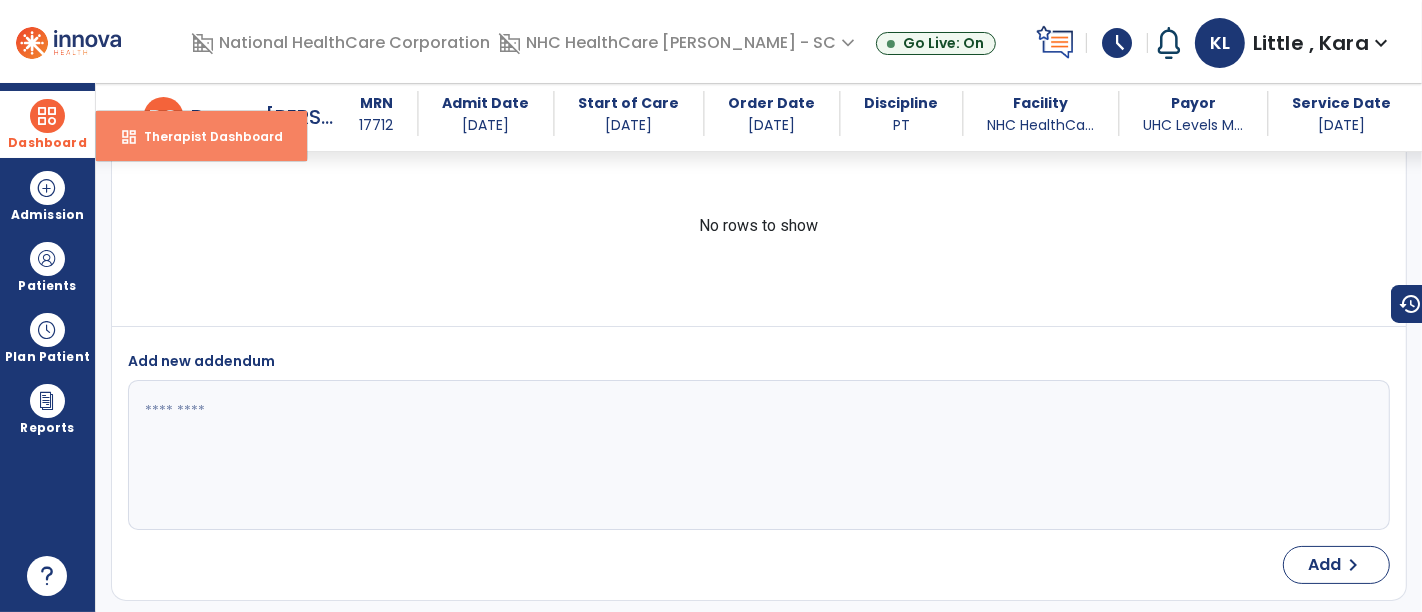 click on "dashboard  Therapist Dashboard" at bounding box center (201, 136) 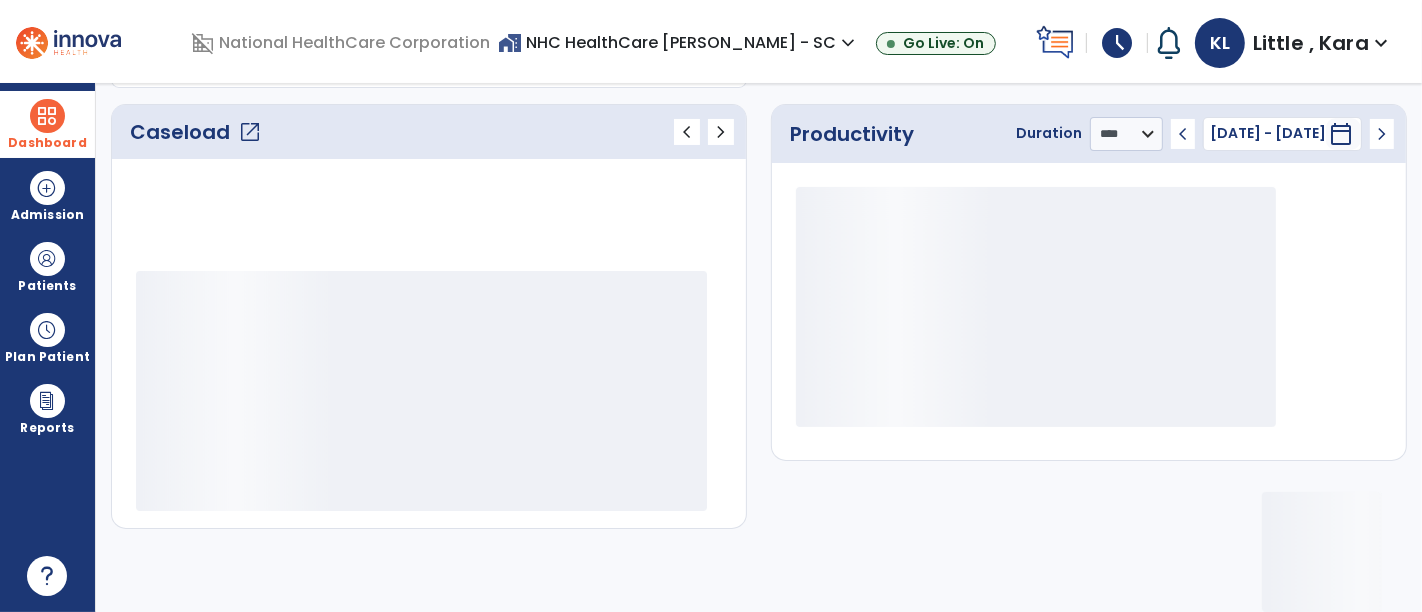 scroll, scrollTop: 259, scrollLeft: 0, axis: vertical 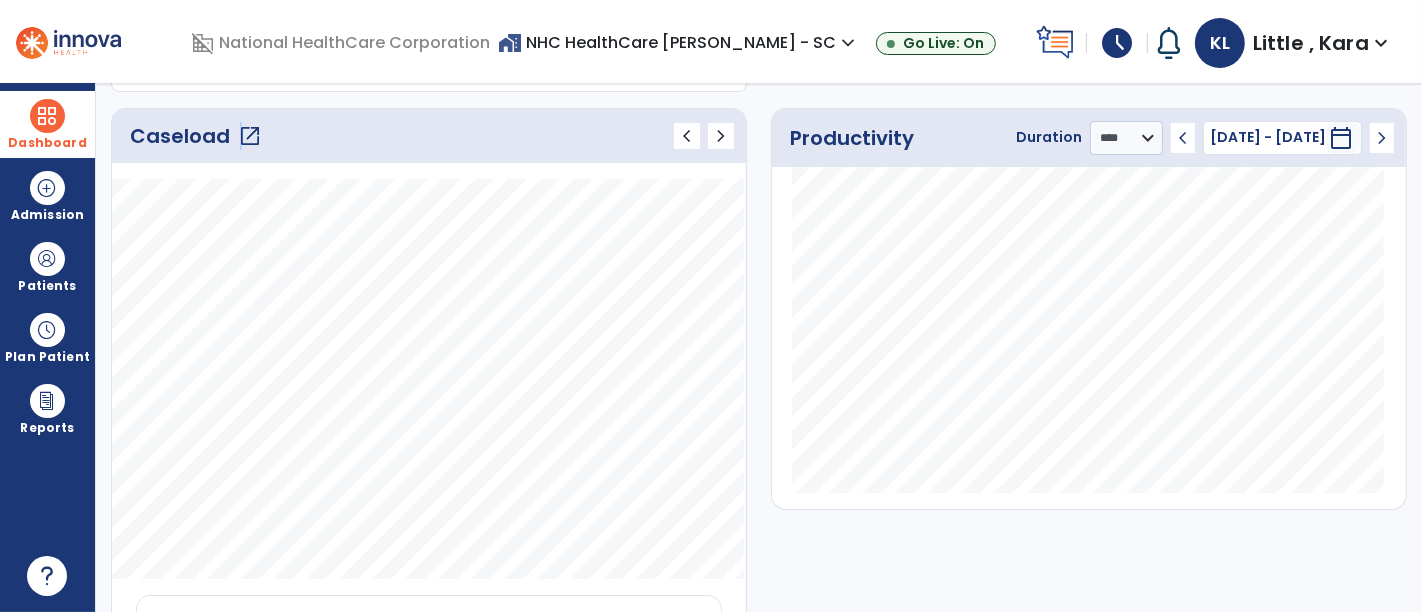 click on "open_in_new" 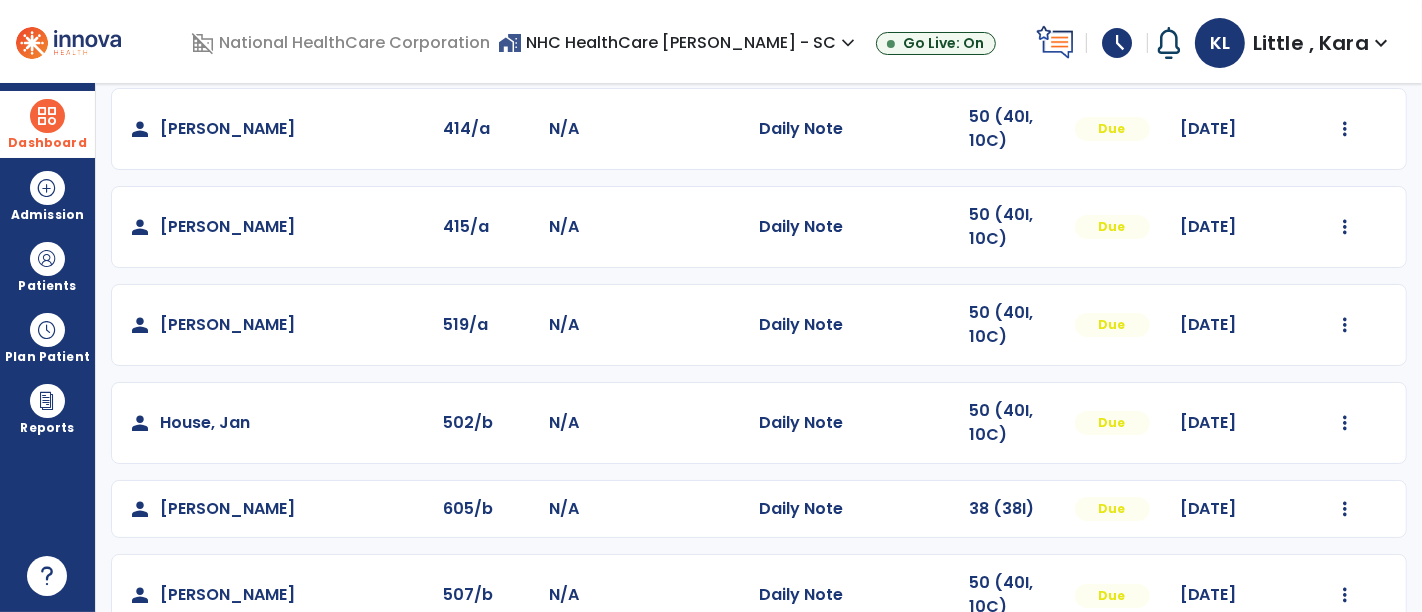 scroll, scrollTop: 271, scrollLeft: 0, axis: vertical 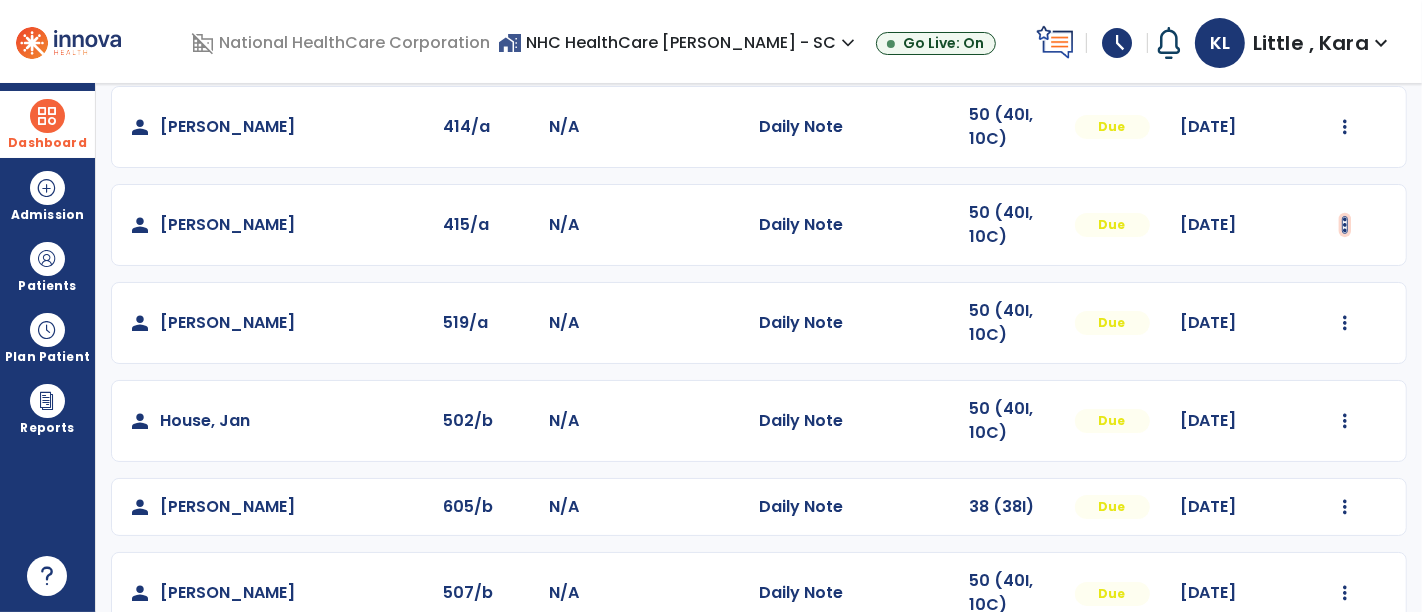 click at bounding box center [1346, 29] 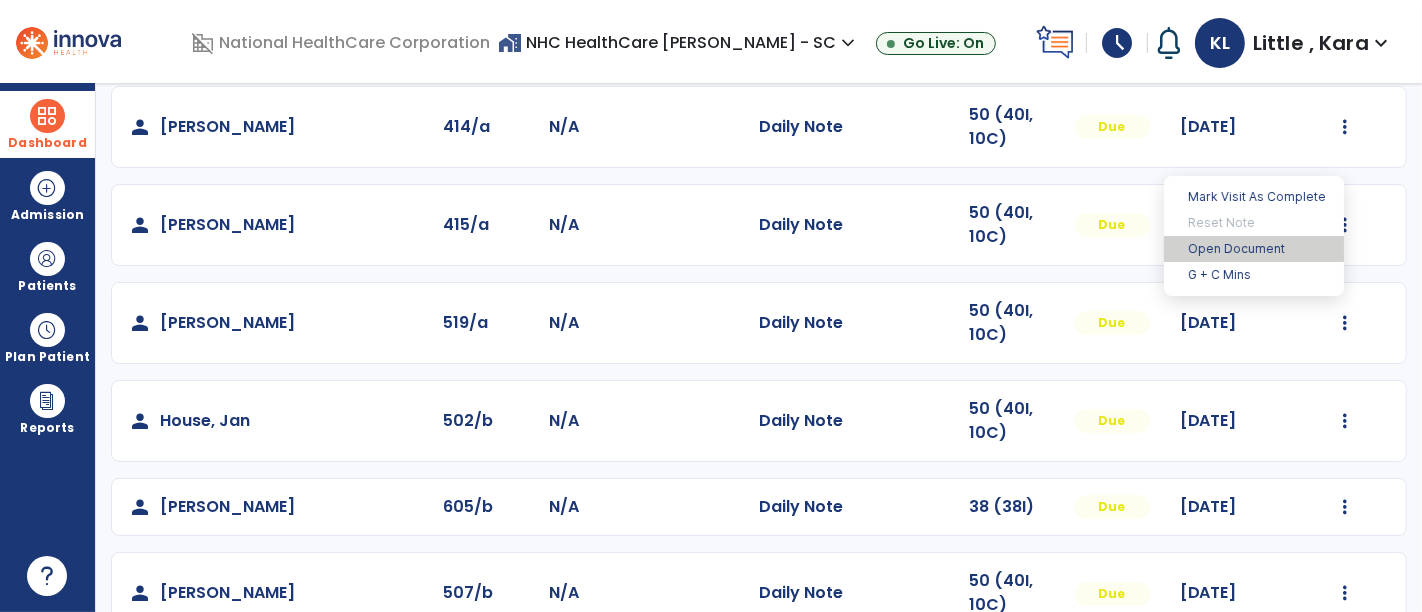click on "Open Document" at bounding box center [1254, 249] 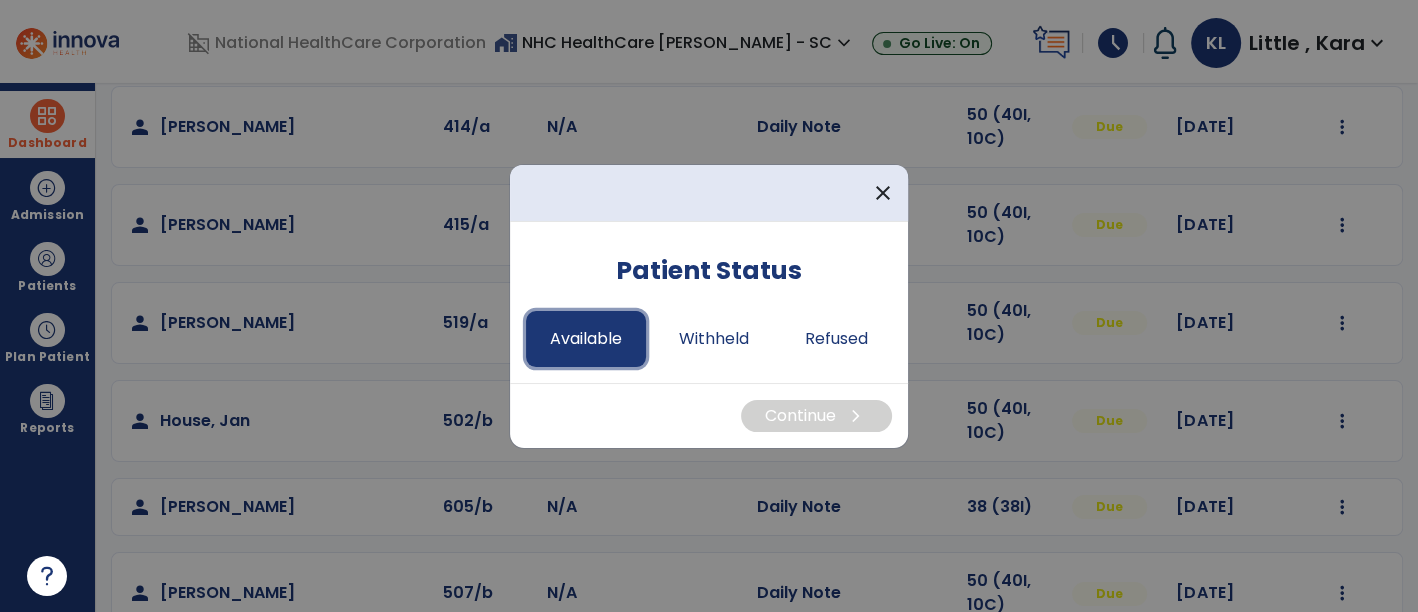 click on "Available" at bounding box center (586, 339) 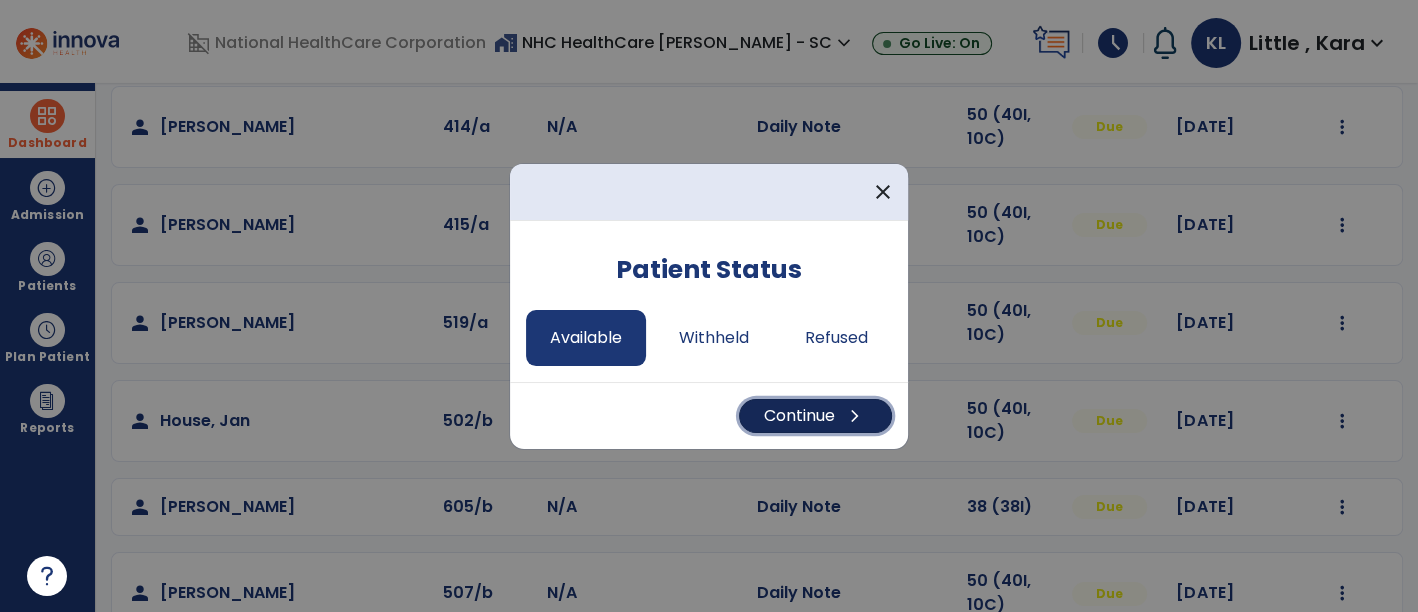 click on "Continue   chevron_right" at bounding box center [815, 416] 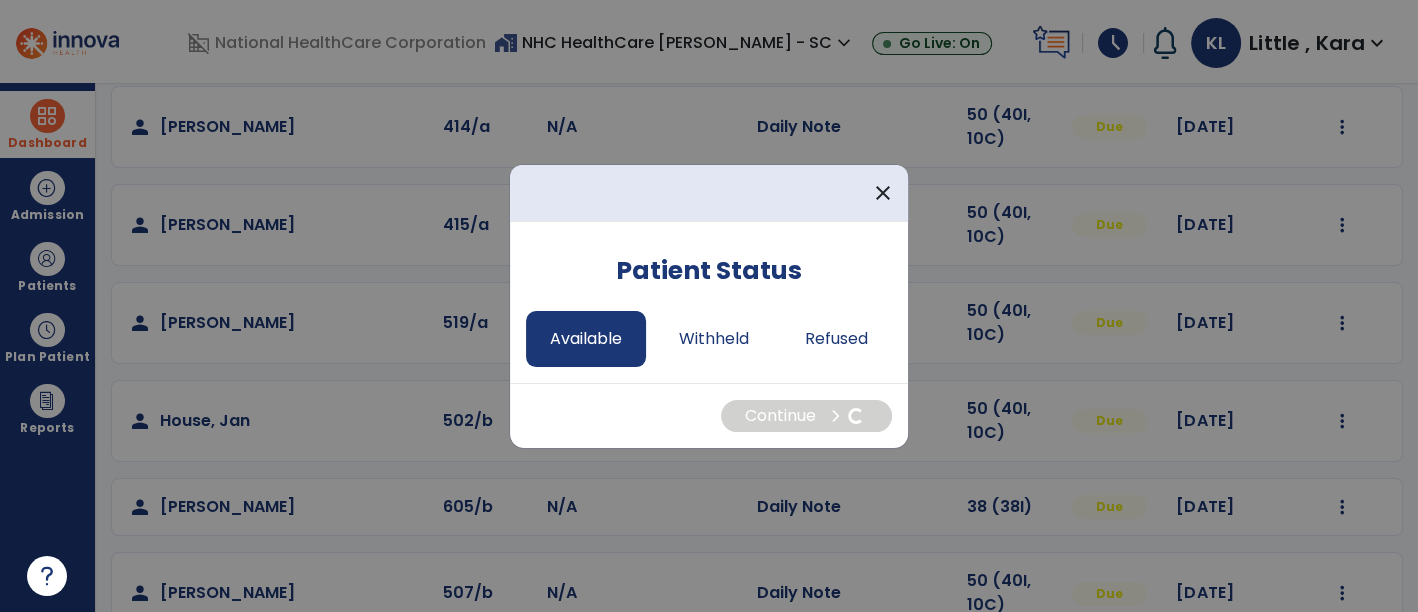 select on "*" 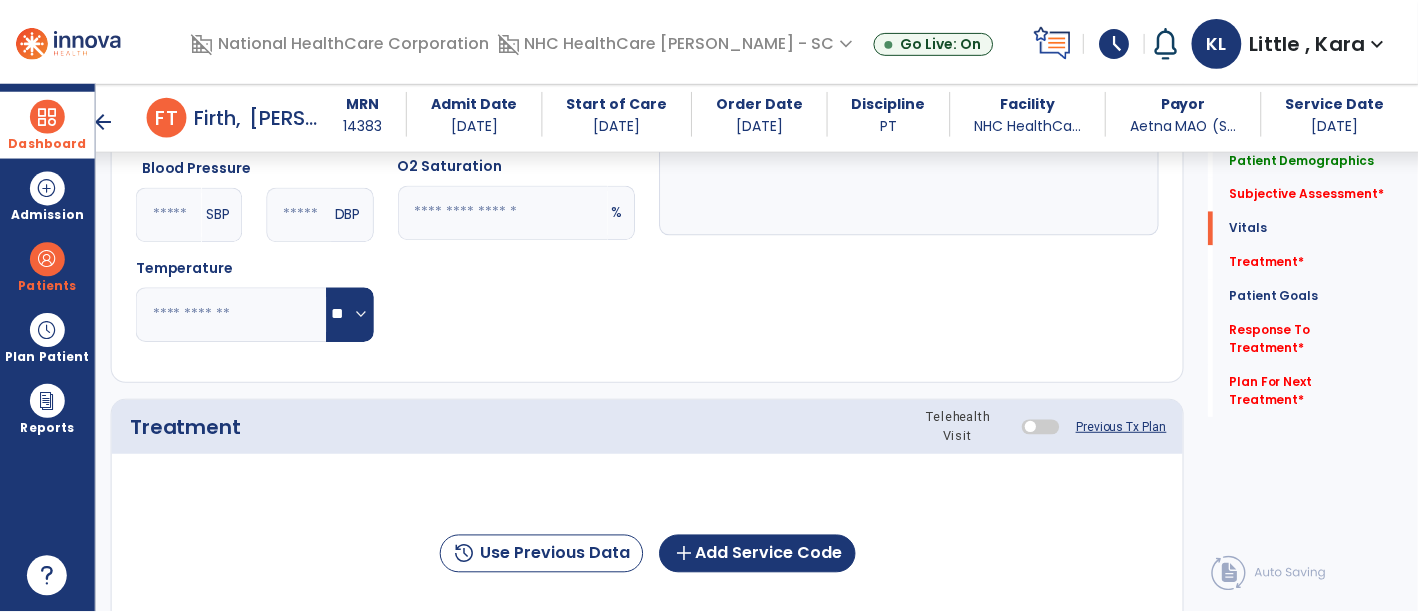 scroll, scrollTop: 1493, scrollLeft: 0, axis: vertical 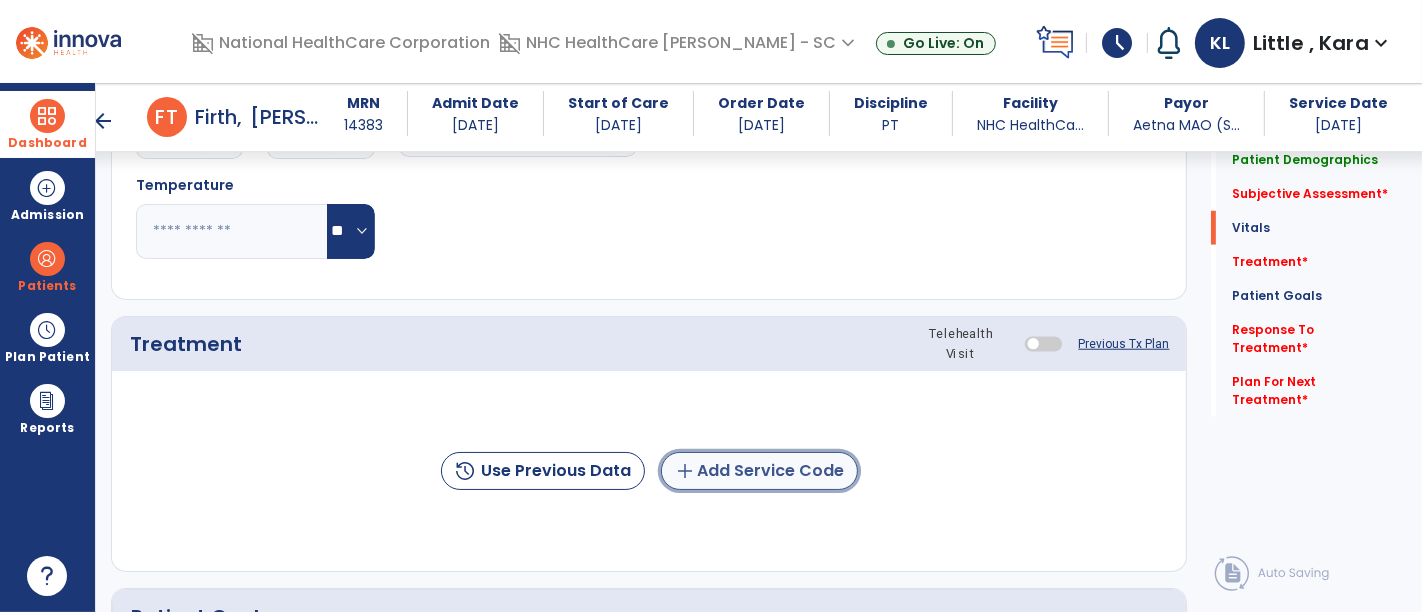 click on "add  Add Service Code" 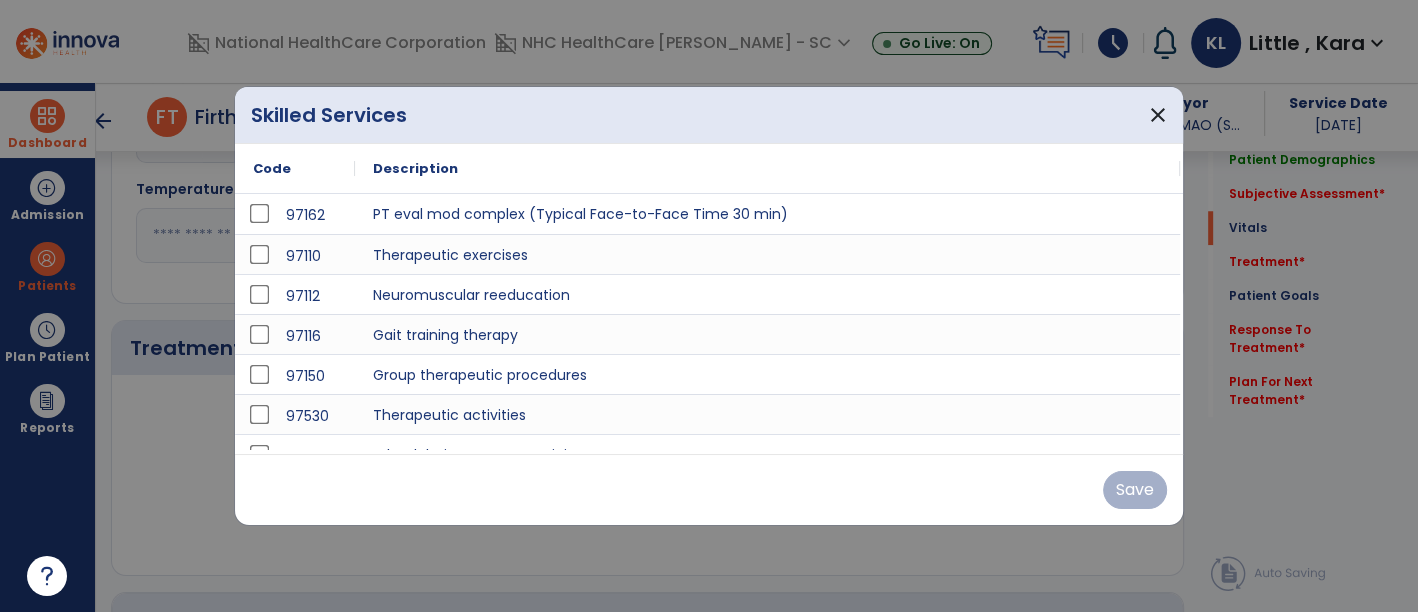 scroll, scrollTop: 1493, scrollLeft: 0, axis: vertical 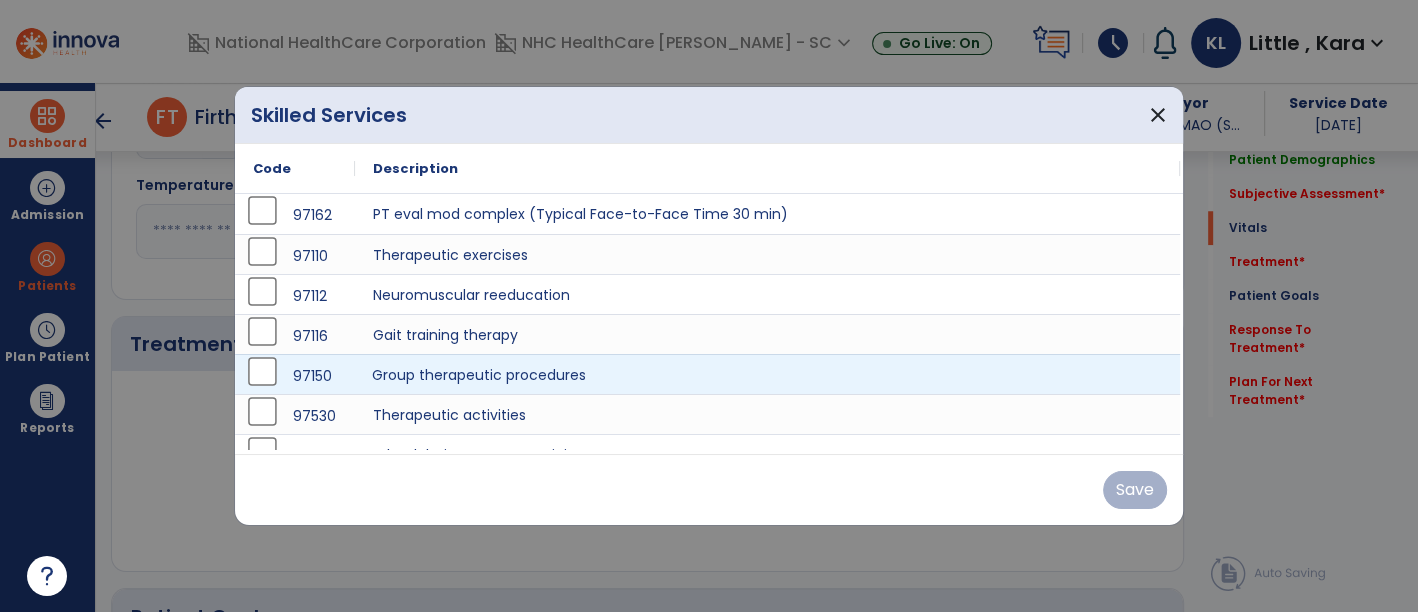 click on "Group therapeutic procedures" at bounding box center (767, 374) 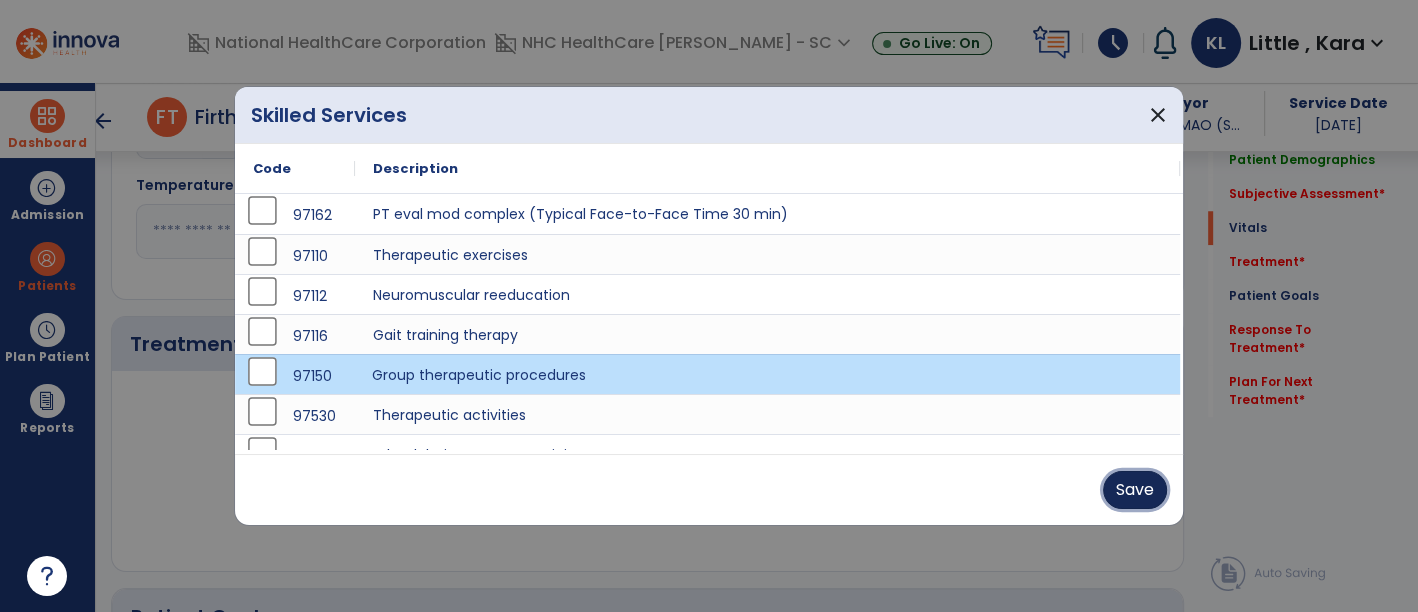 click on "Save" at bounding box center [1135, 490] 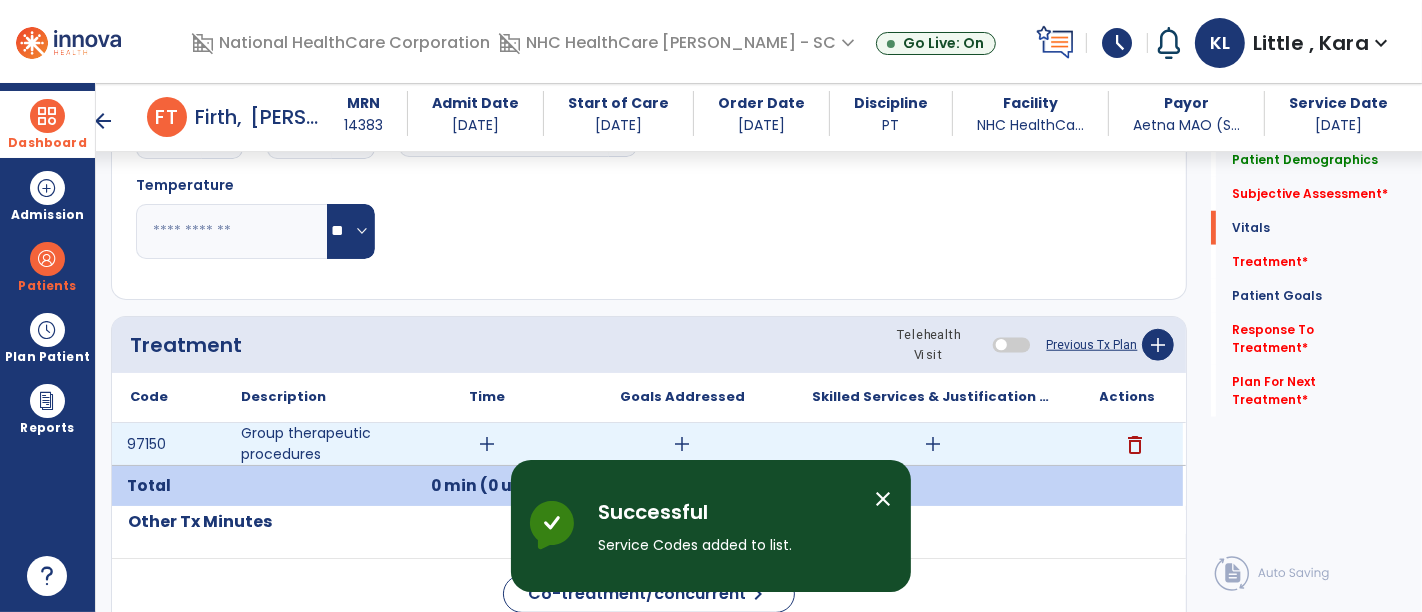 click on "add" at bounding box center [488, 444] 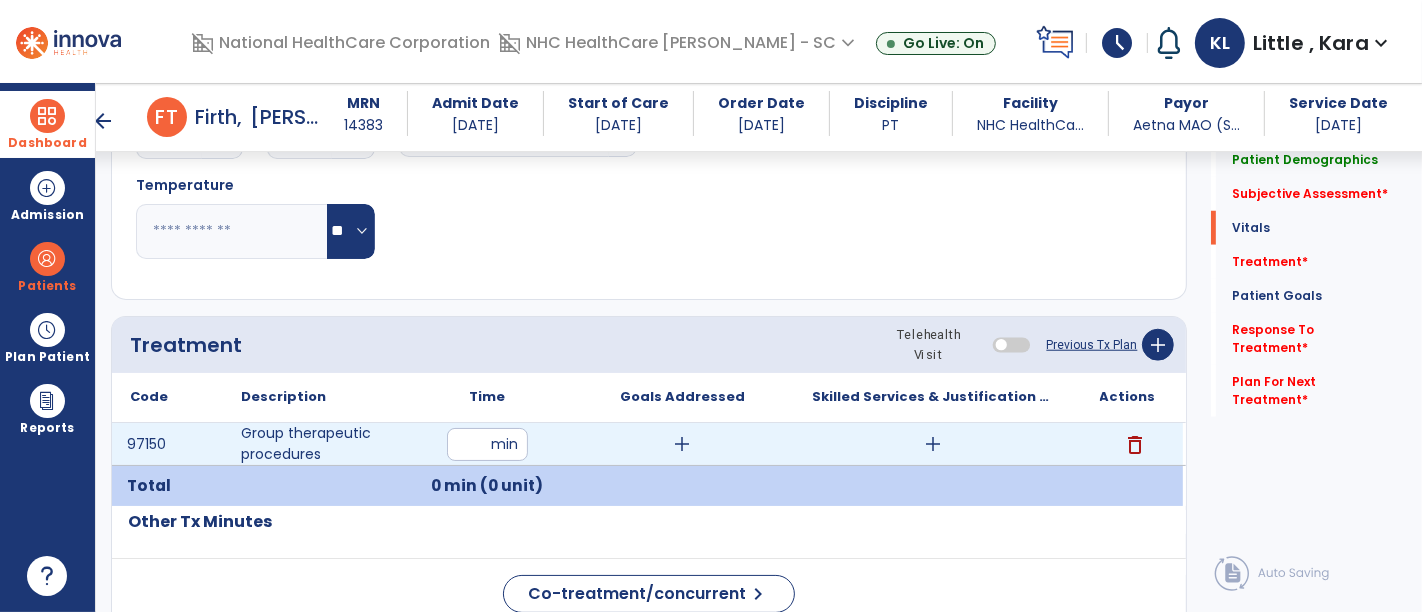 type on "**" 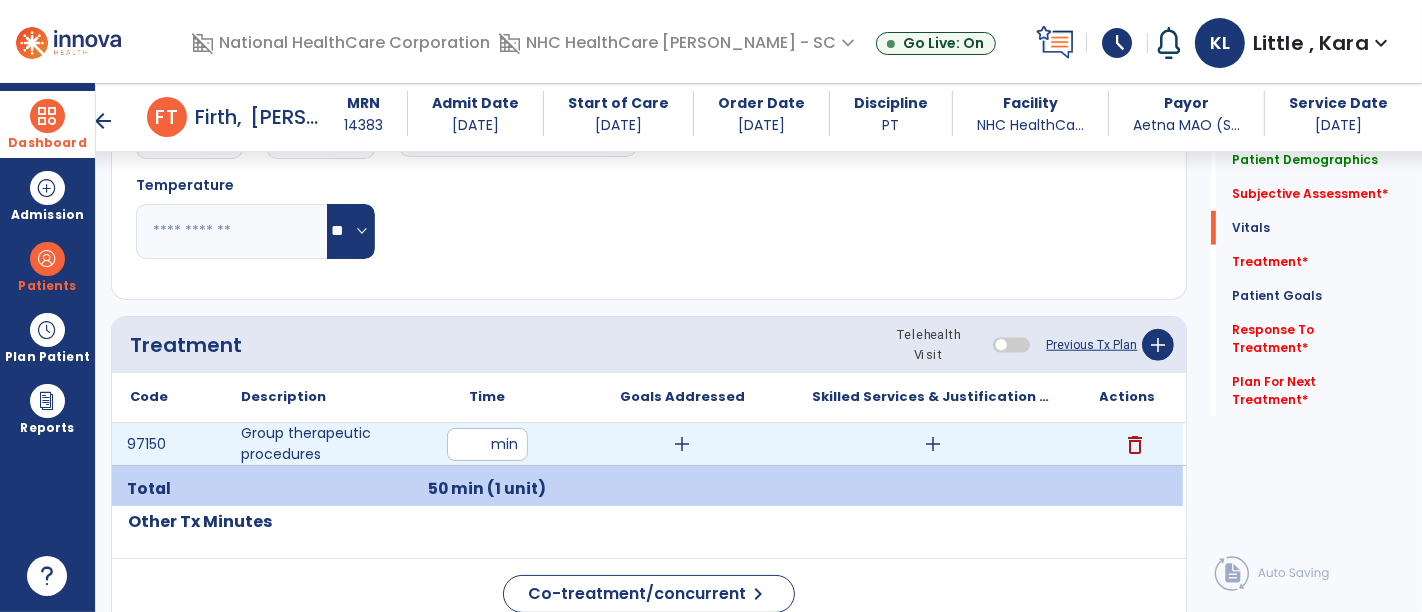 click on "add" at bounding box center (933, 444) 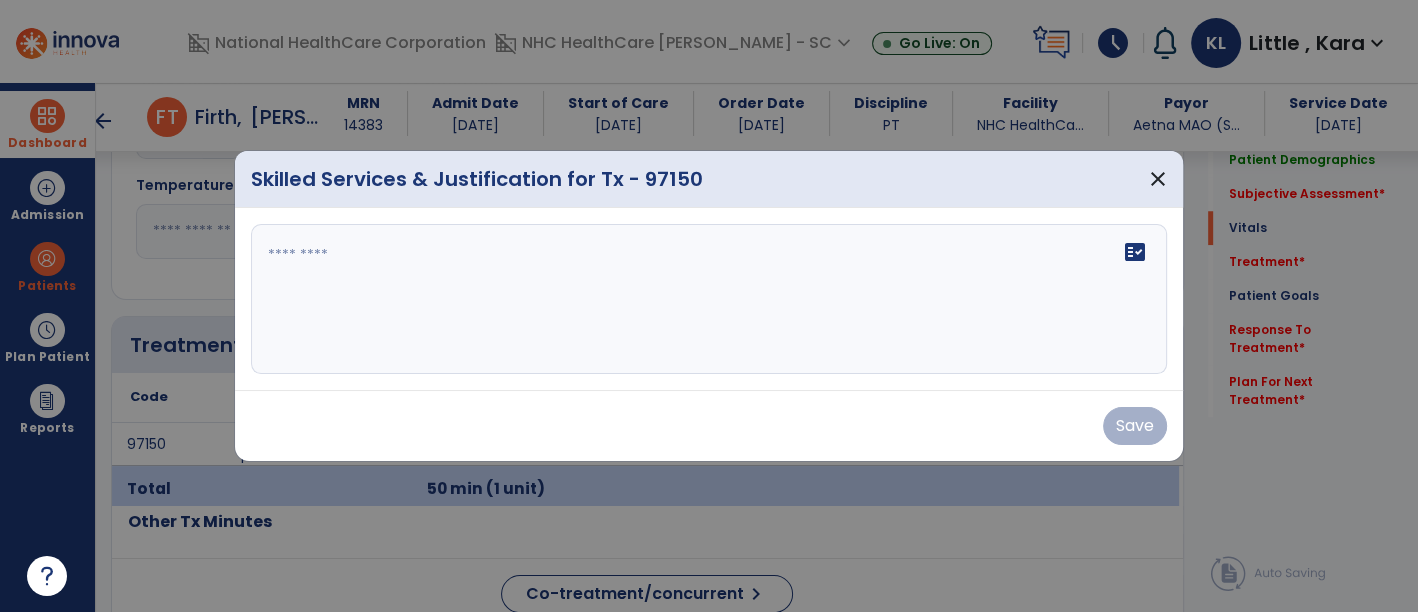 scroll, scrollTop: 1493, scrollLeft: 0, axis: vertical 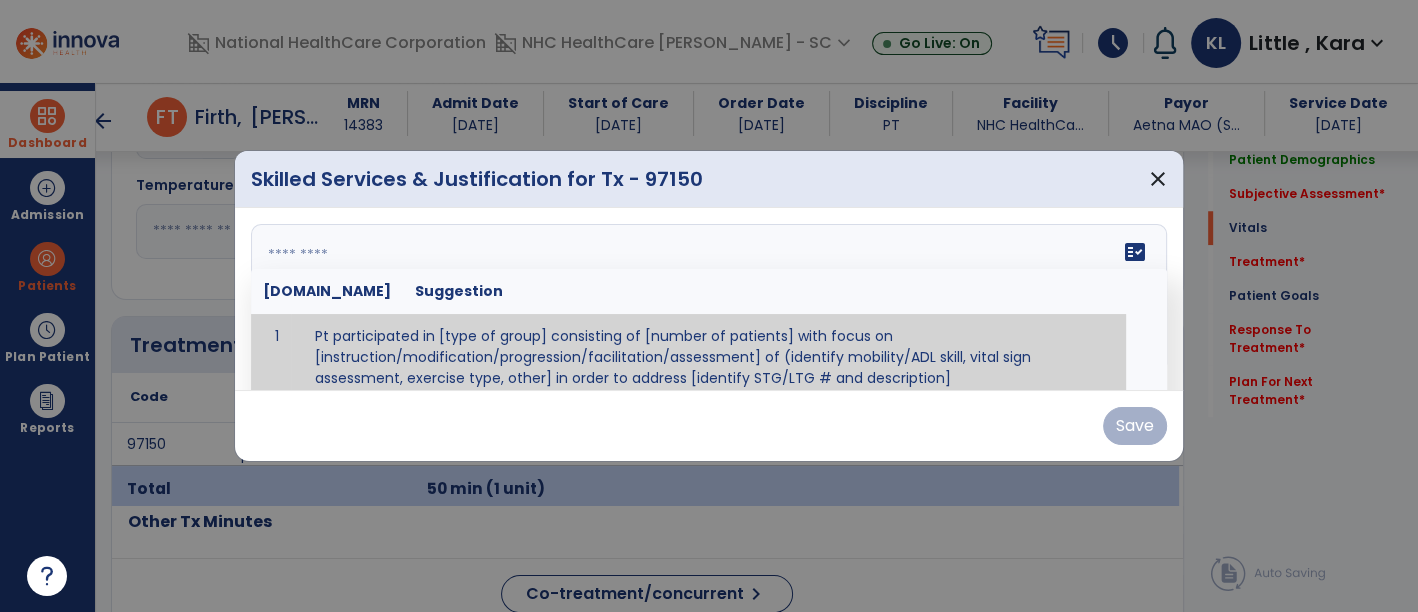 click on "fact_check  [DOMAIN_NAME] Suggestion 1 Pt participated in [type of group] consisting of [number of patients] with focus on [instruction/modification/progression/facilitation/assessment] of (identify mobility/ADL skill, vital sign assessment, exercise type, other] in order to address [identify STG/LTG # and description]" at bounding box center [709, 299] 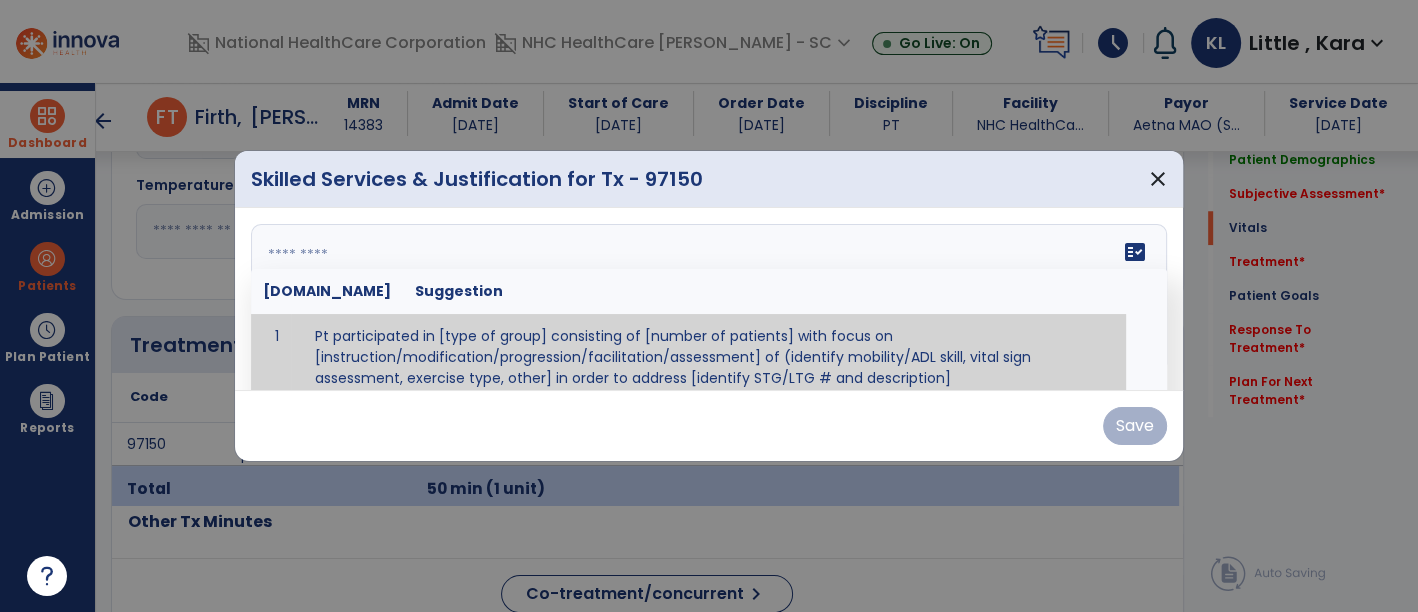 scroll, scrollTop: 11, scrollLeft: 0, axis: vertical 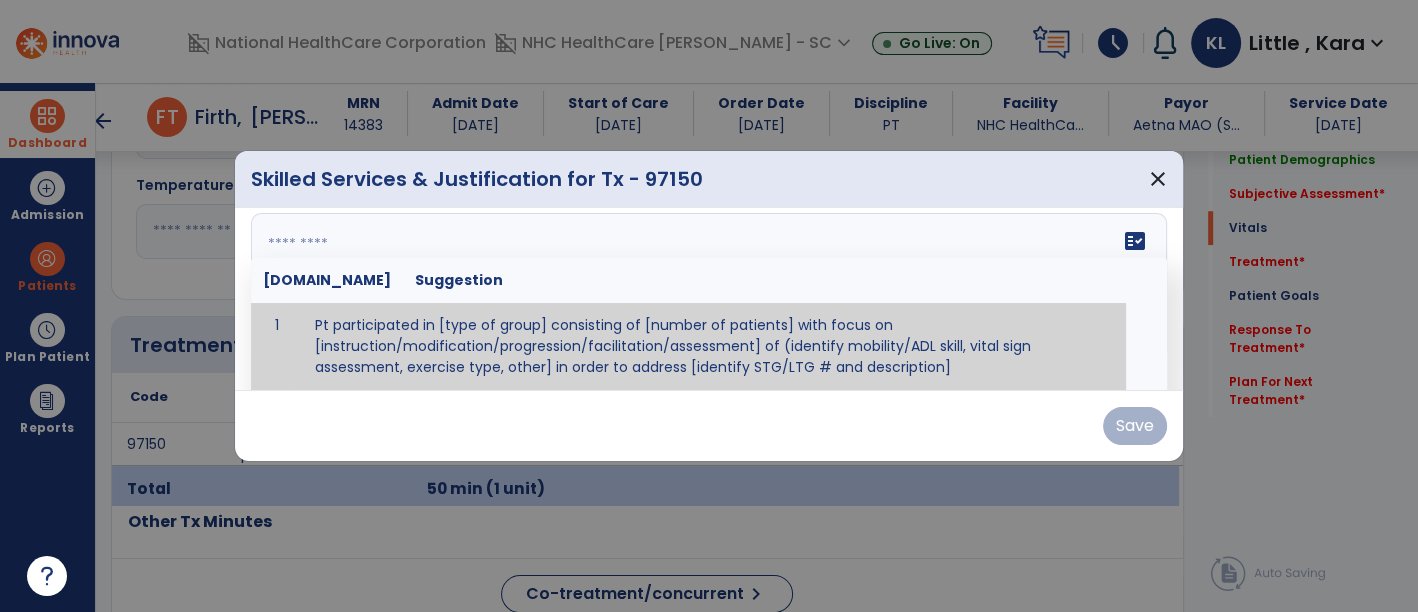paste on "**********" 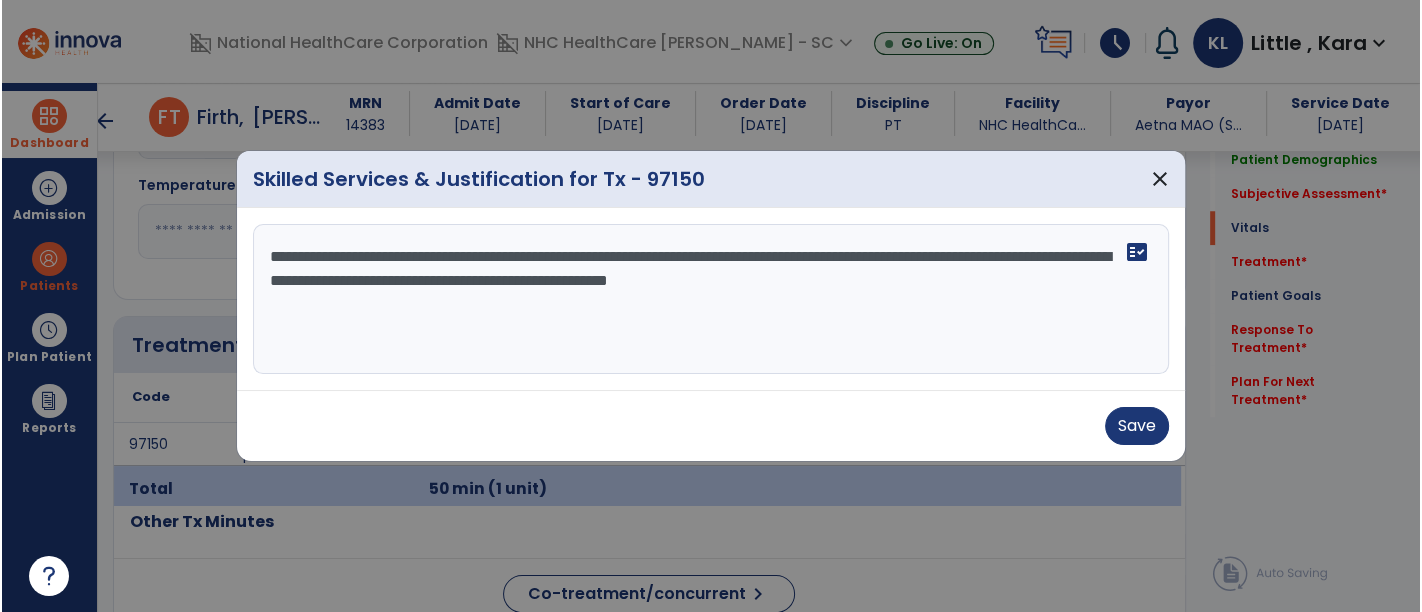 scroll, scrollTop: 0, scrollLeft: 0, axis: both 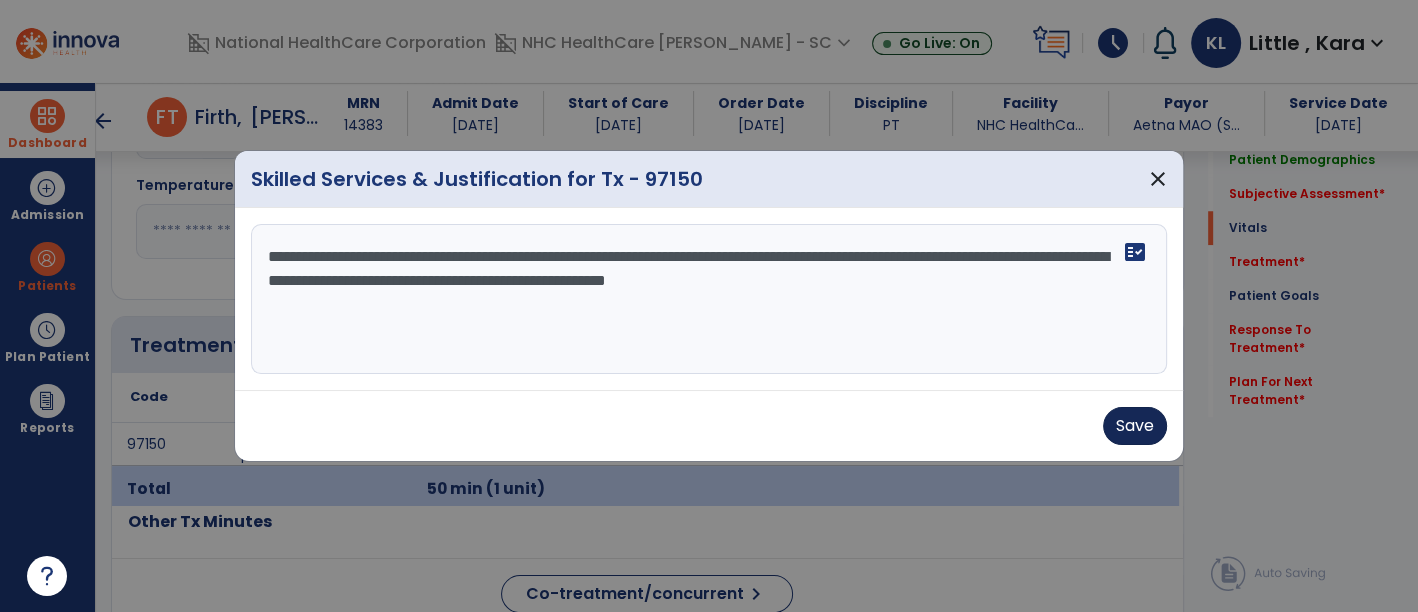 type on "**********" 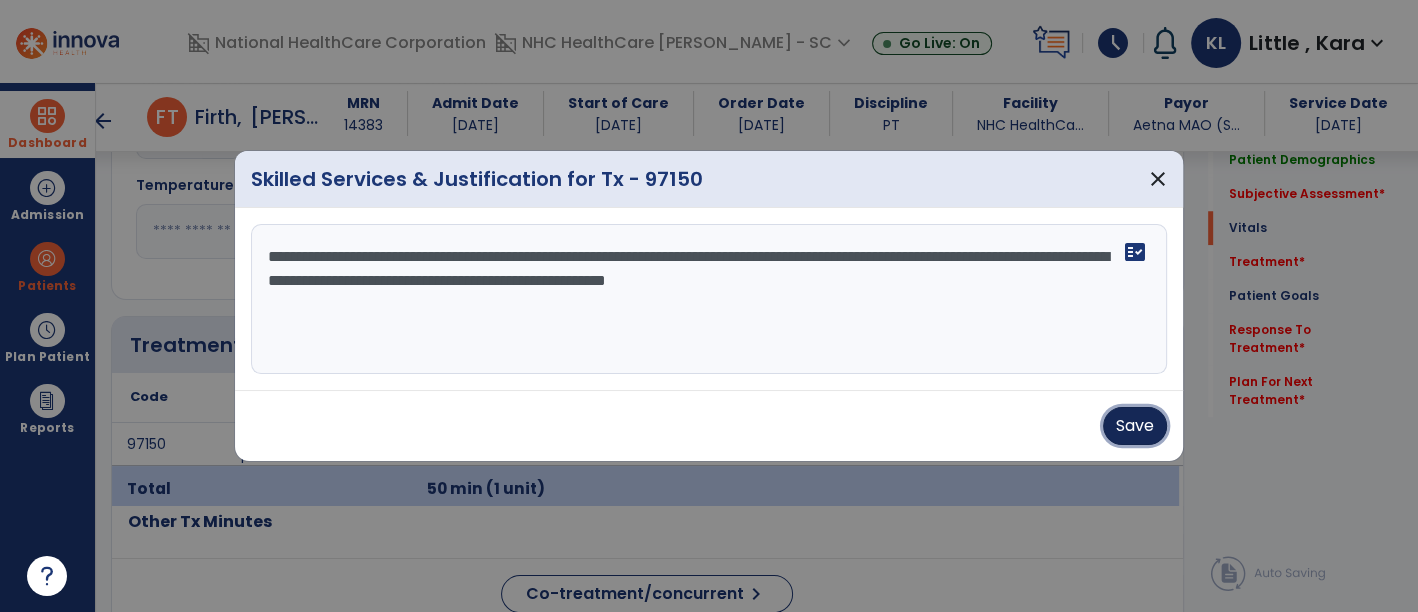 click on "Save" at bounding box center (1135, 426) 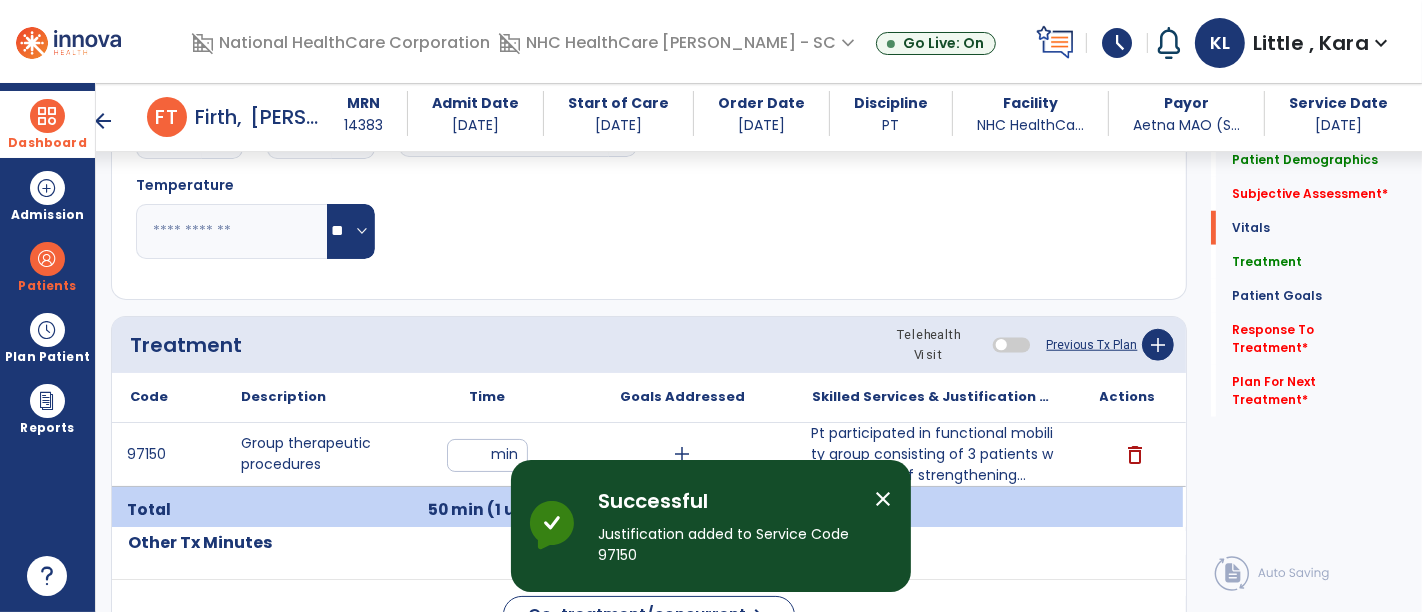 click on "close" at bounding box center [883, 499] 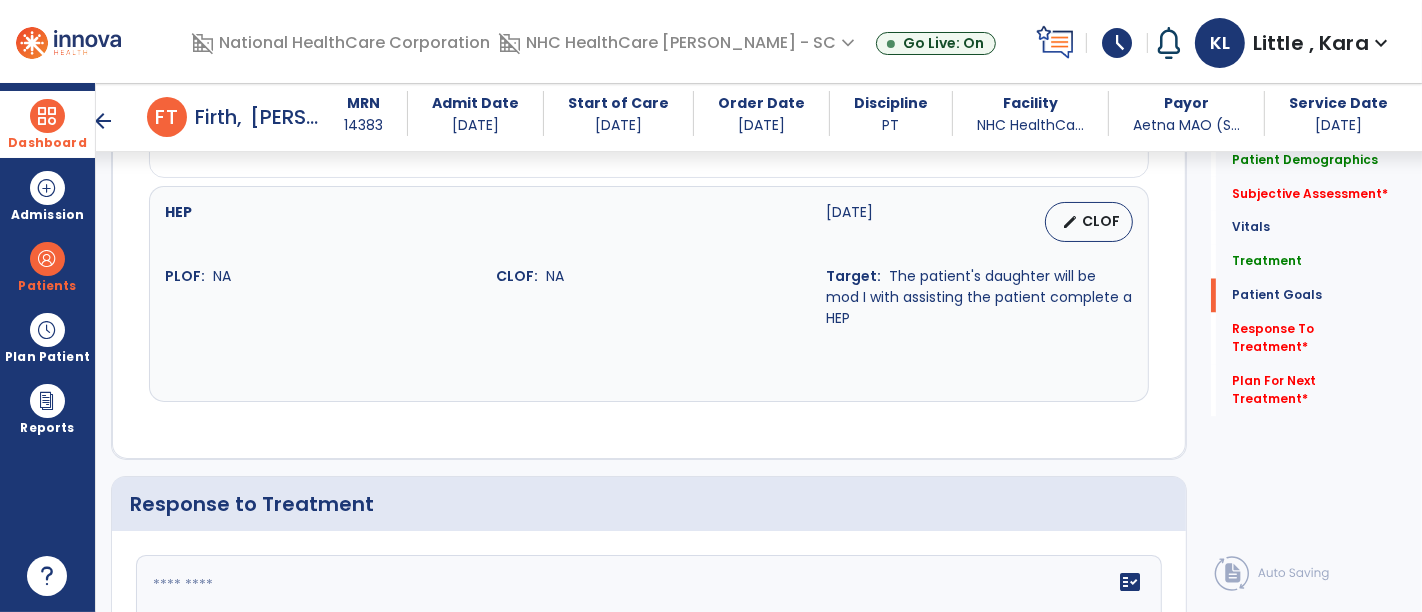 scroll, scrollTop: 3160, scrollLeft: 0, axis: vertical 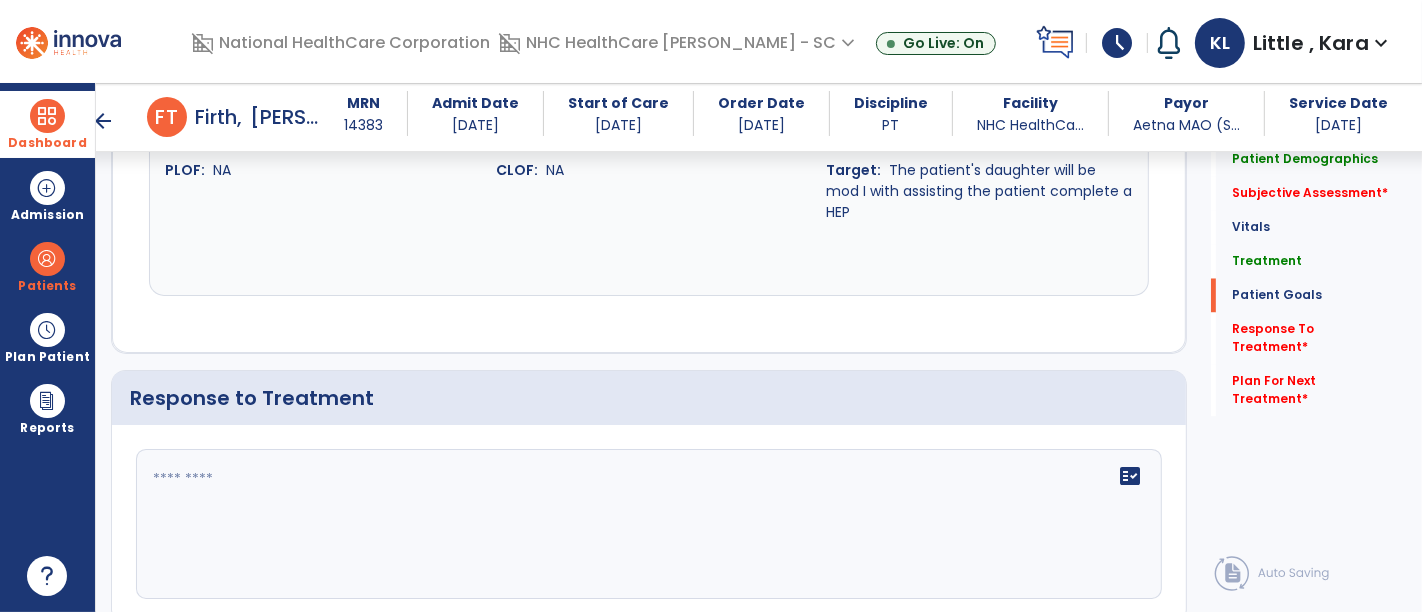 click 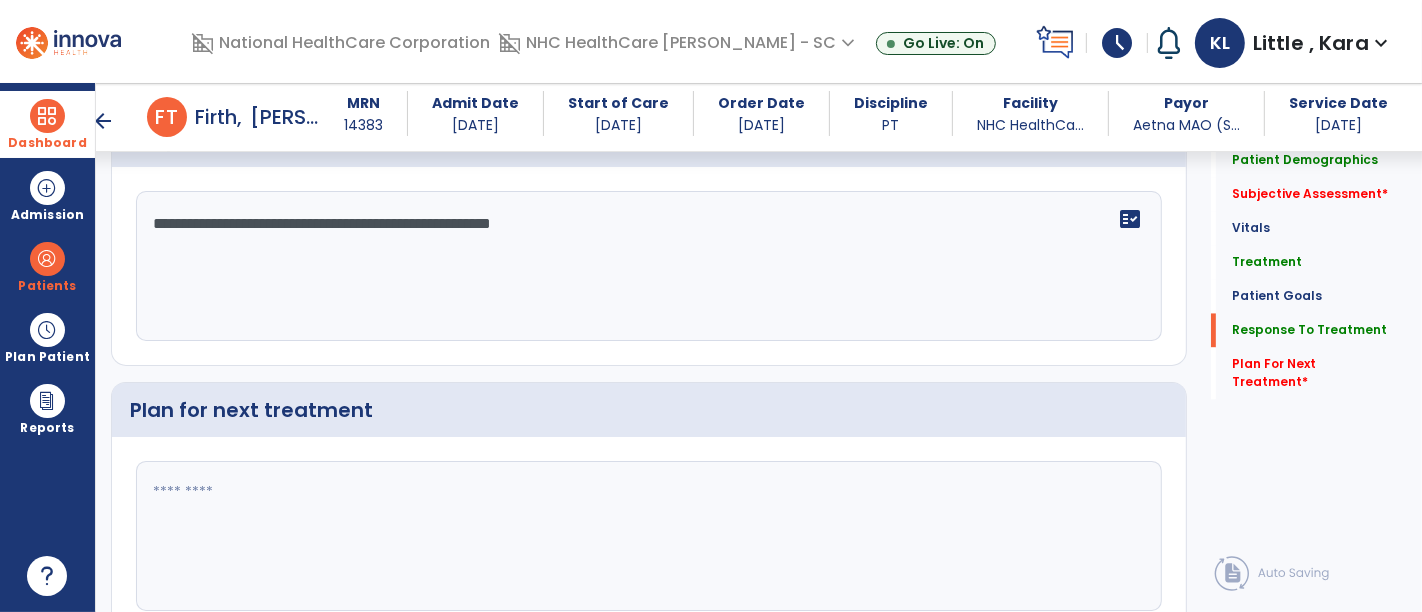 scroll, scrollTop: 3477, scrollLeft: 0, axis: vertical 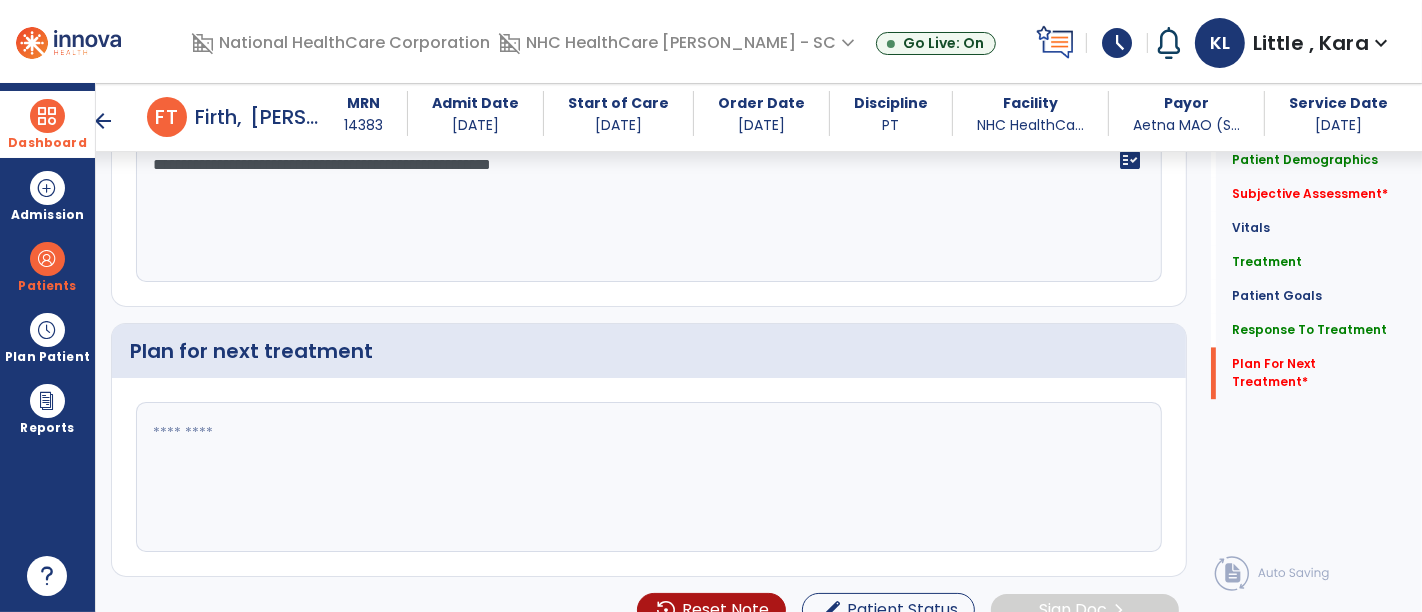 type on "**********" 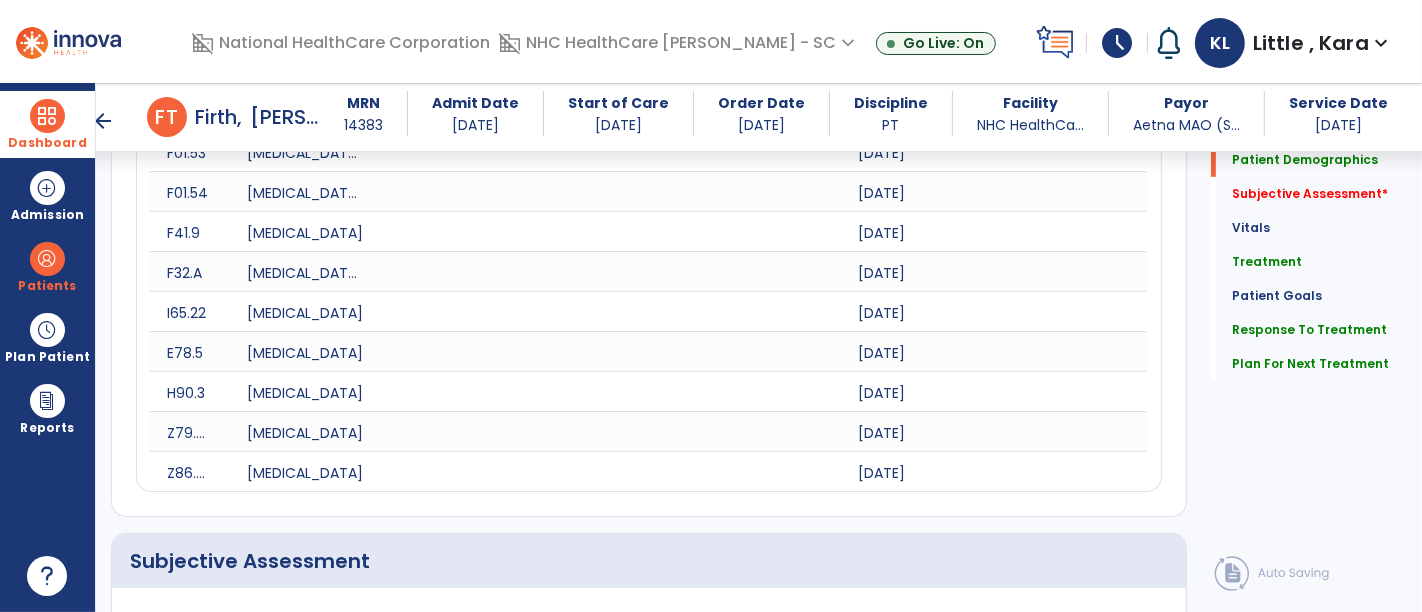 scroll, scrollTop: 888, scrollLeft: 0, axis: vertical 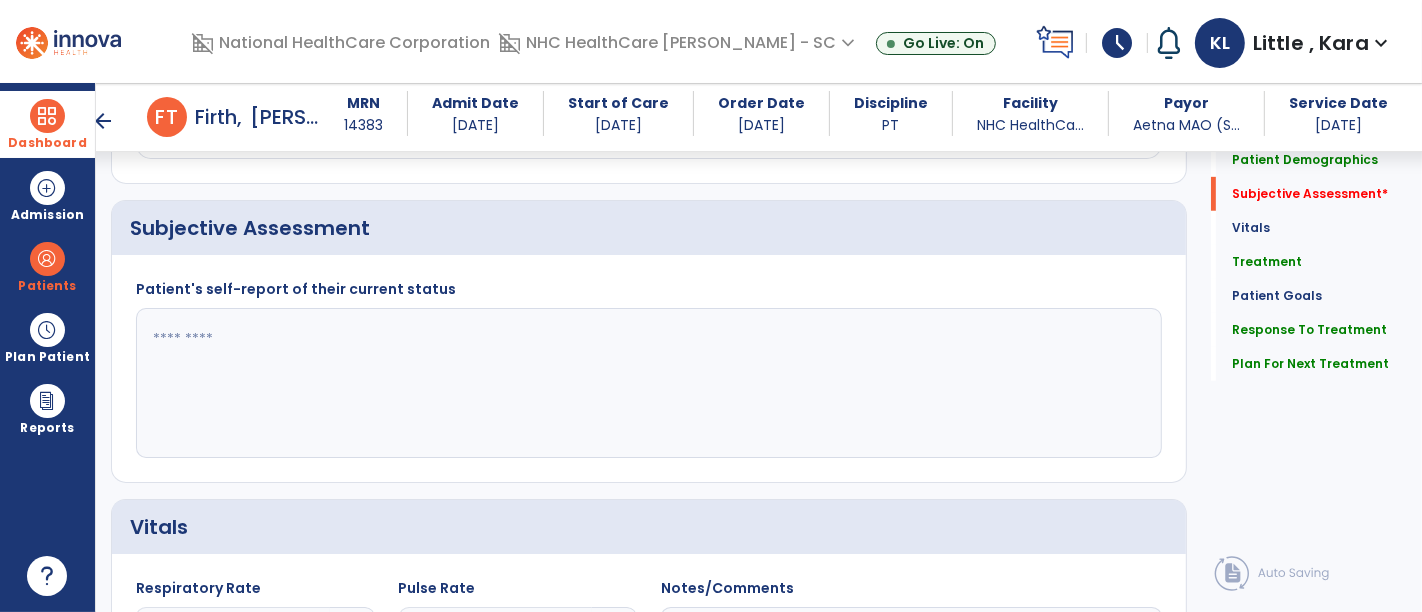 type on "**********" 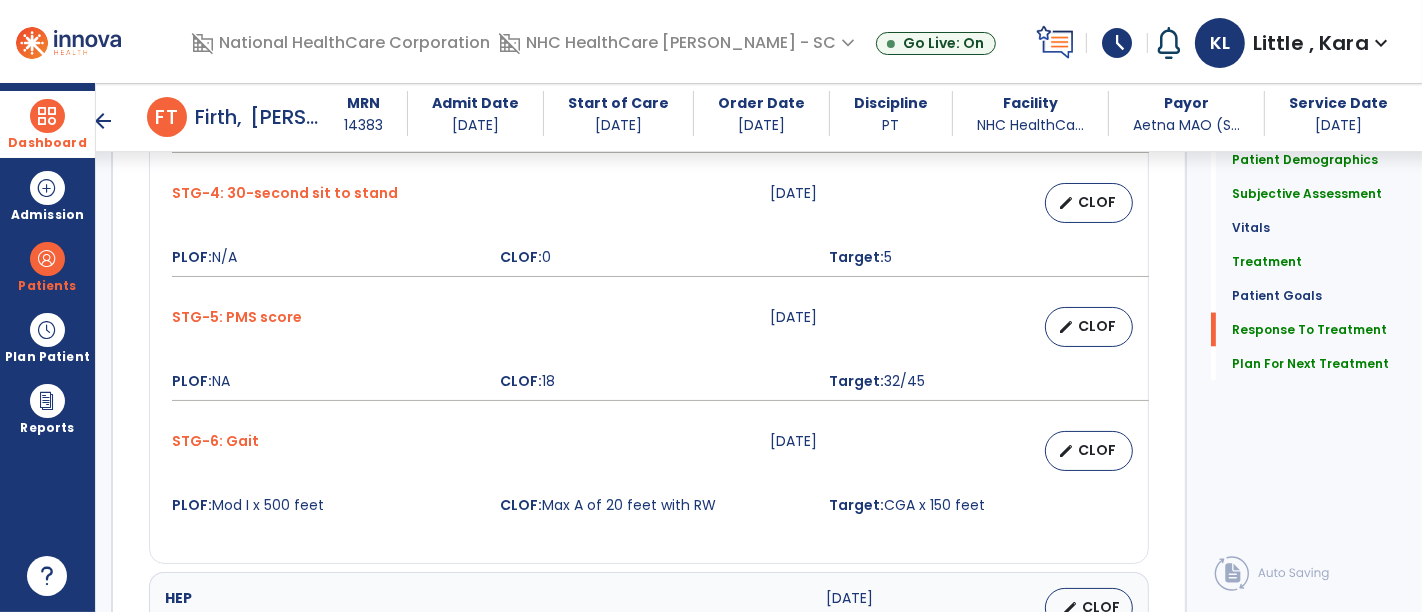 scroll, scrollTop: 3477, scrollLeft: 0, axis: vertical 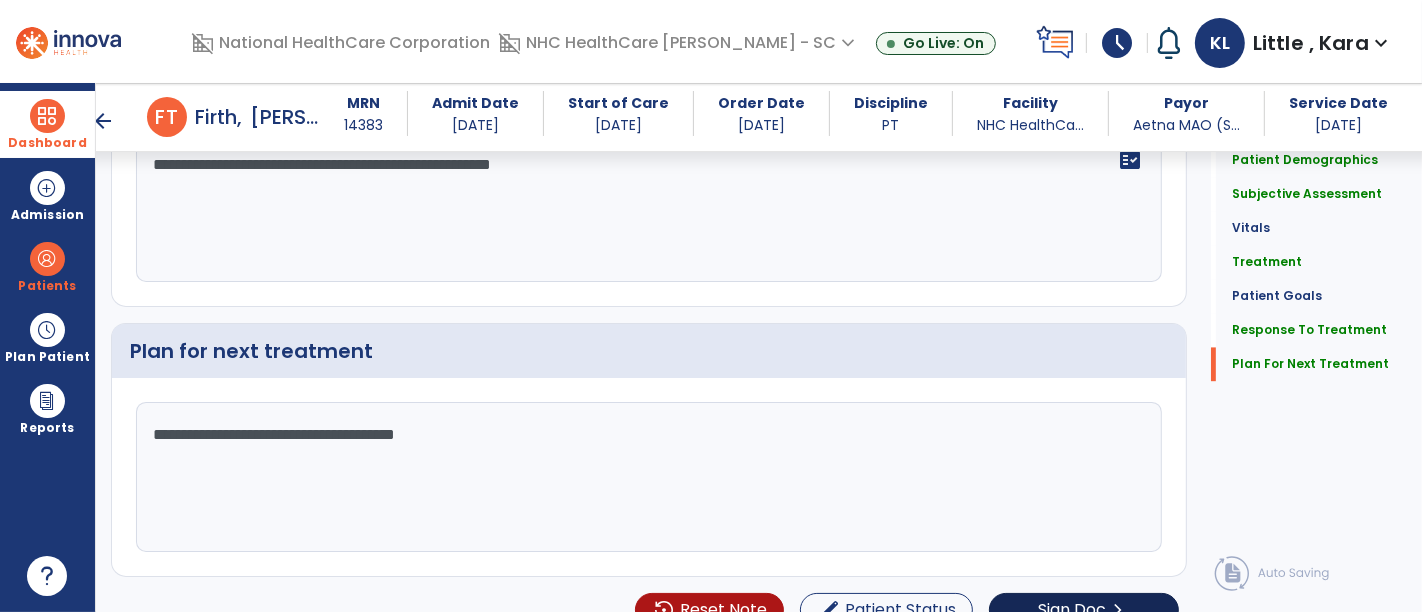 type on "**********" 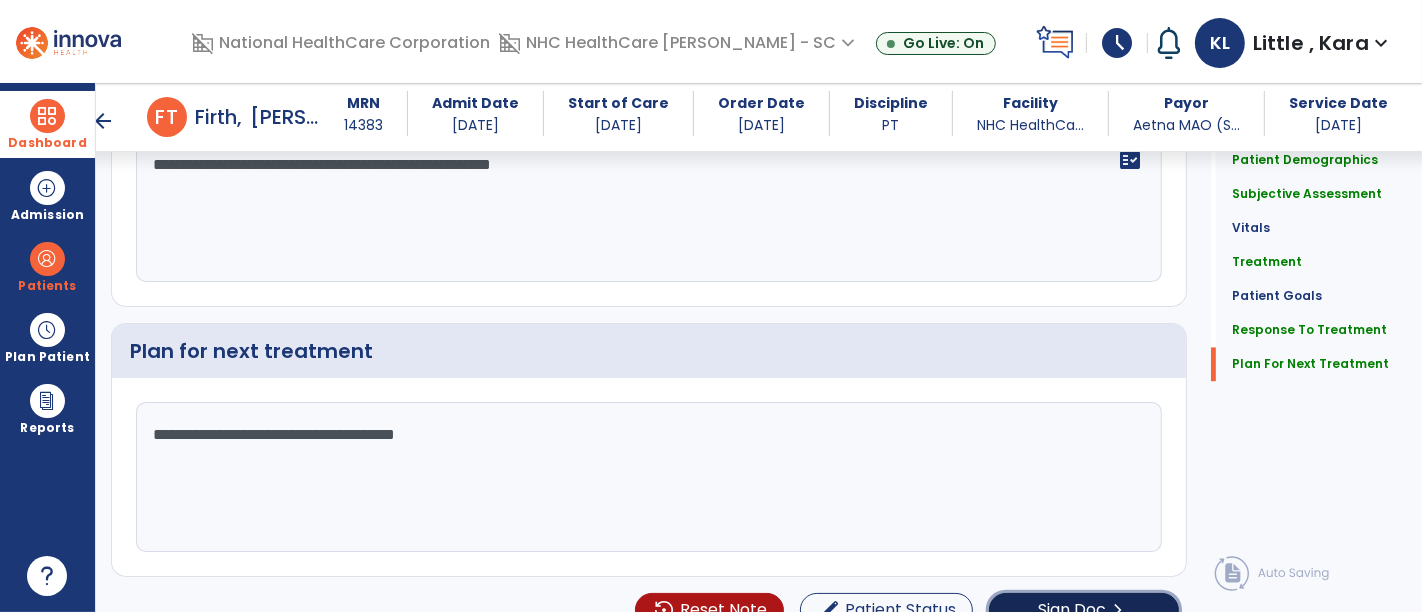 click on "Sign Doc" 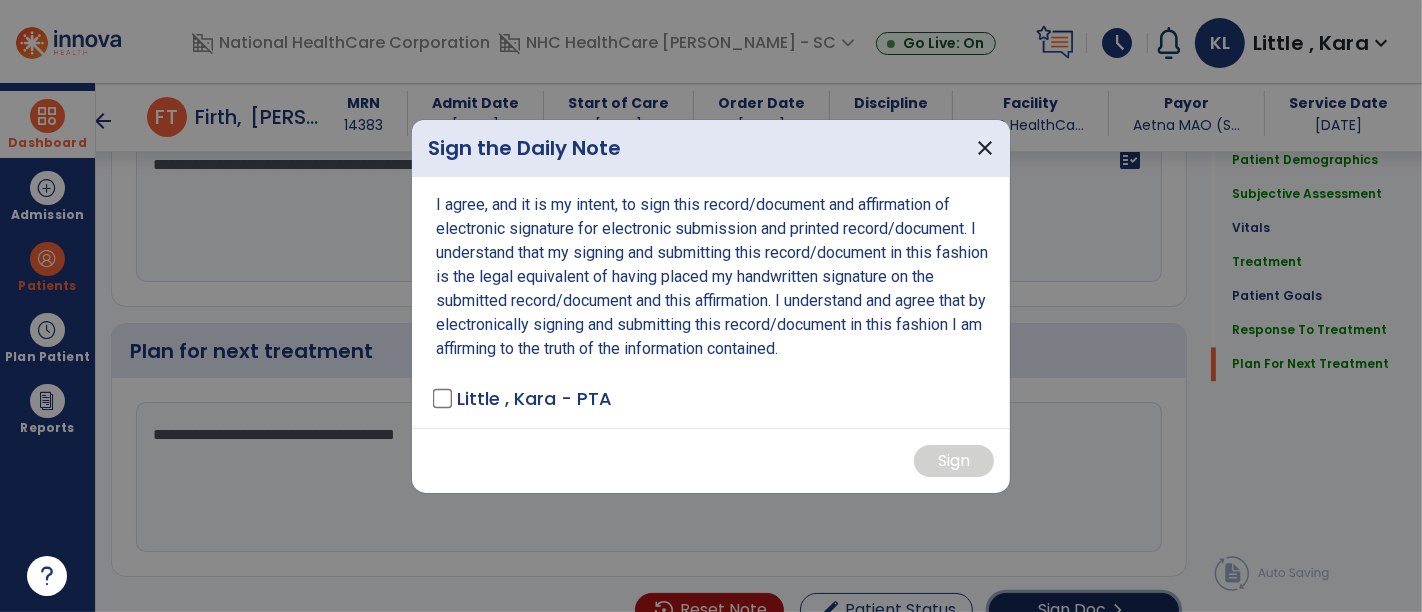 scroll, scrollTop: 3477, scrollLeft: 0, axis: vertical 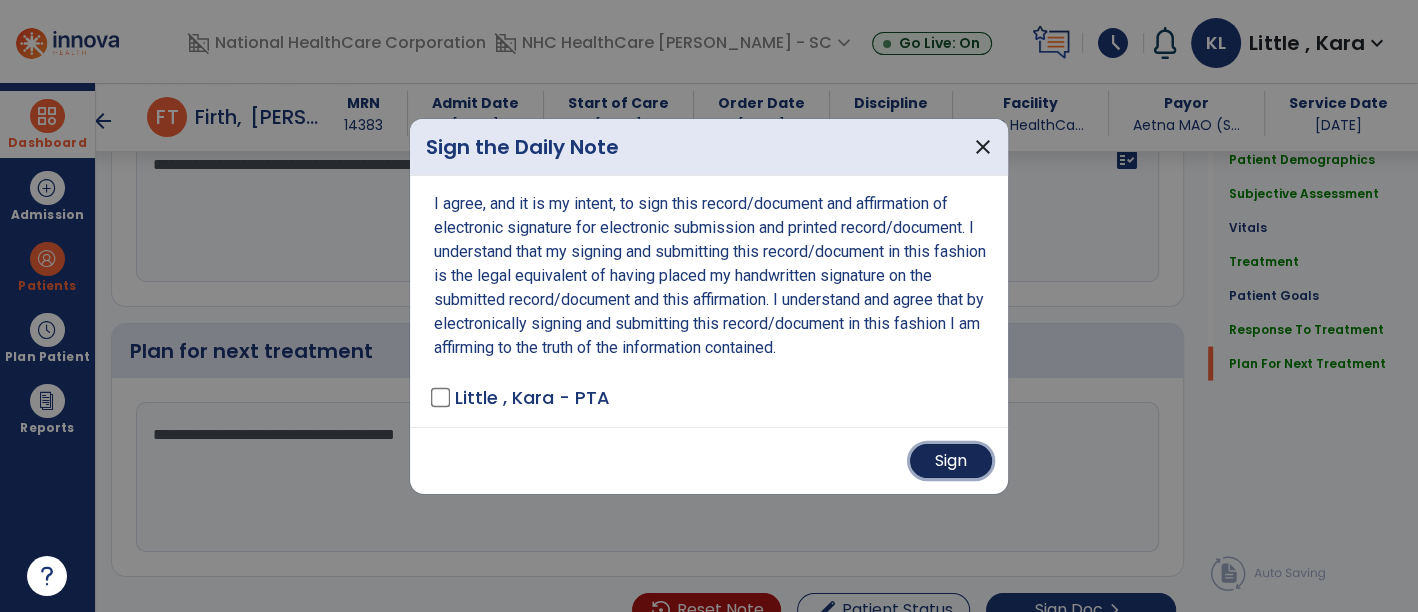 click on "Sign" at bounding box center (951, 461) 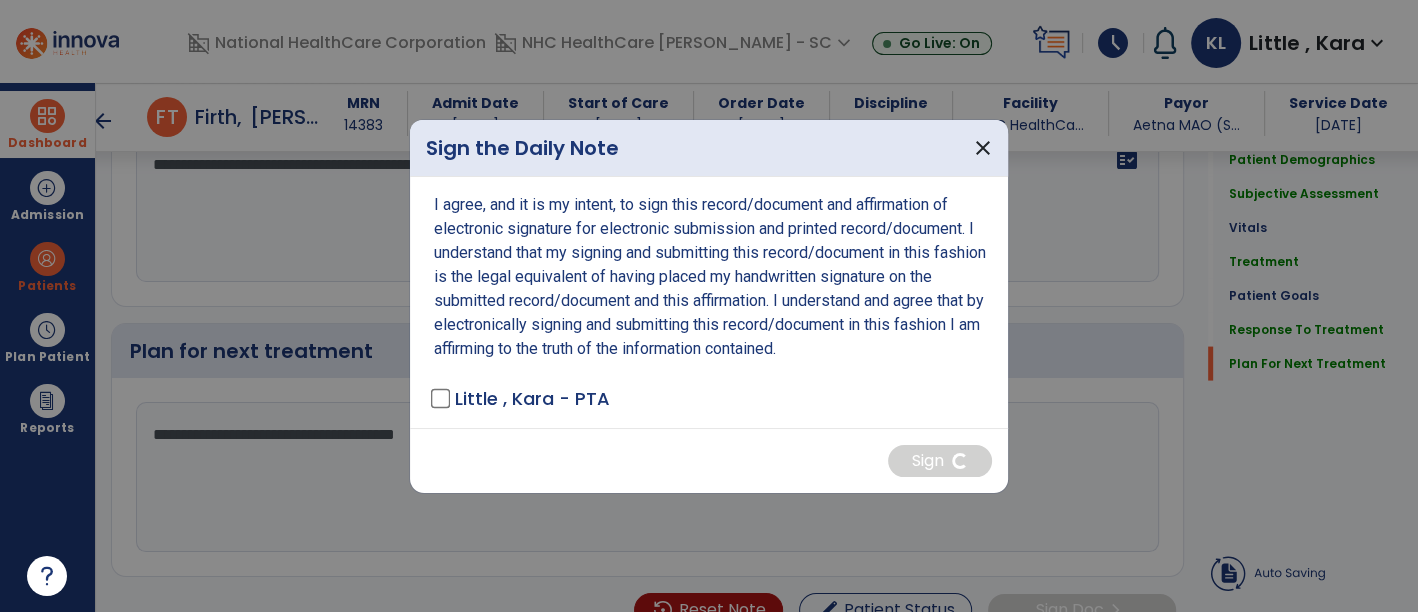 click on "Sign" at bounding box center [709, 460] 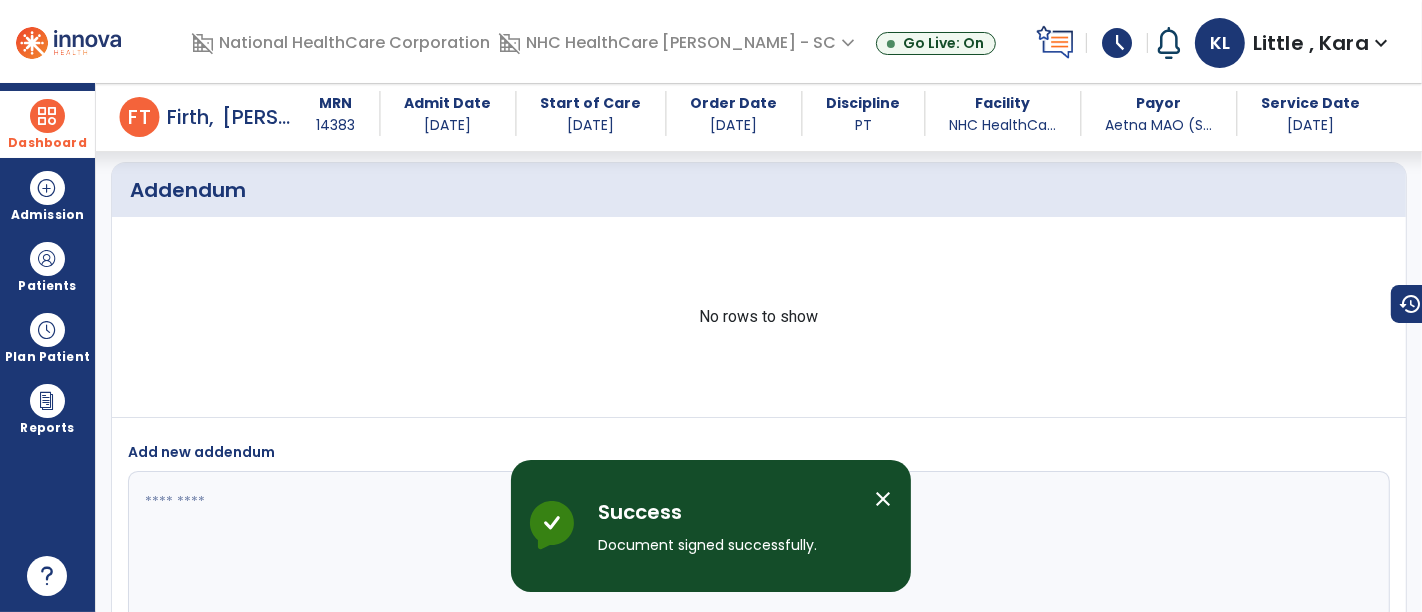 scroll, scrollTop: 4868, scrollLeft: 0, axis: vertical 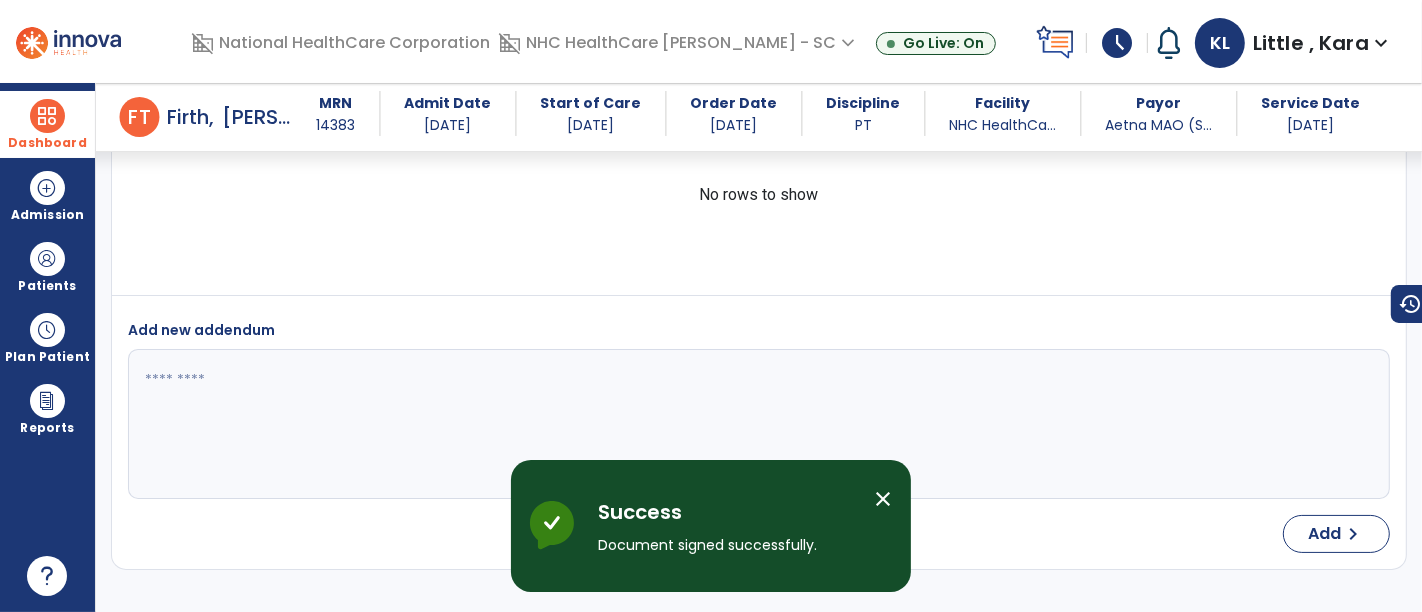select on "*" 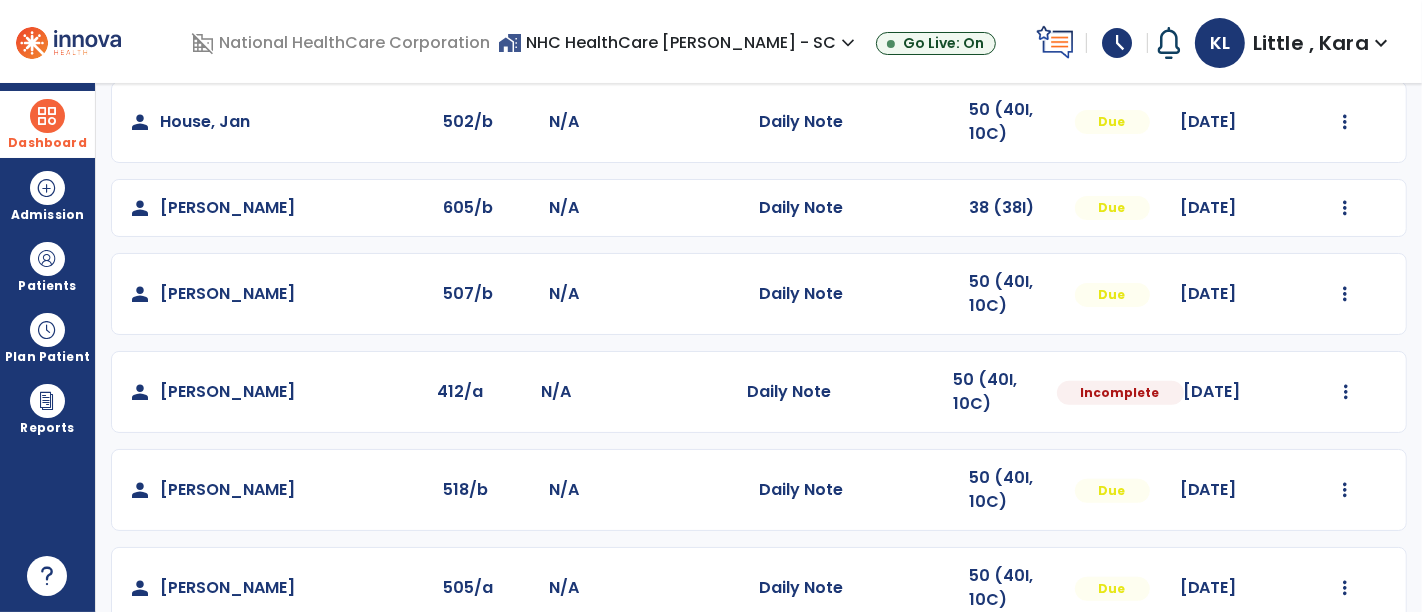 scroll, scrollTop: 604, scrollLeft: 0, axis: vertical 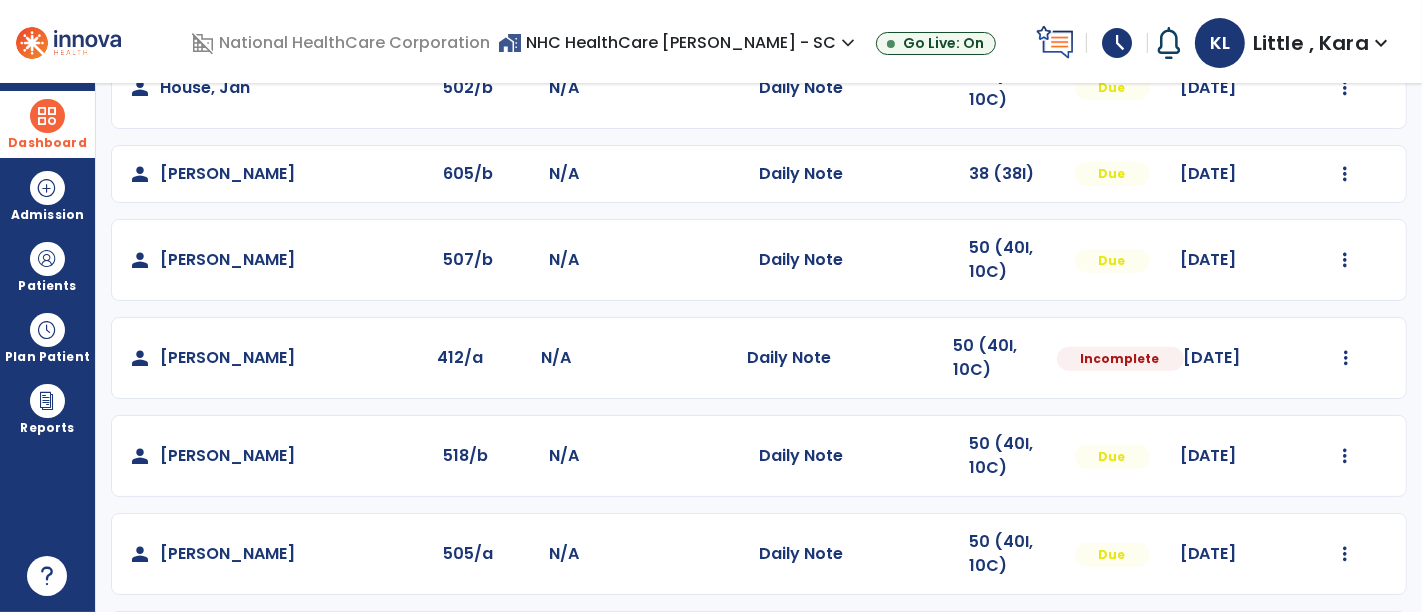 click at bounding box center [1346, -304] 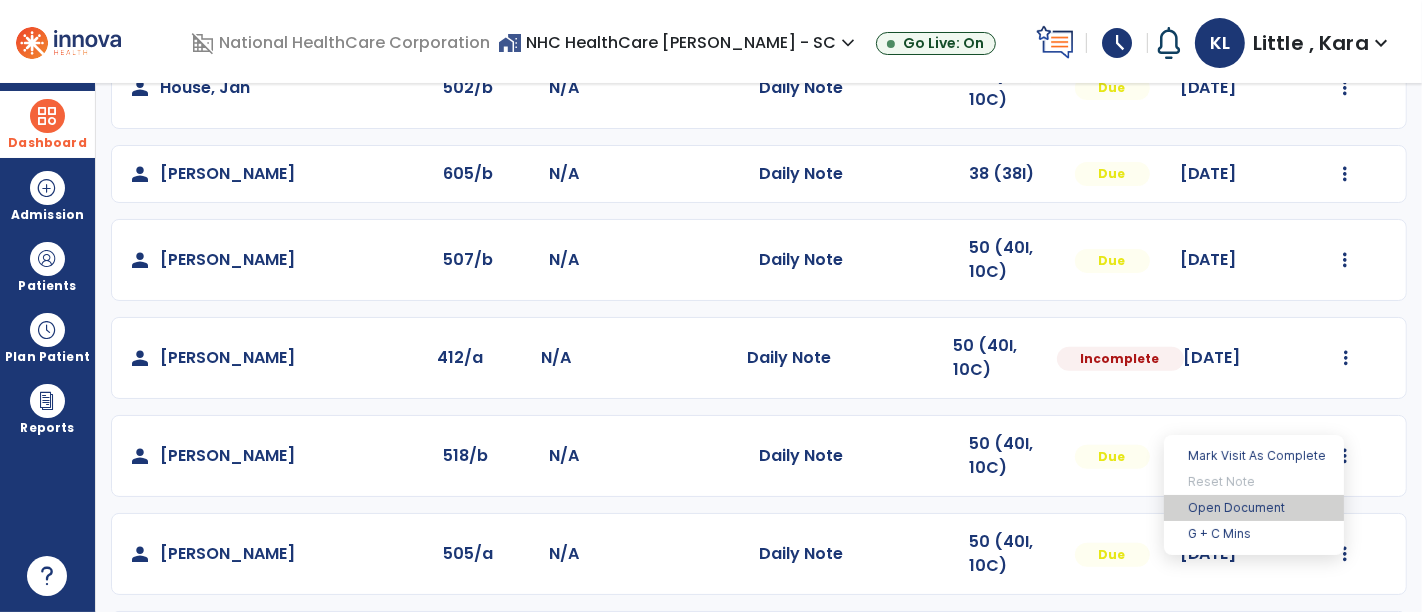 click on "Open Document" at bounding box center (1254, 508) 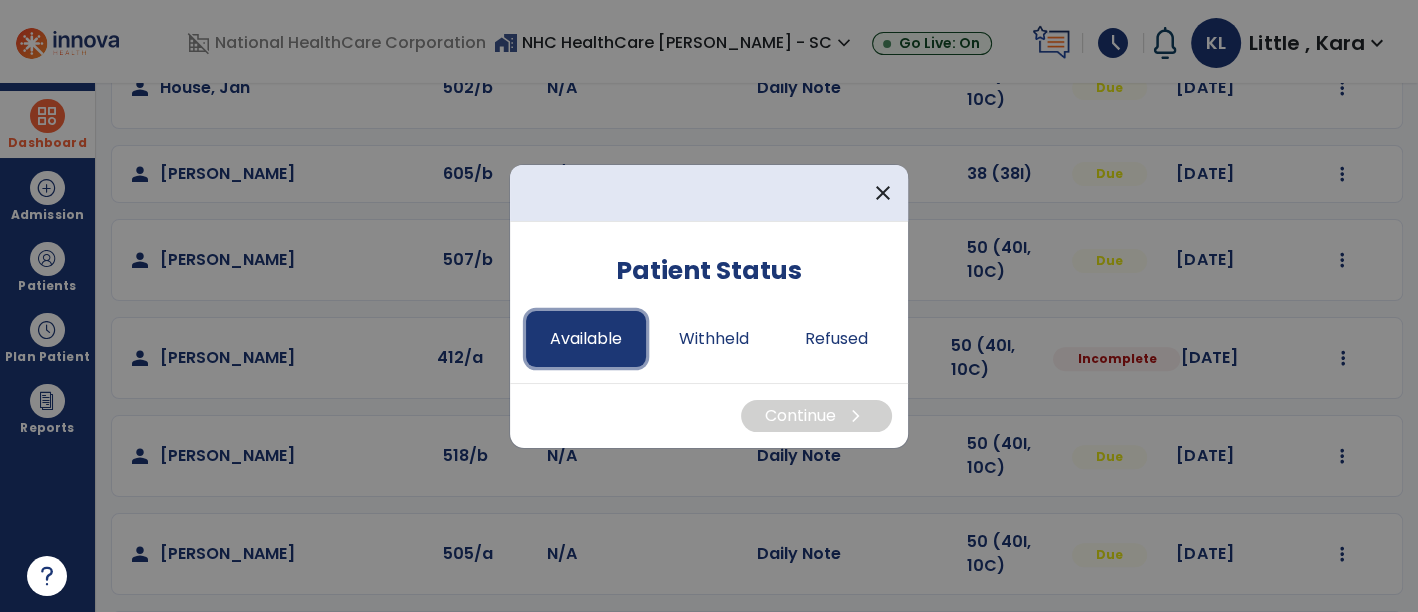 click on "Available" at bounding box center (586, 339) 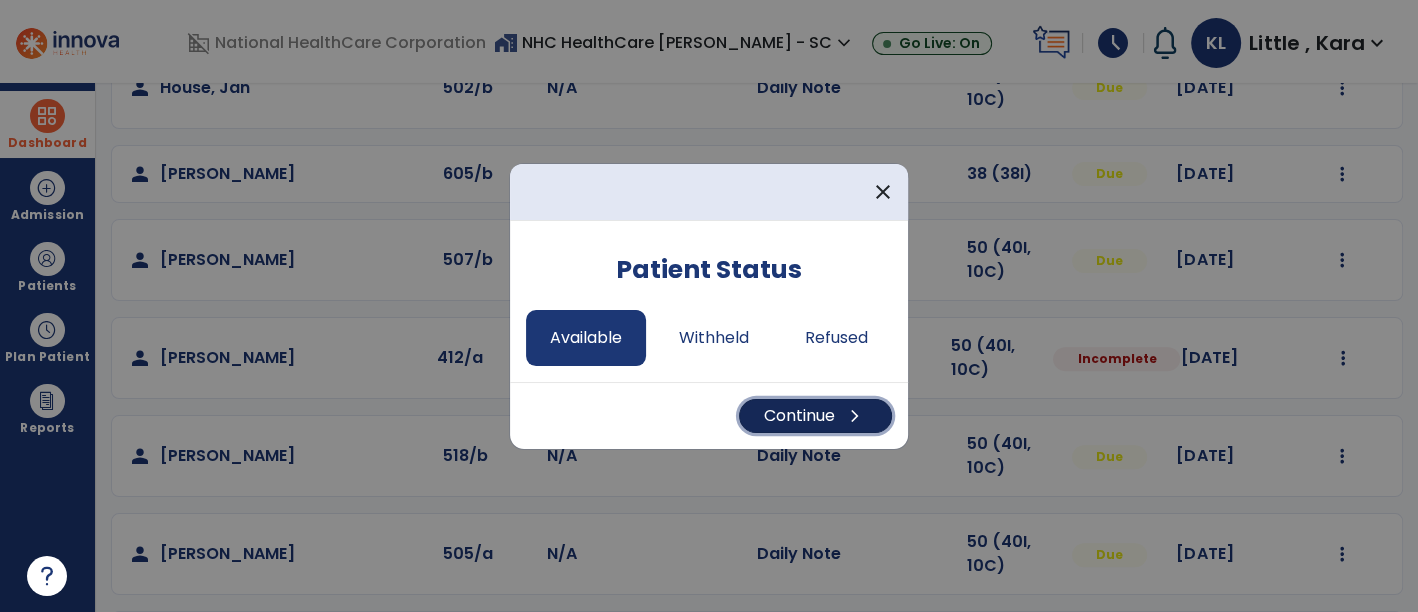 click on "Continue   chevron_right" at bounding box center [815, 416] 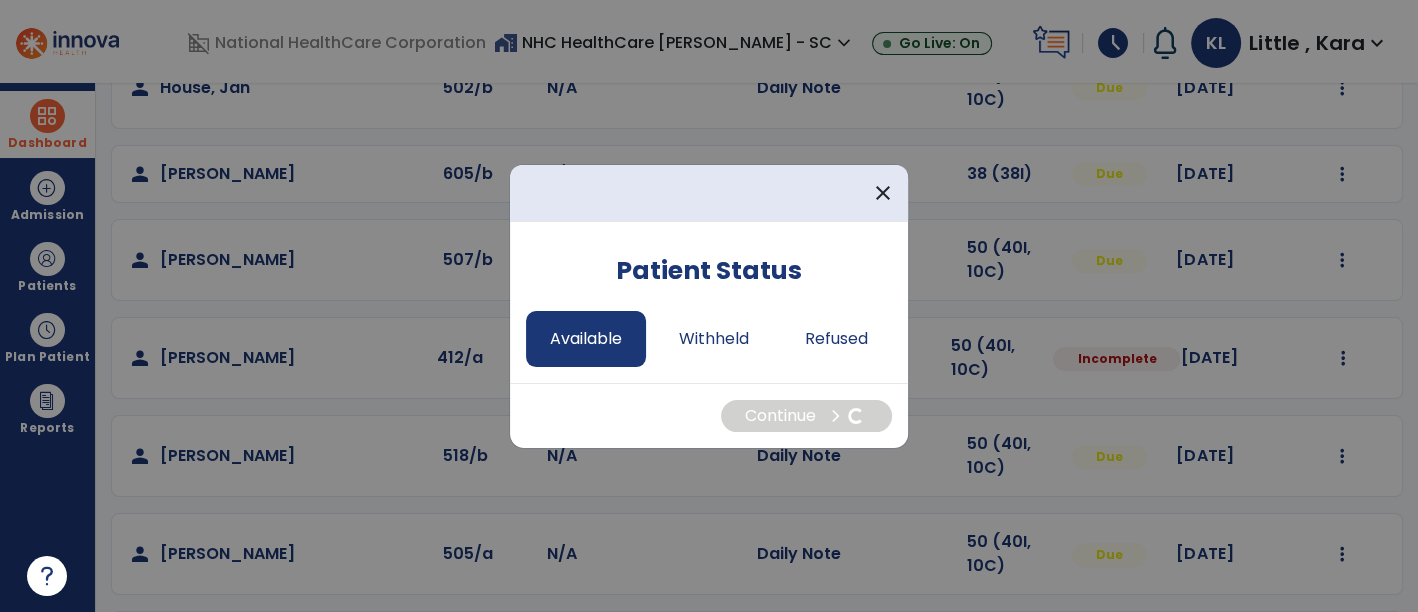 select on "*" 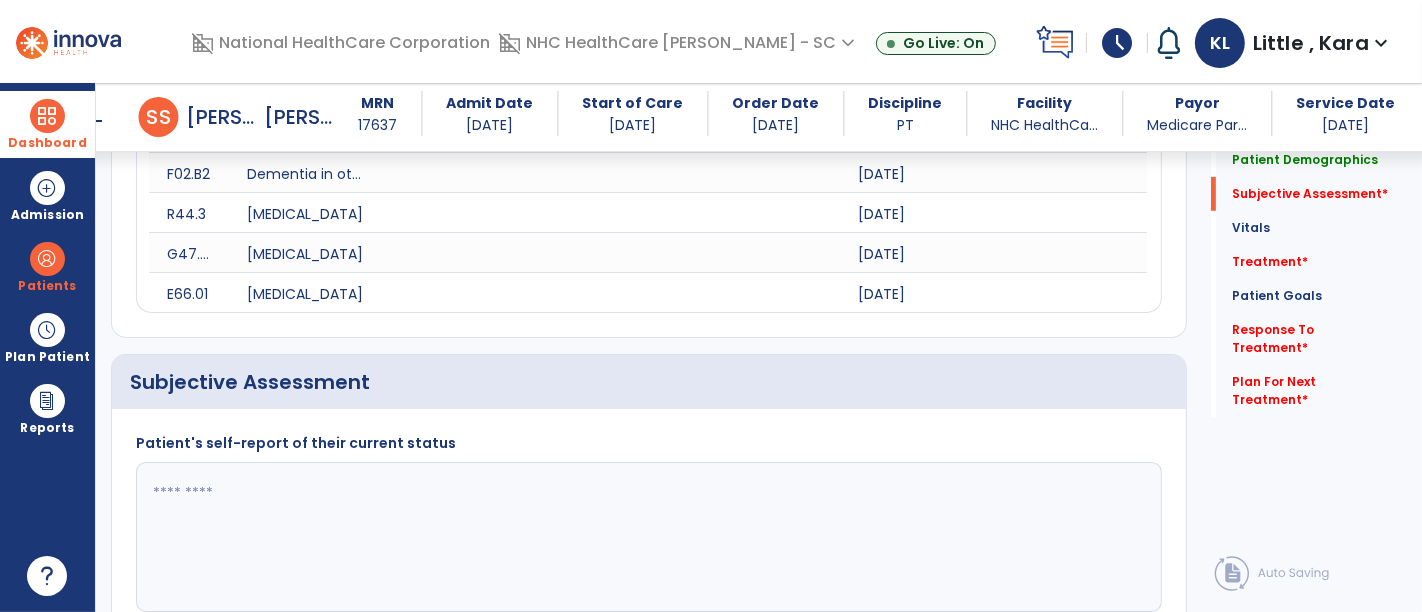 scroll, scrollTop: 826, scrollLeft: 0, axis: vertical 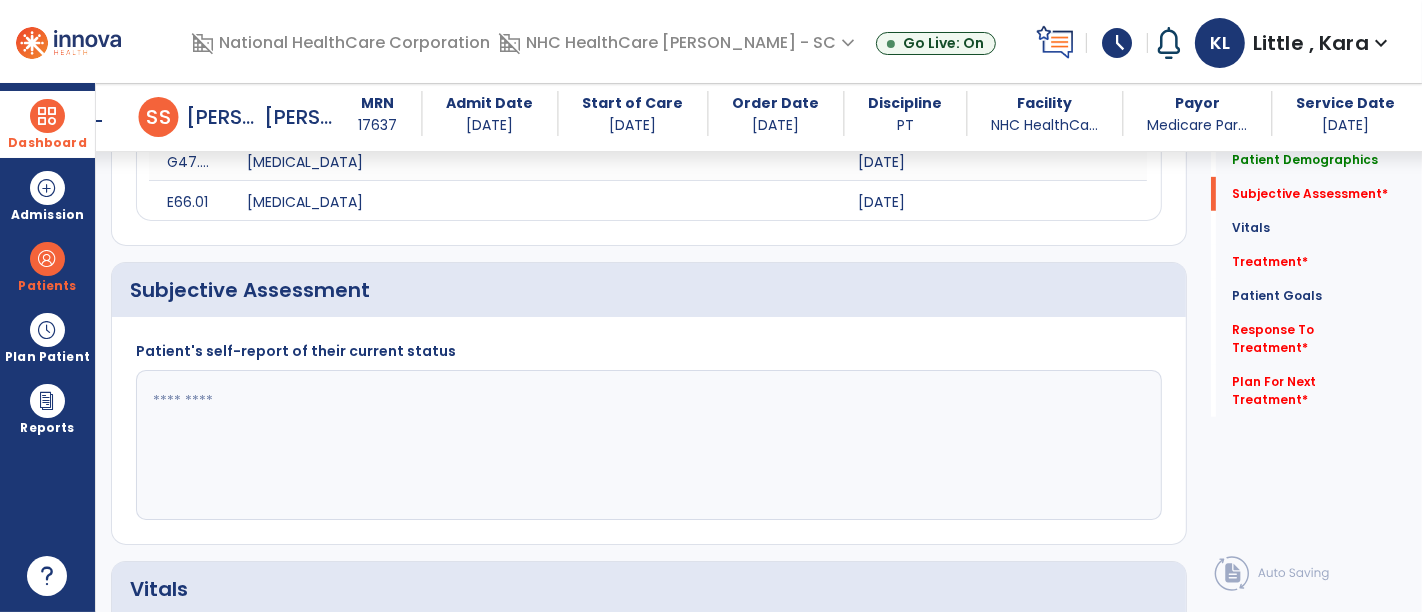 click 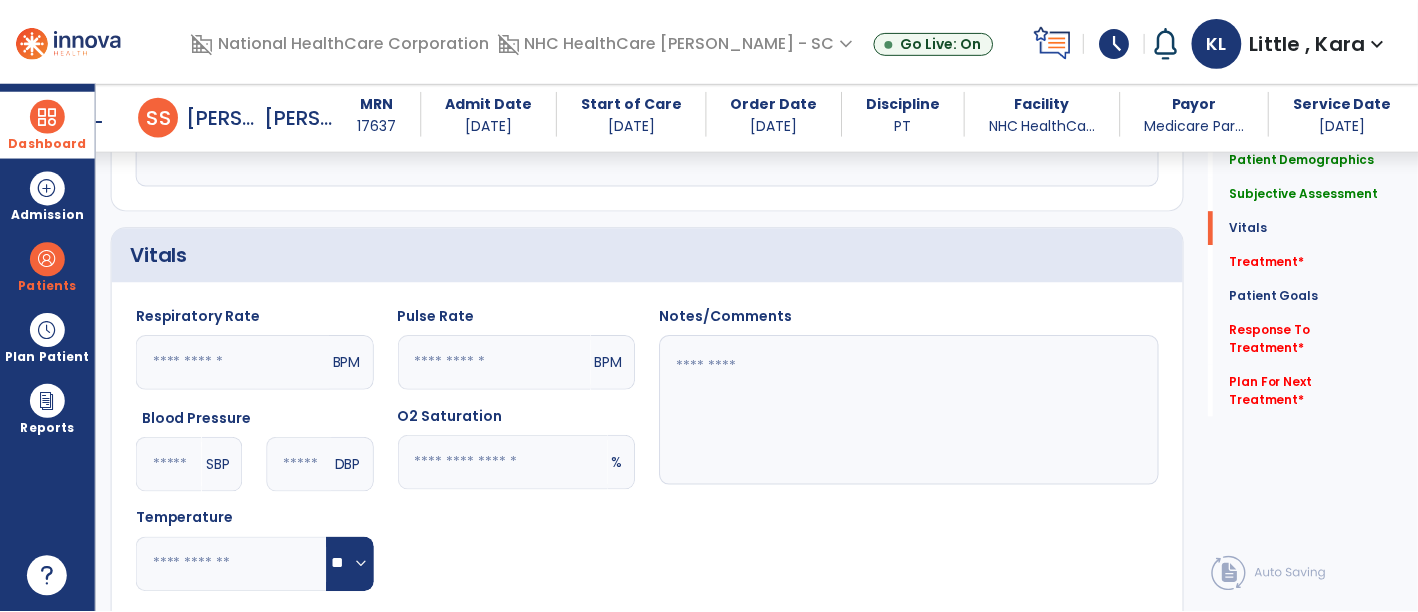 scroll, scrollTop: 1493, scrollLeft: 0, axis: vertical 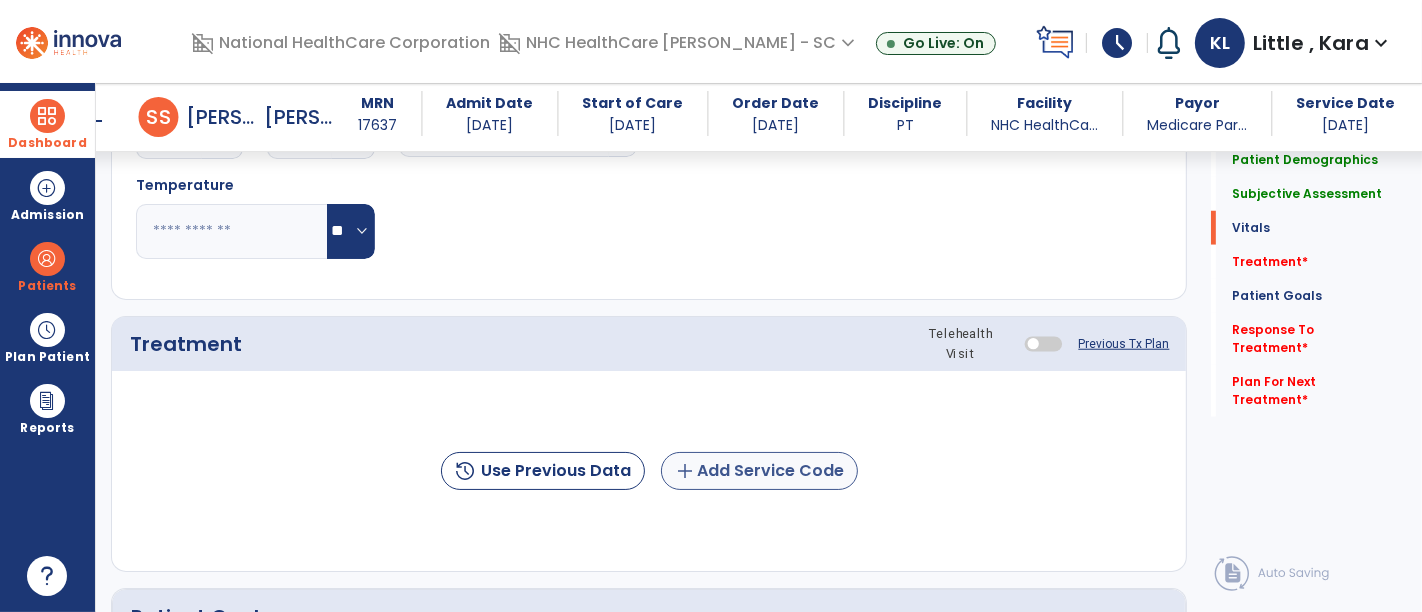 type on "**********" 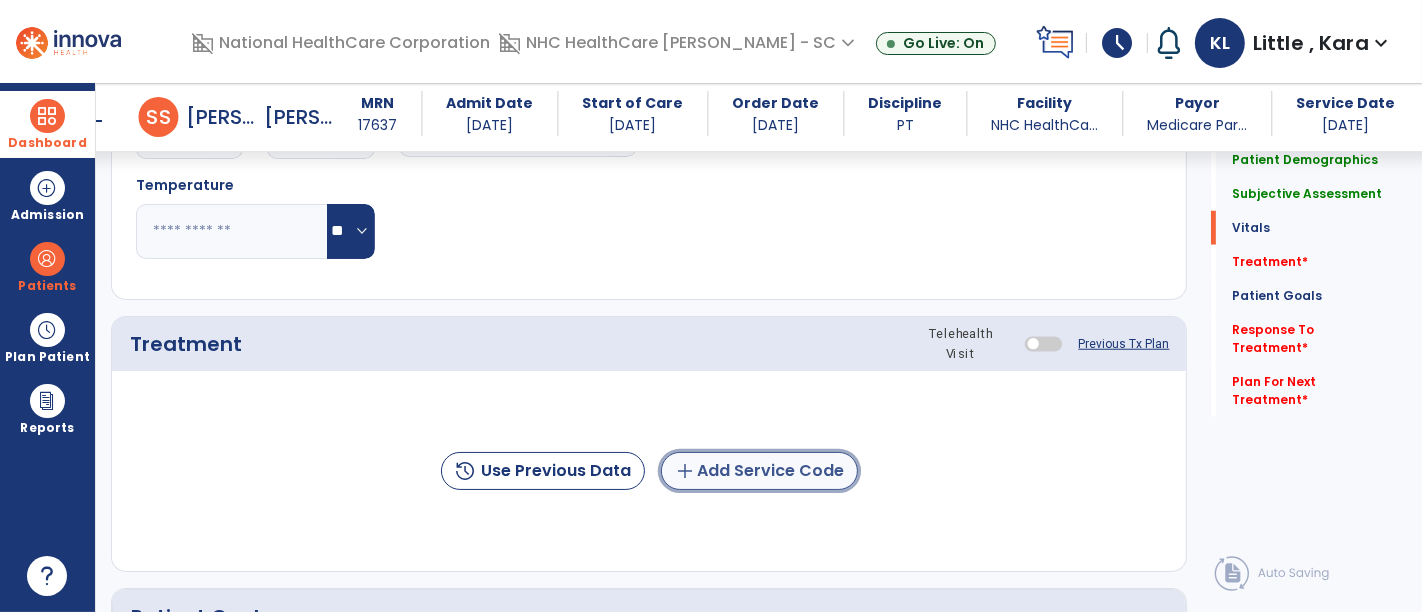 click on "add  Add Service Code" 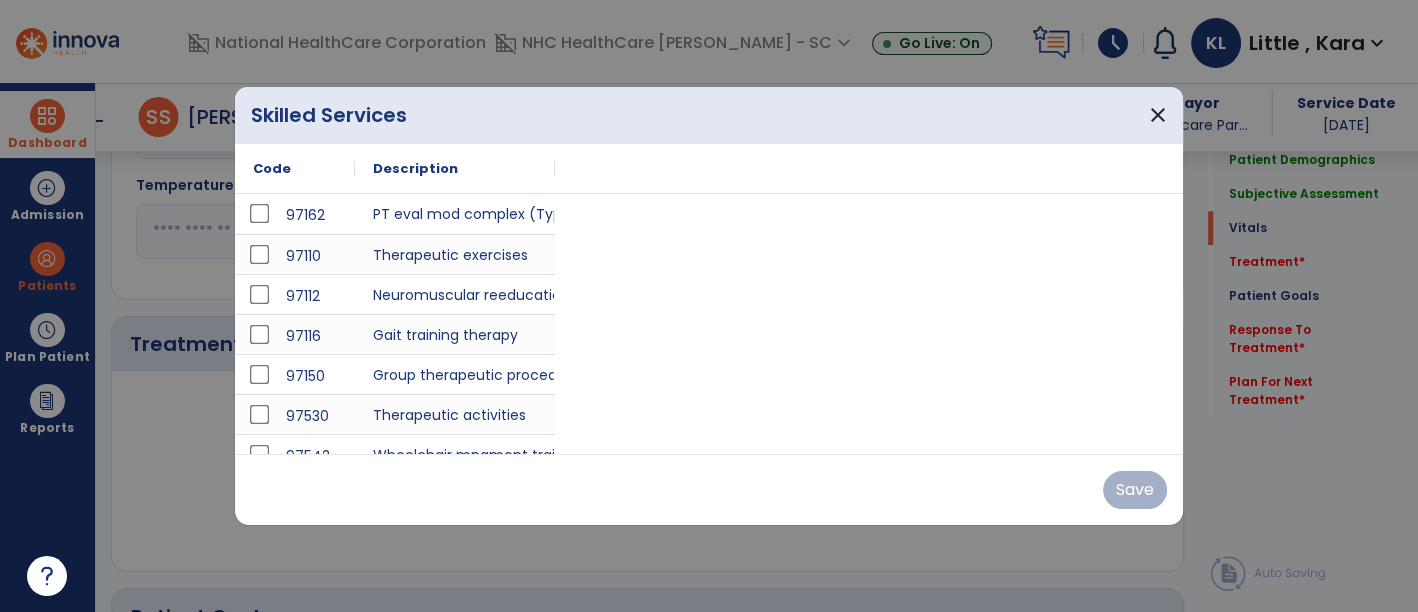scroll, scrollTop: 1493, scrollLeft: 0, axis: vertical 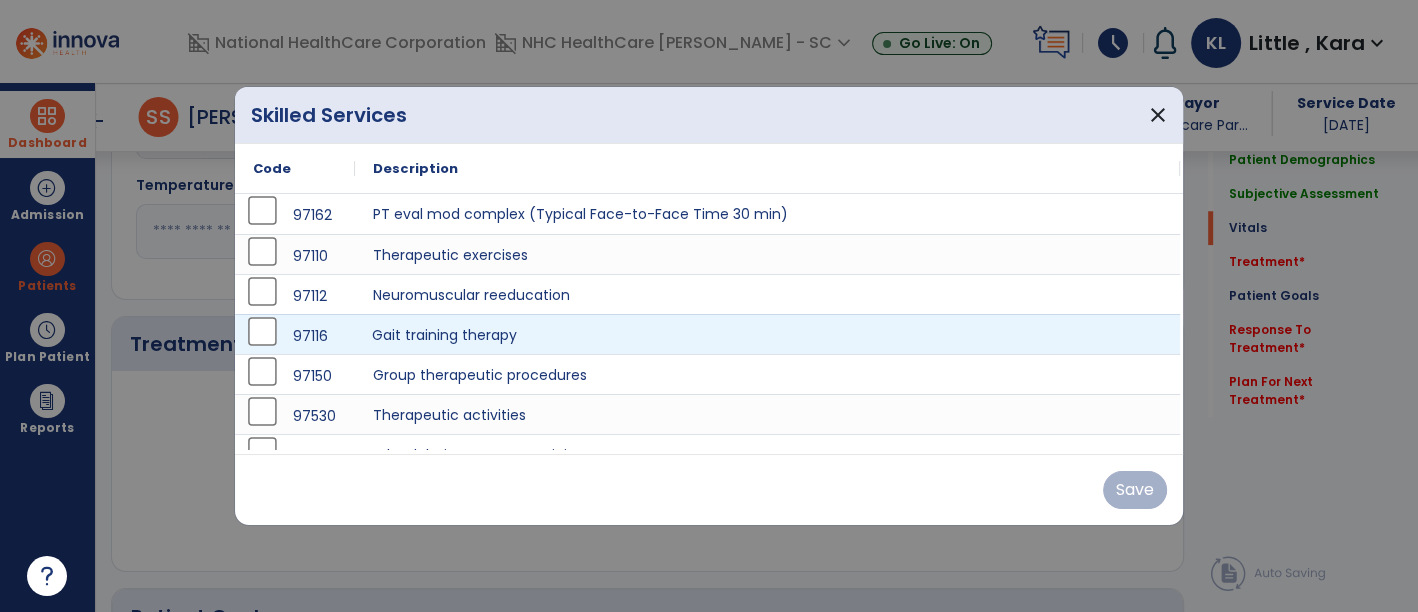 click on "Gait training therapy" at bounding box center [767, 334] 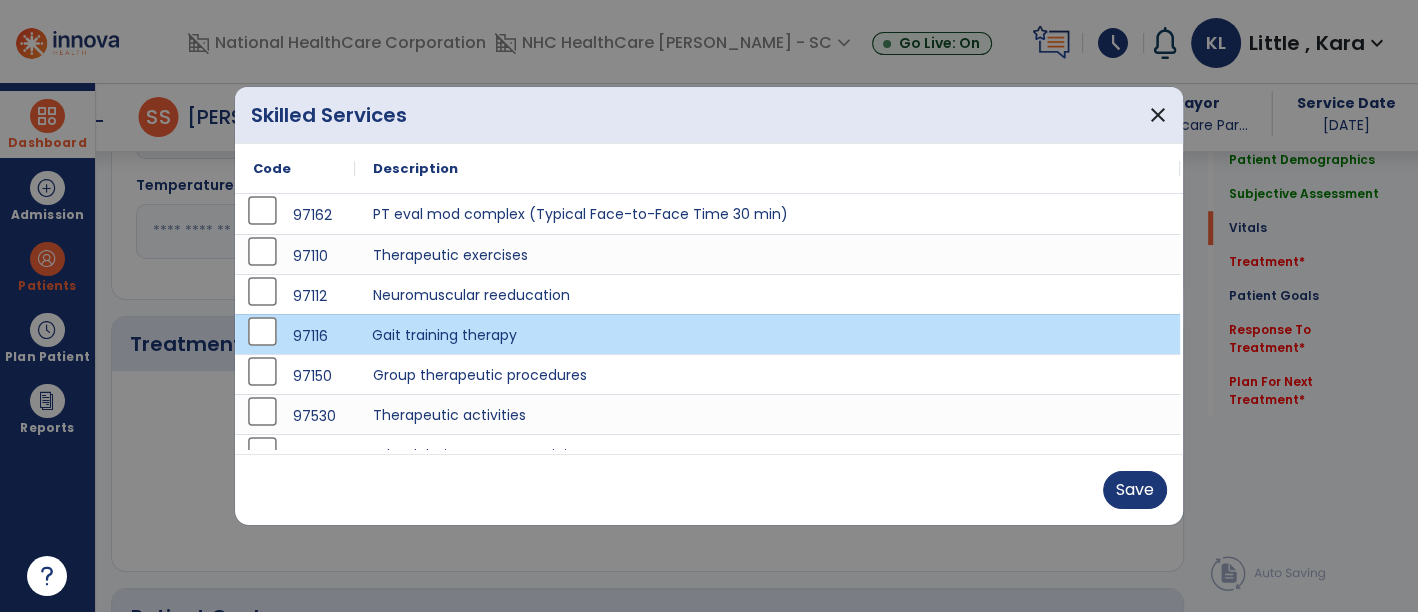 click on "Gait training therapy" at bounding box center (767, 334) 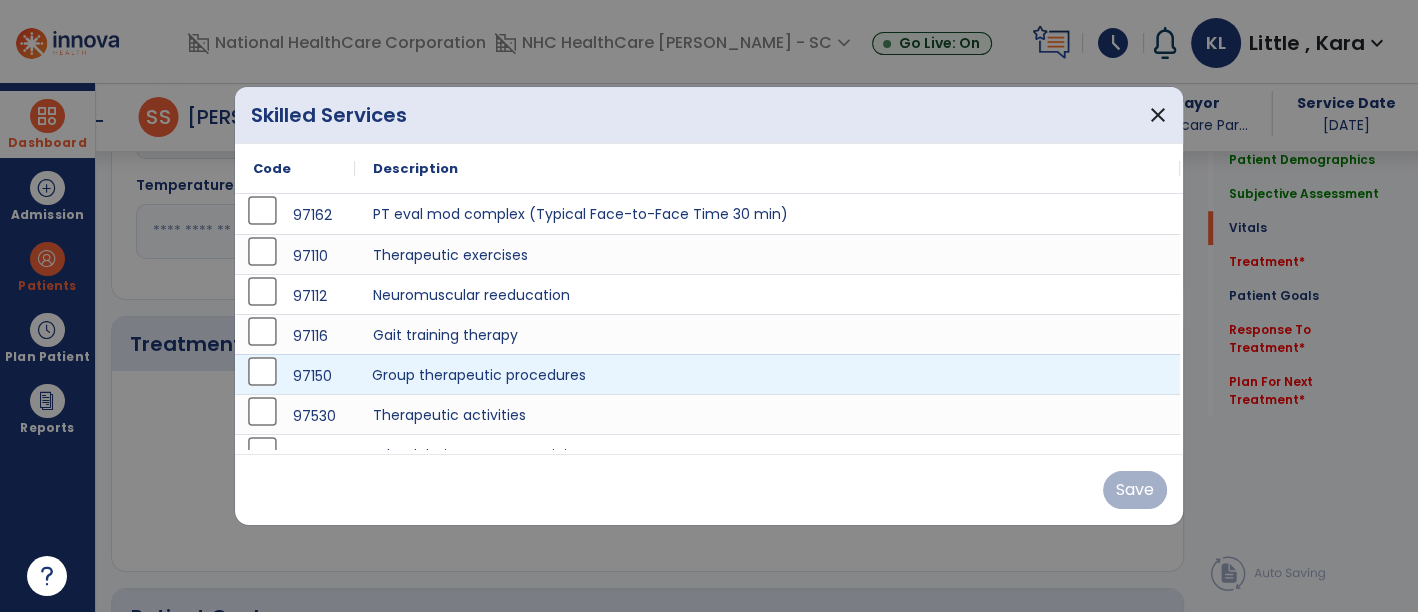 click on "Group therapeutic procedures" at bounding box center (767, 374) 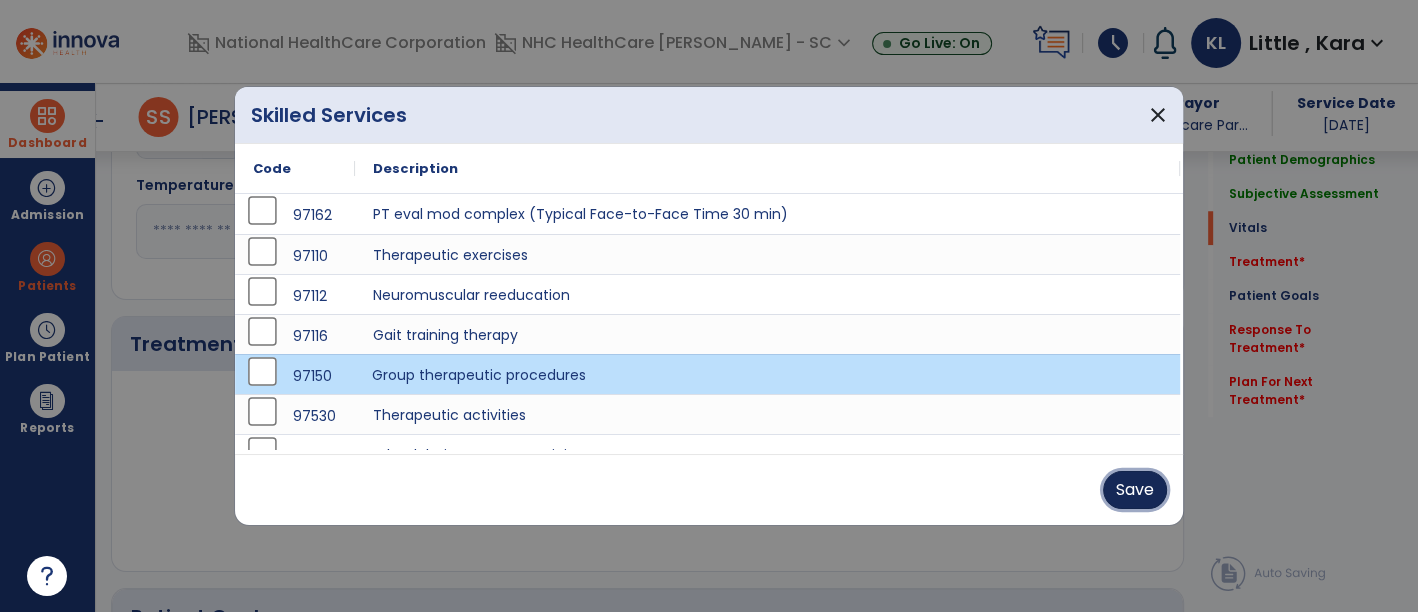 click on "Save" at bounding box center (1135, 490) 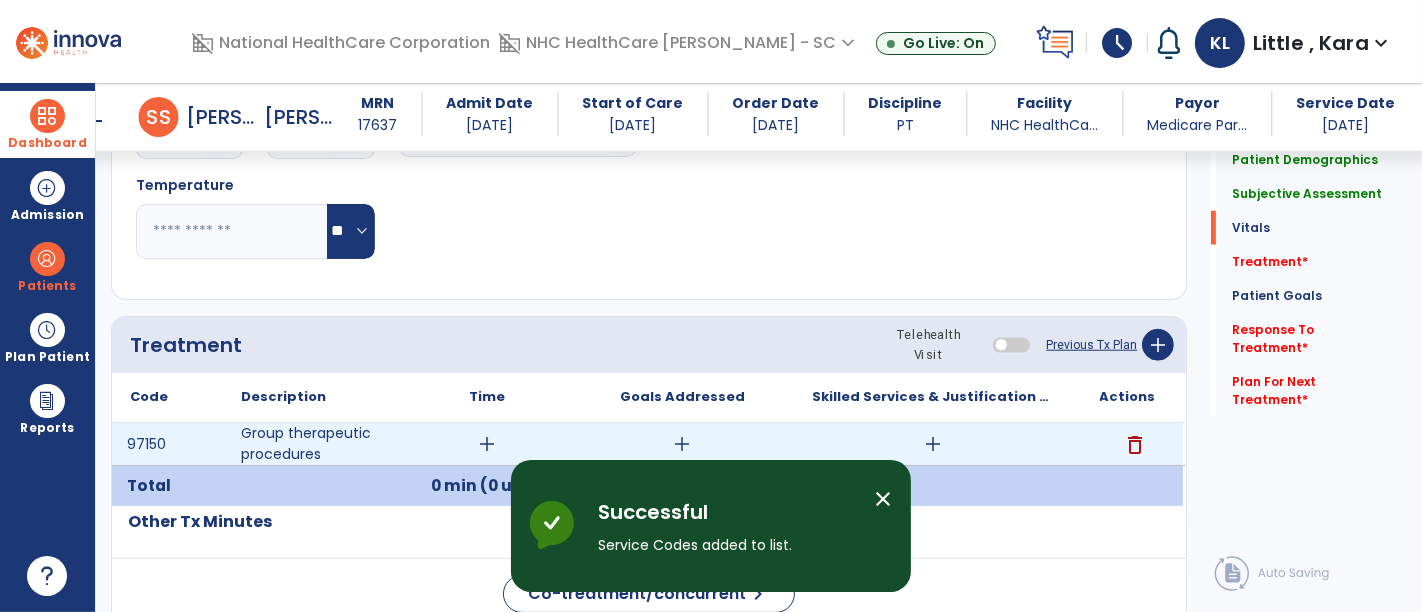 click on "add" at bounding box center [488, 444] 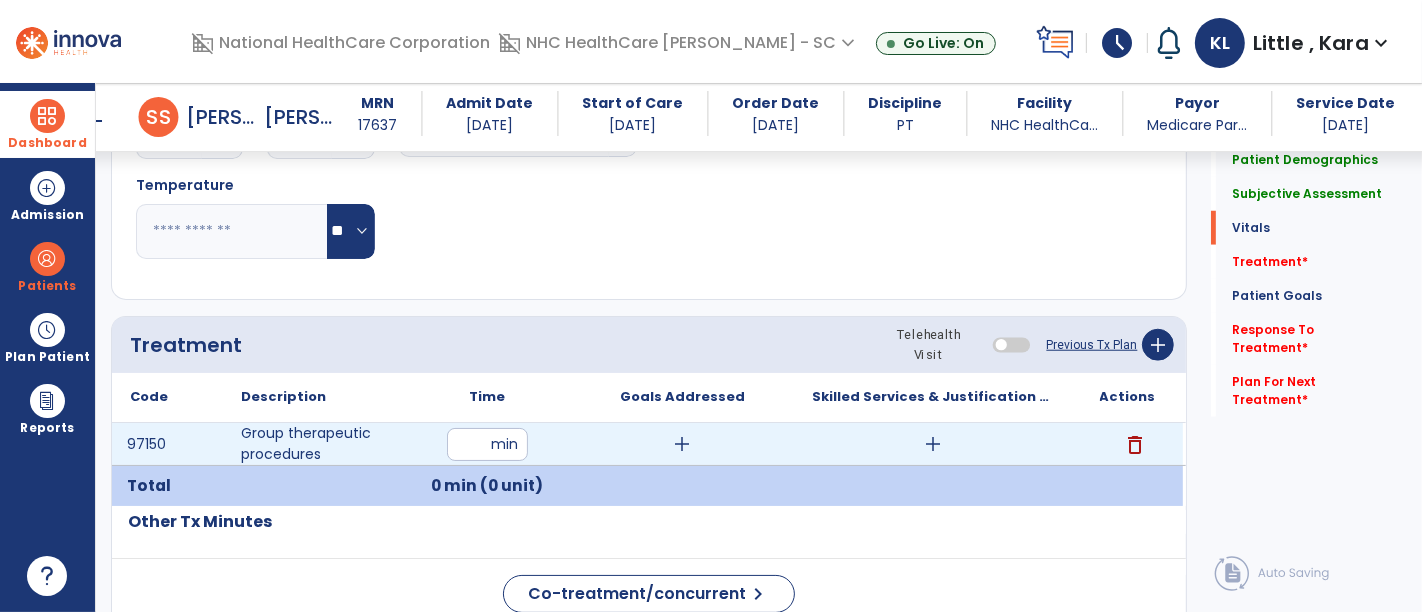 type on "**" 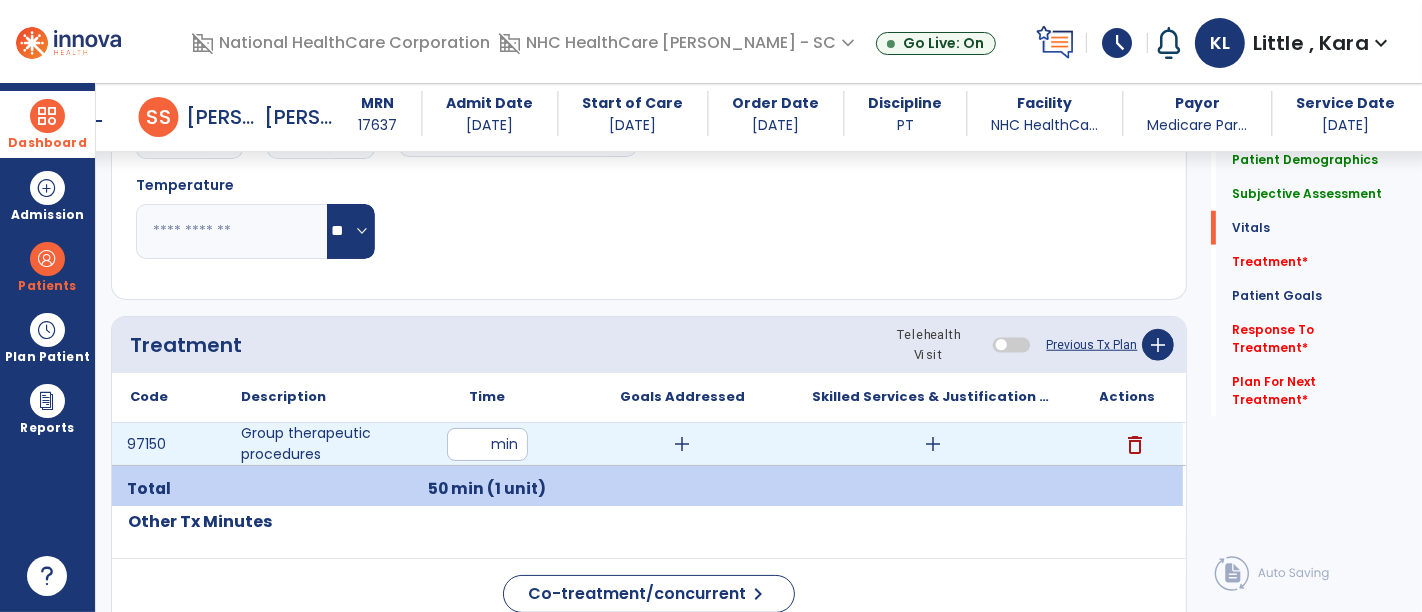 click on "add" at bounding box center [933, 444] 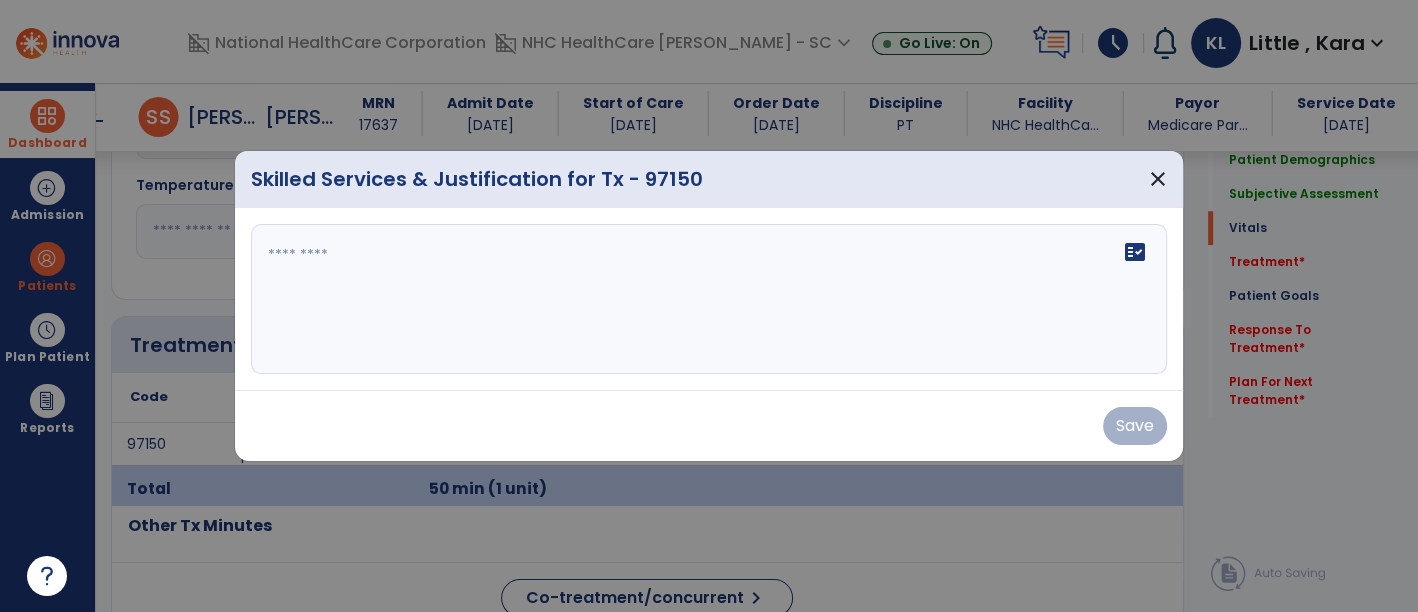 scroll, scrollTop: 1493, scrollLeft: 0, axis: vertical 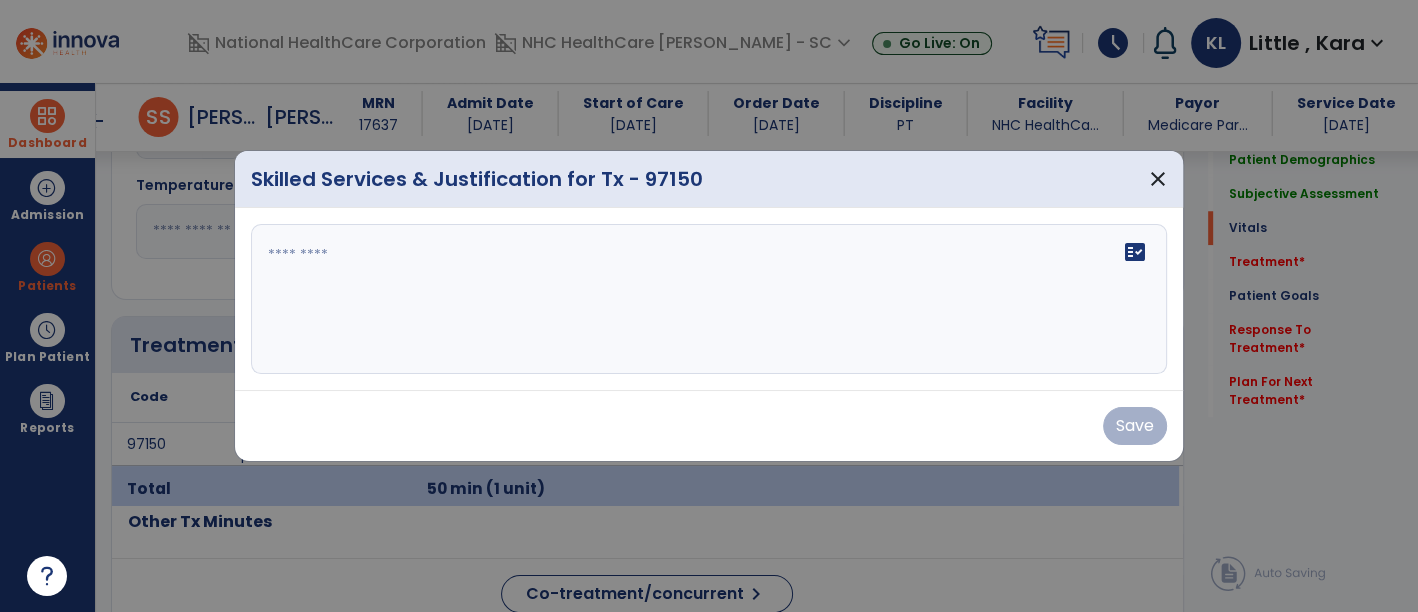 click at bounding box center [709, 299] 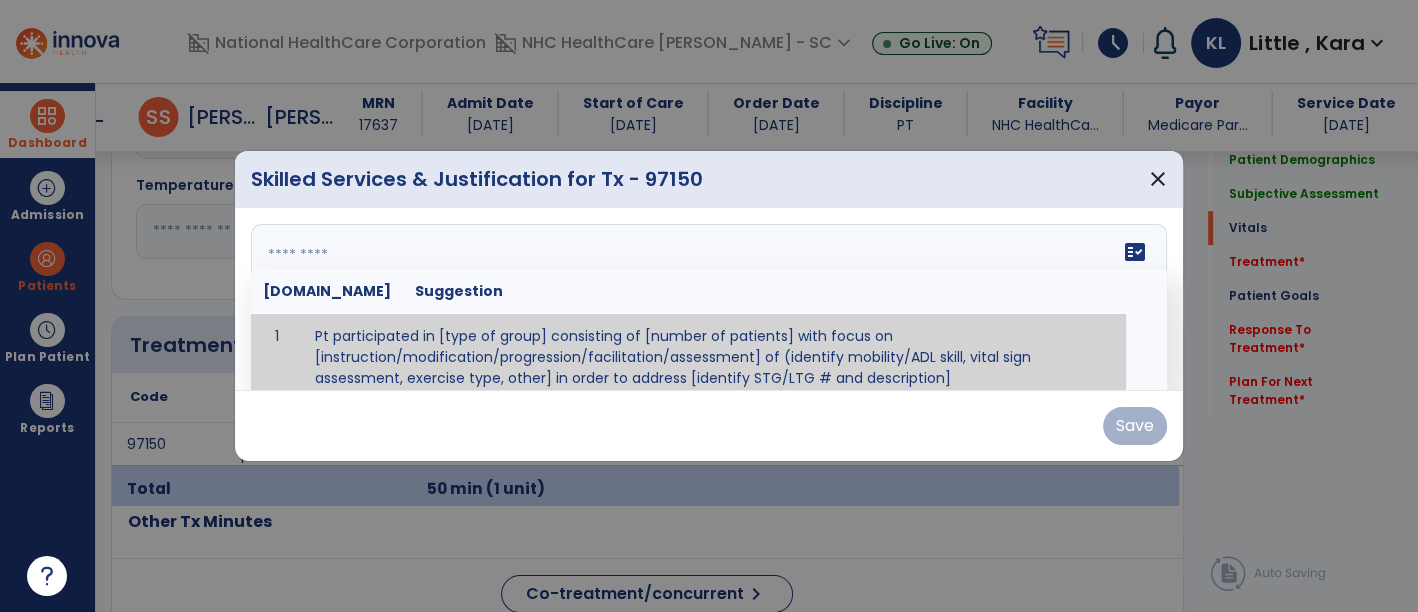 scroll, scrollTop: 11, scrollLeft: 0, axis: vertical 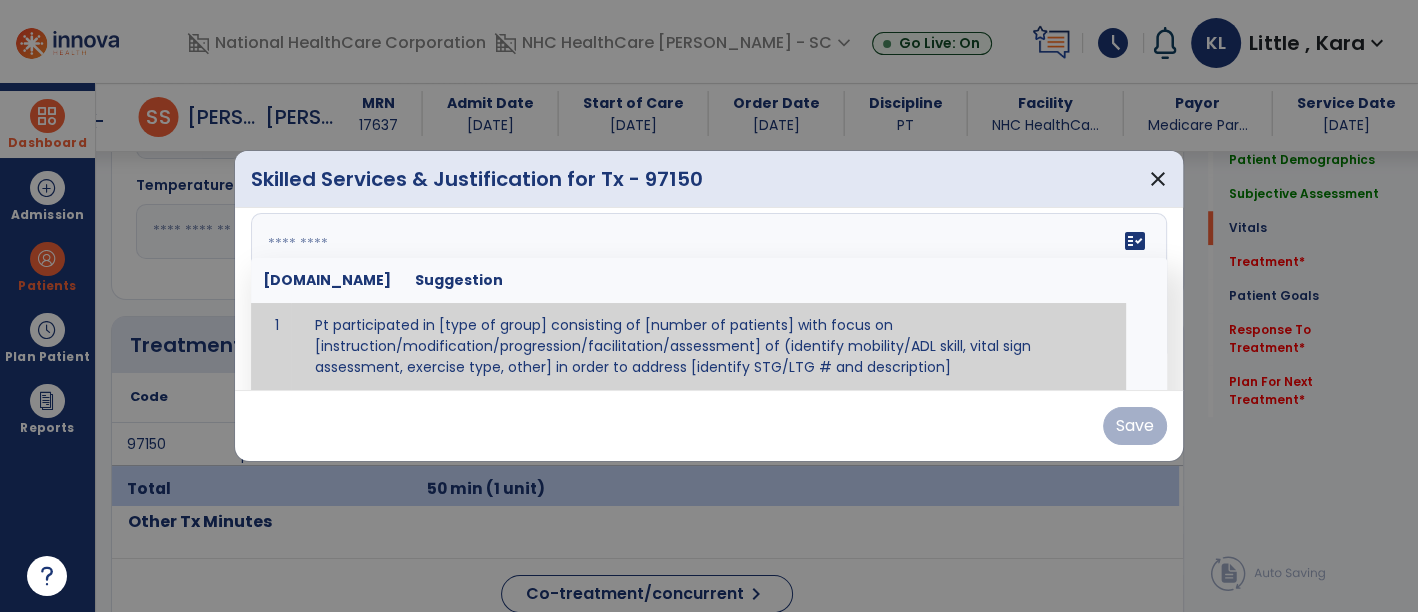 paste on "**********" 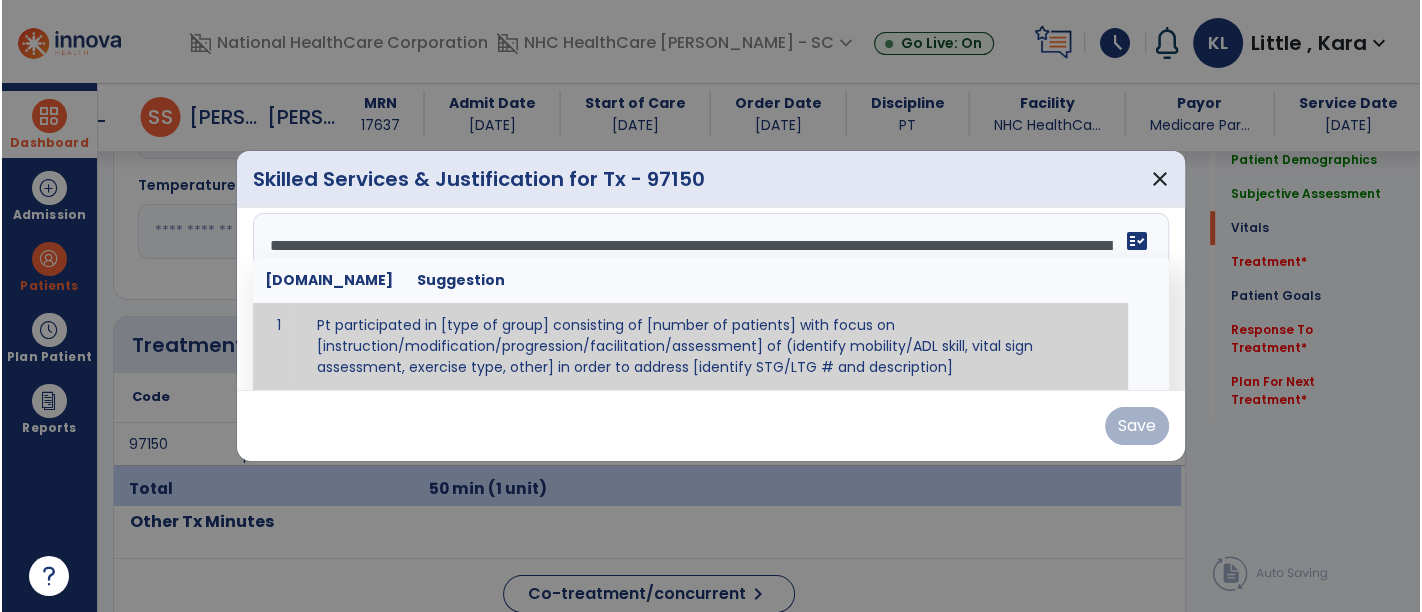 scroll, scrollTop: 0, scrollLeft: 0, axis: both 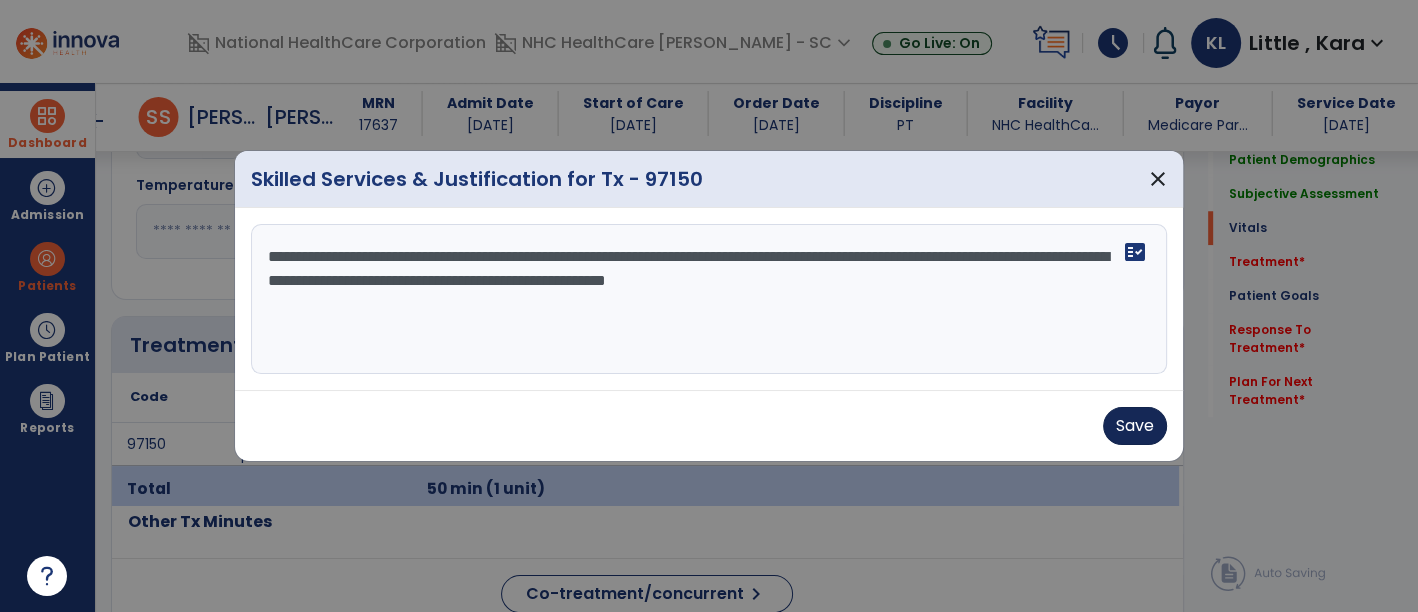 type on "**********" 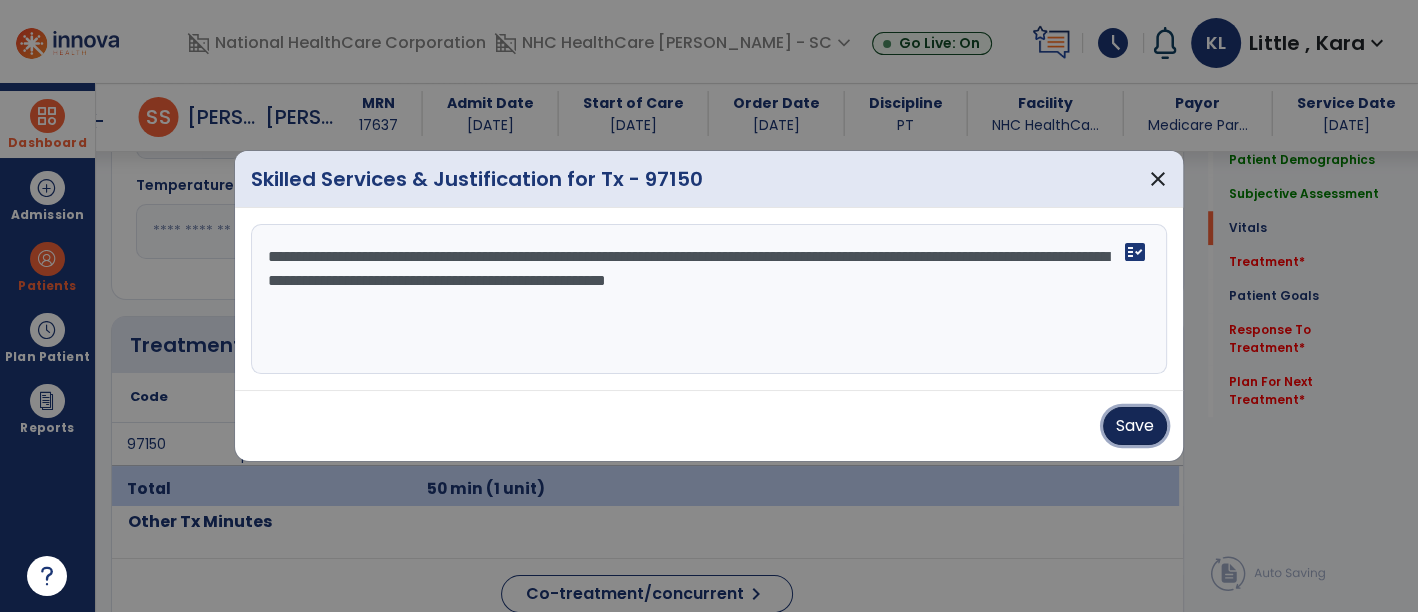 click on "Save" at bounding box center [1135, 426] 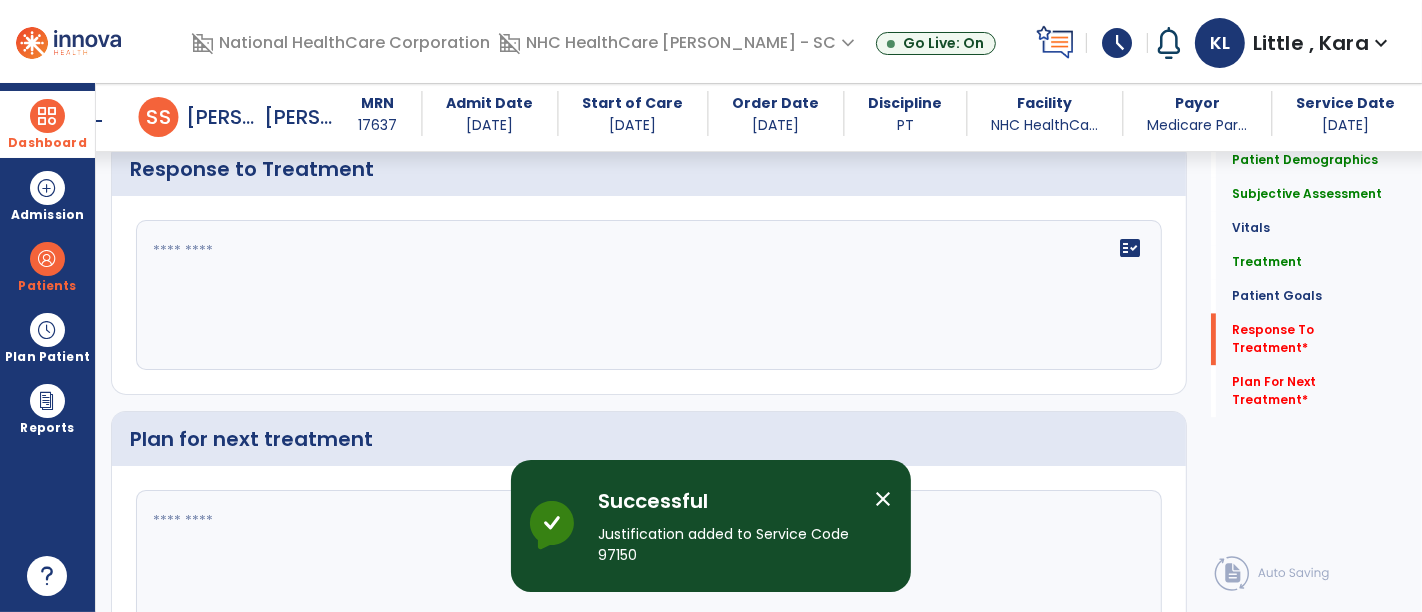 scroll, scrollTop: 3608, scrollLeft: 0, axis: vertical 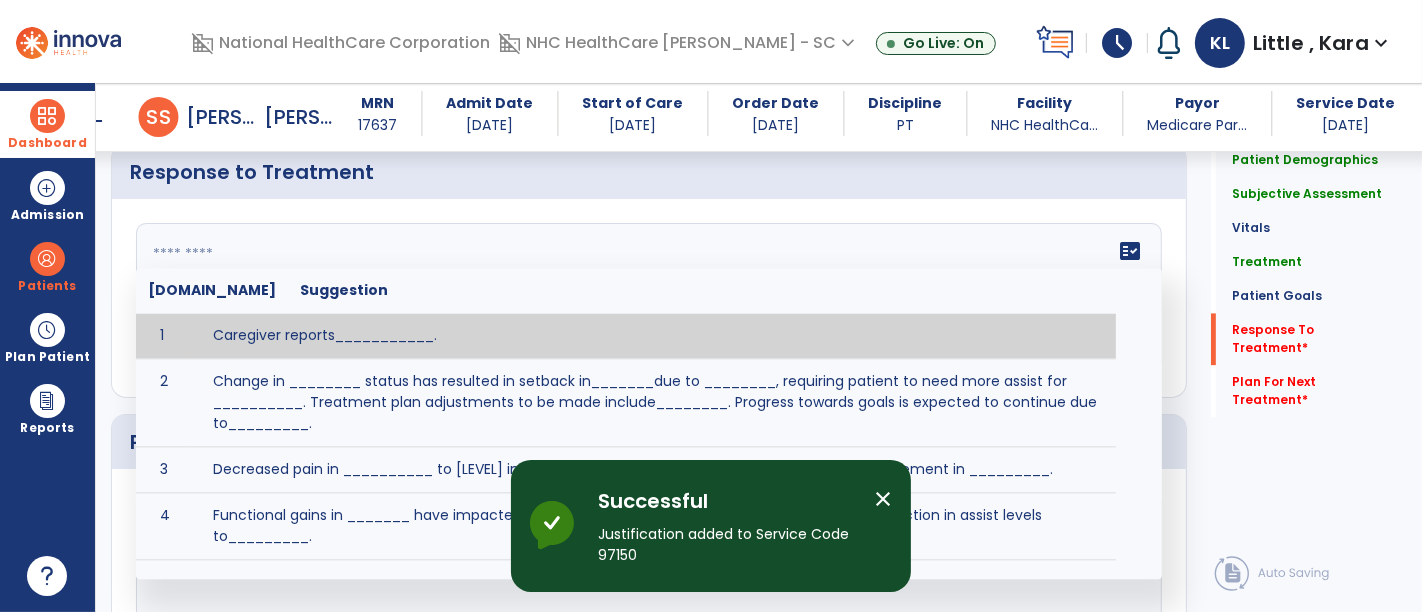 click on "fact_check  [DOMAIN_NAME] Suggestion 1 Caregiver reports___________. 2 Change in ________ status has resulted in setback in_______due to ________, requiring patient to need more assist for __________.   Treatment plan adjustments to be made include________.  Progress towards goals is expected to continue due to_________. 3 Decreased pain in __________ to [LEVEL] in response to [MODALITY/TREATMENT] allows for improvement in _________. 4 Functional gains in _______ have impacted the patient's ability to perform_________ with a reduction in assist levels to_________. 5 Functional progress this week has been significant due to__________. 6 Gains in ________ have improved the patient's ability to perform ______with decreased levels of assist to___________. 7 Improvement in ________allows patient to tolerate higher levels of challenges in_________. 8 Pain in [AREA] has decreased to [LEVEL] in response to [TREATMENT/MODALITY], allowing fore ease in completing__________. 9 10 11 12 13 14 15 16 17 18 19 20 21" 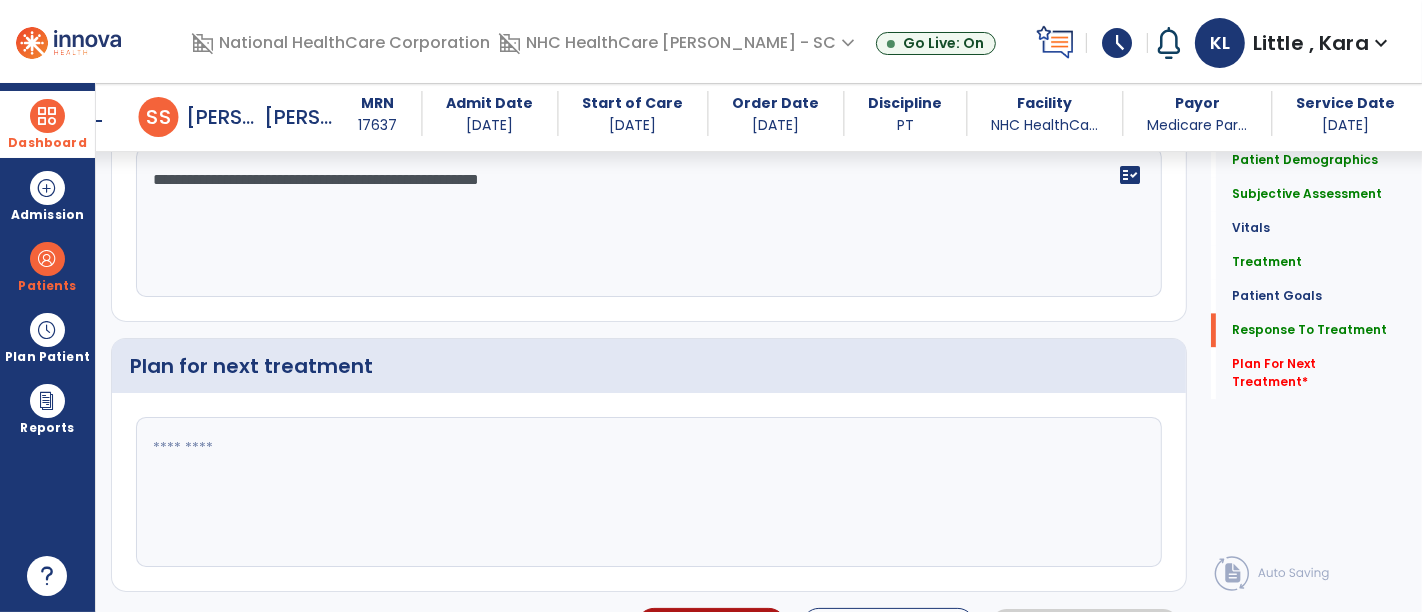 scroll, scrollTop: 3719, scrollLeft: 0, axis: vertical 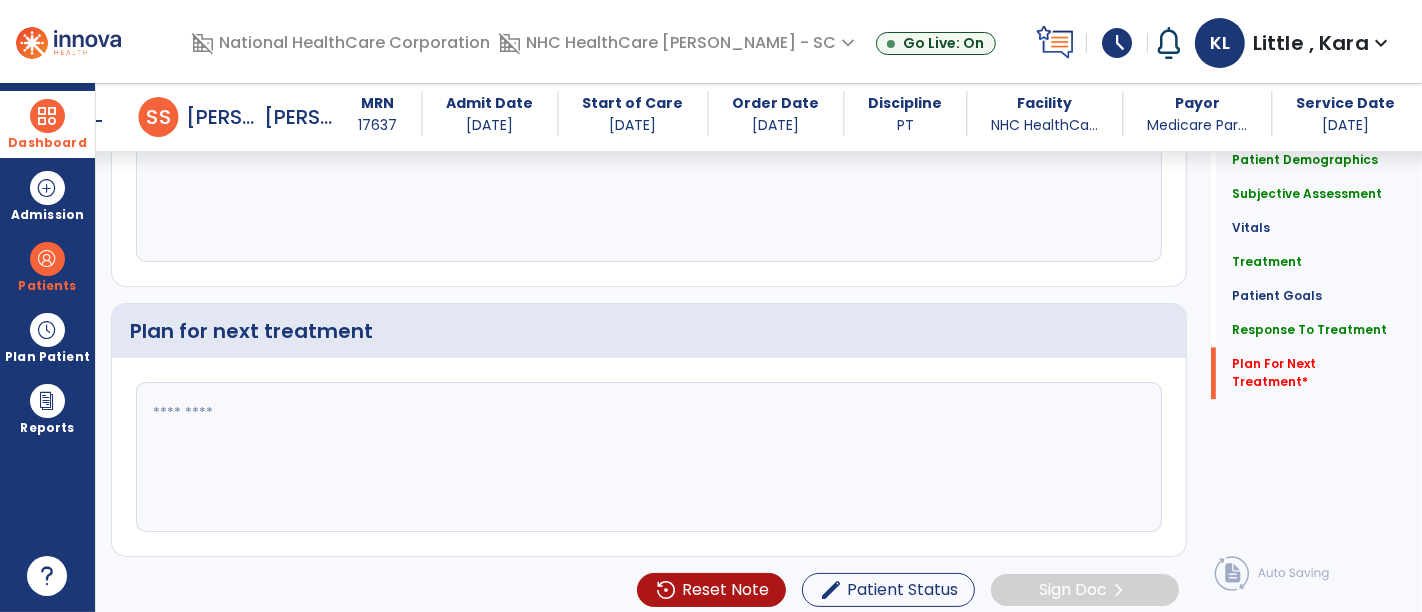 type on "**********" 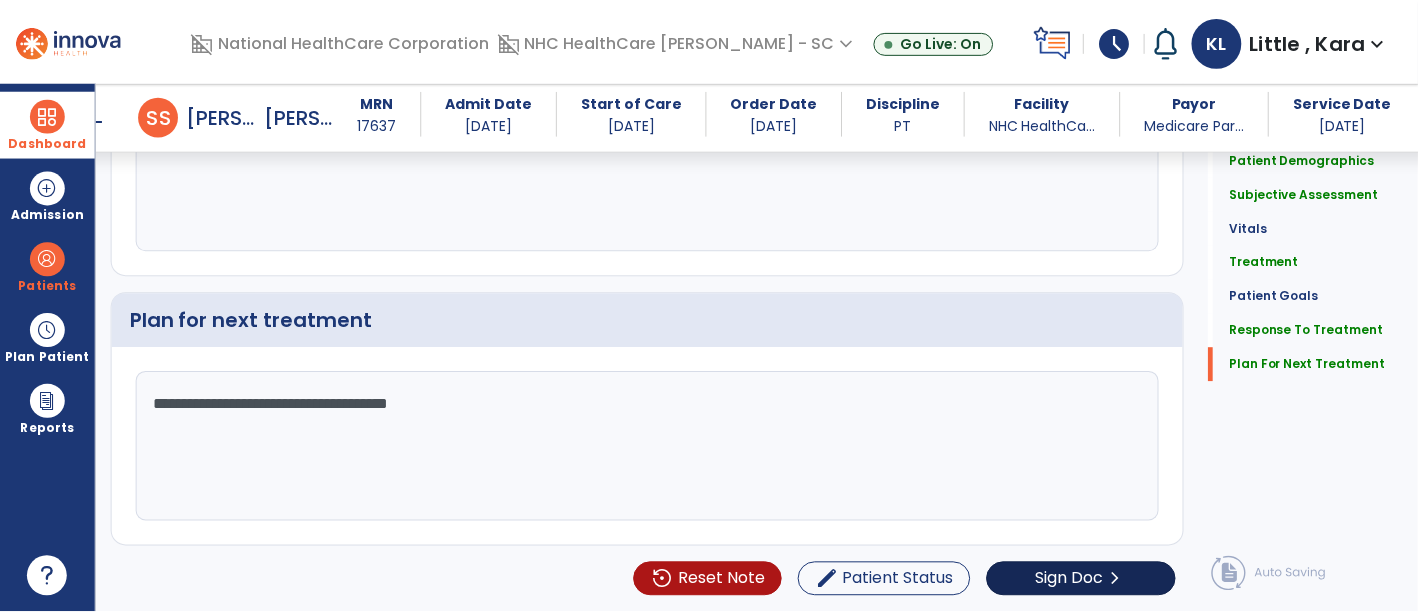 scroll, scrollTop: 3719, scrollLeft: 0, axis: vertical 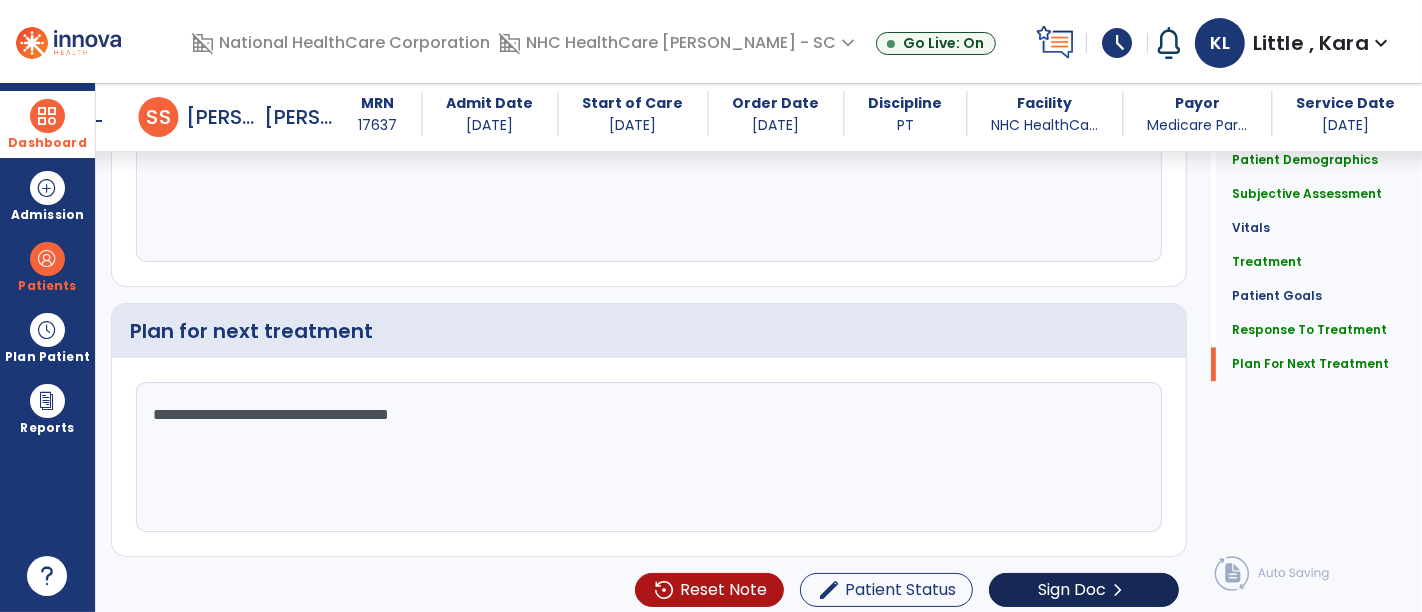 type on "**********" 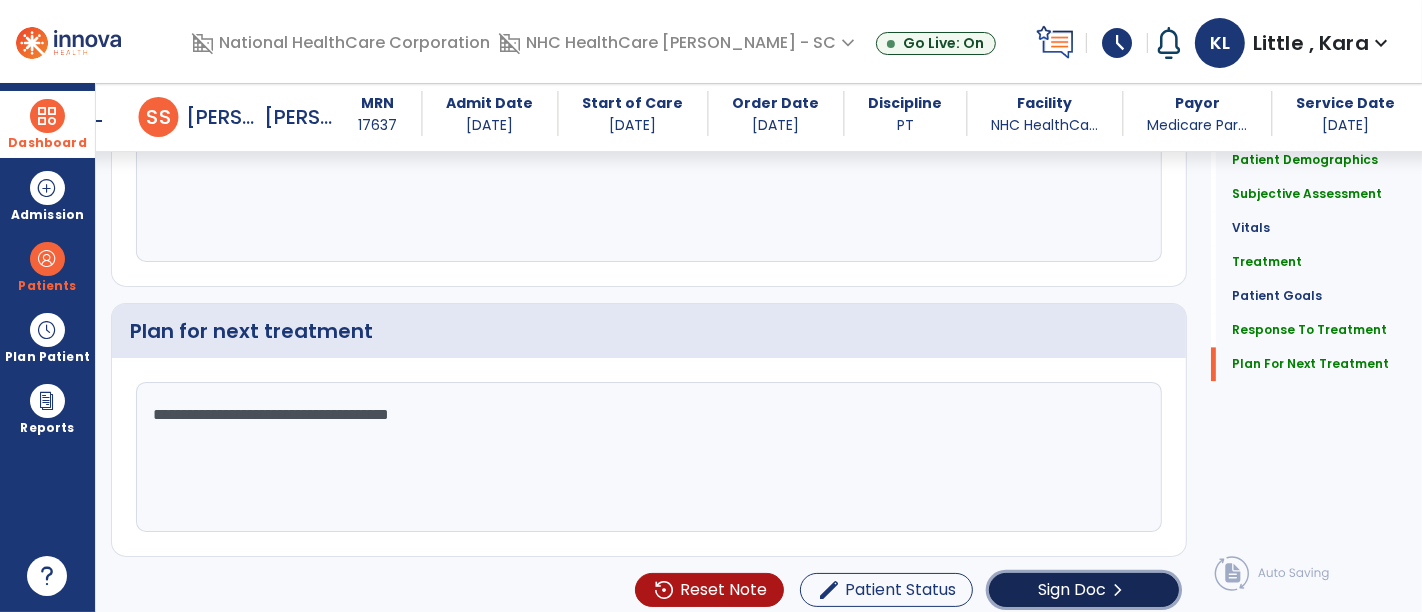 click on "Sign Doc  chevron_right" 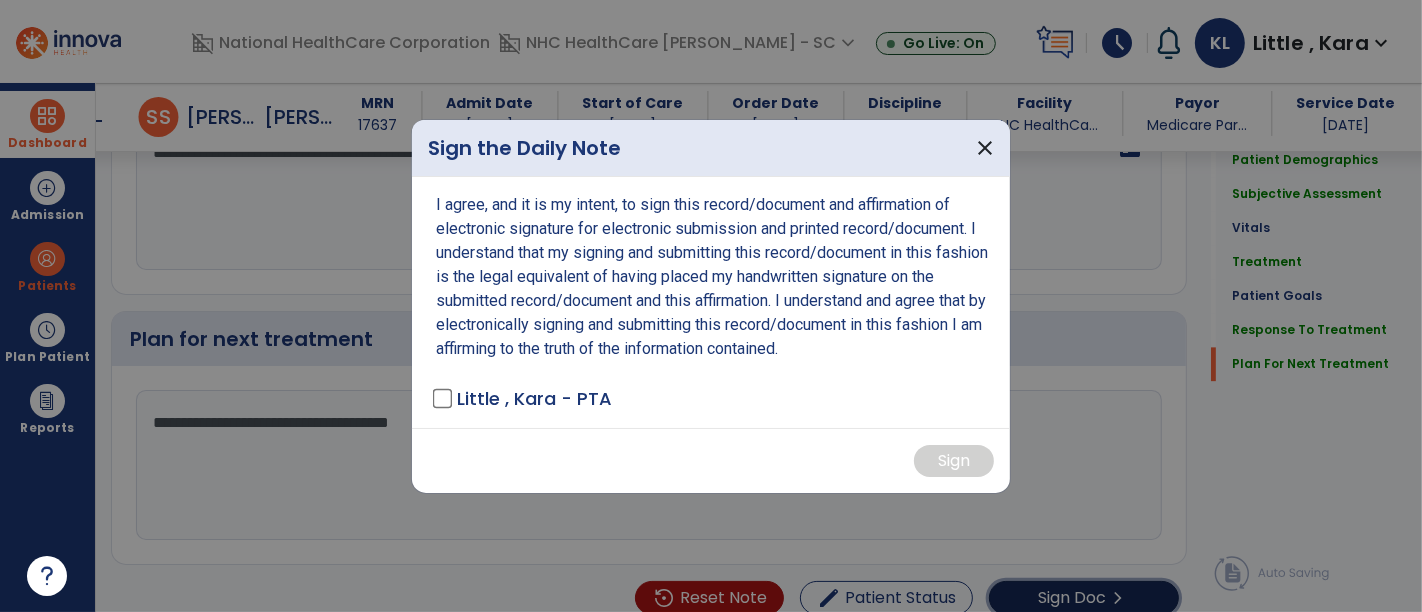 scroll, scrollTop: 3719, scrollLeft: 0, axis: vertical 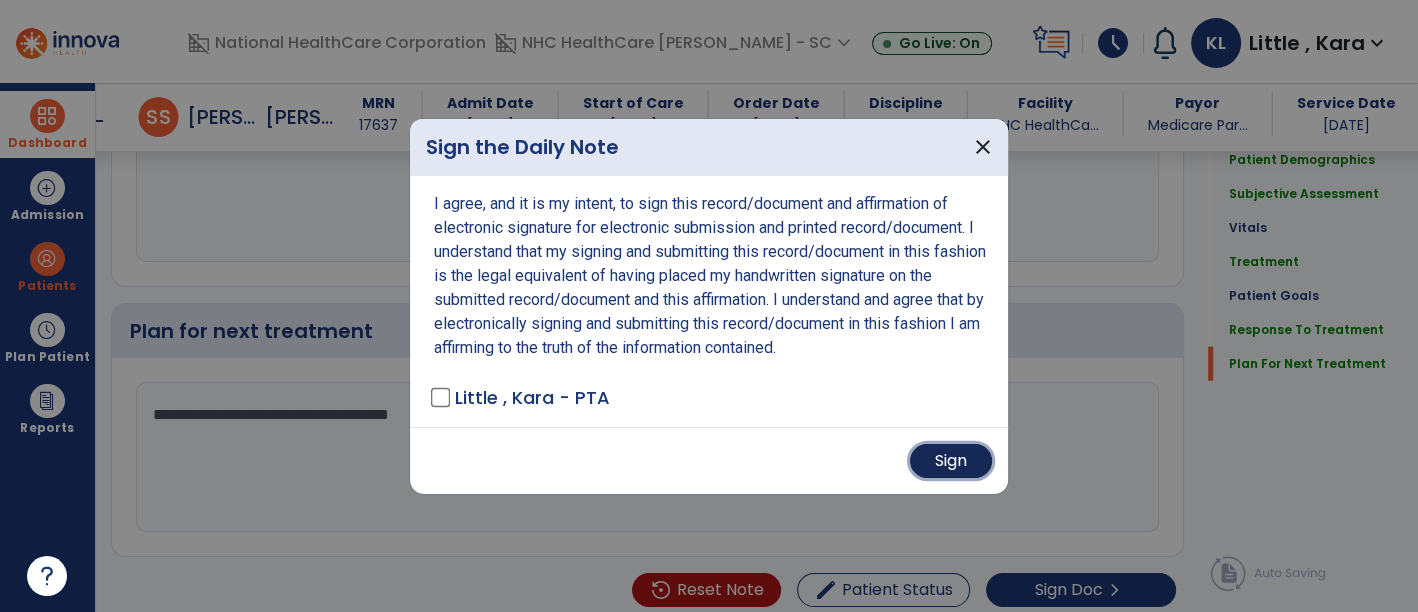 click on "Sign" at bounding box center (951, 461) 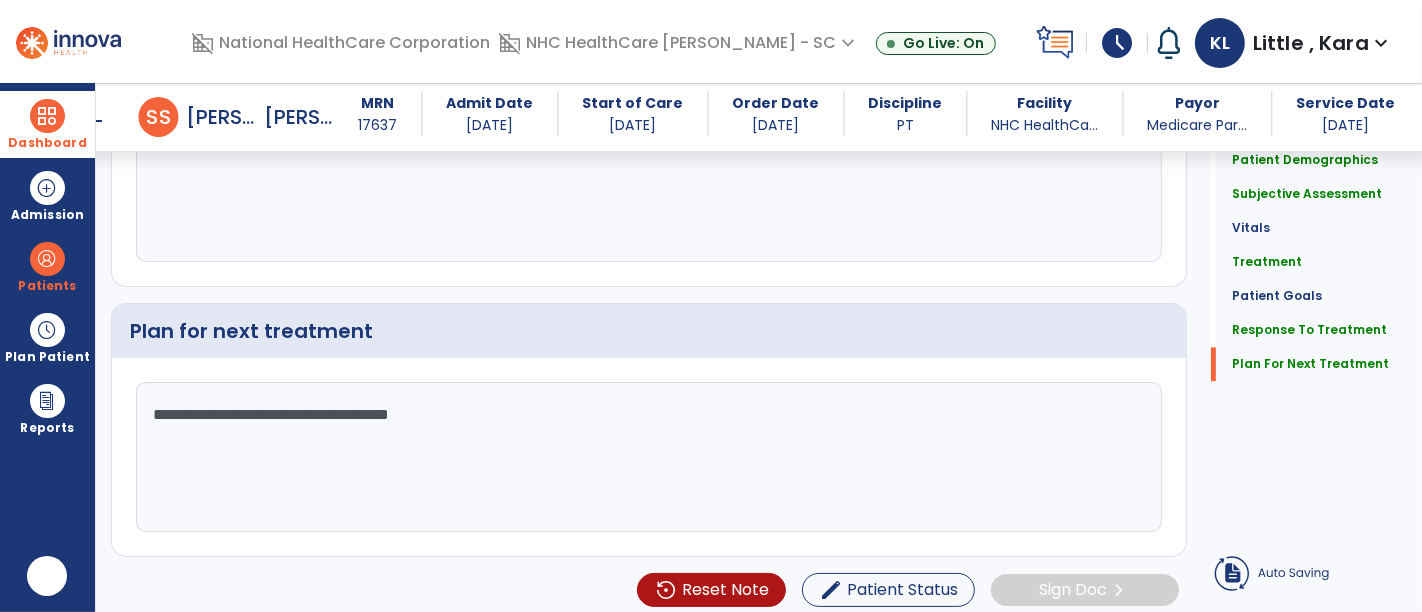 scroll, scrollTop: 0, scrollLeft: 0, axis: both 